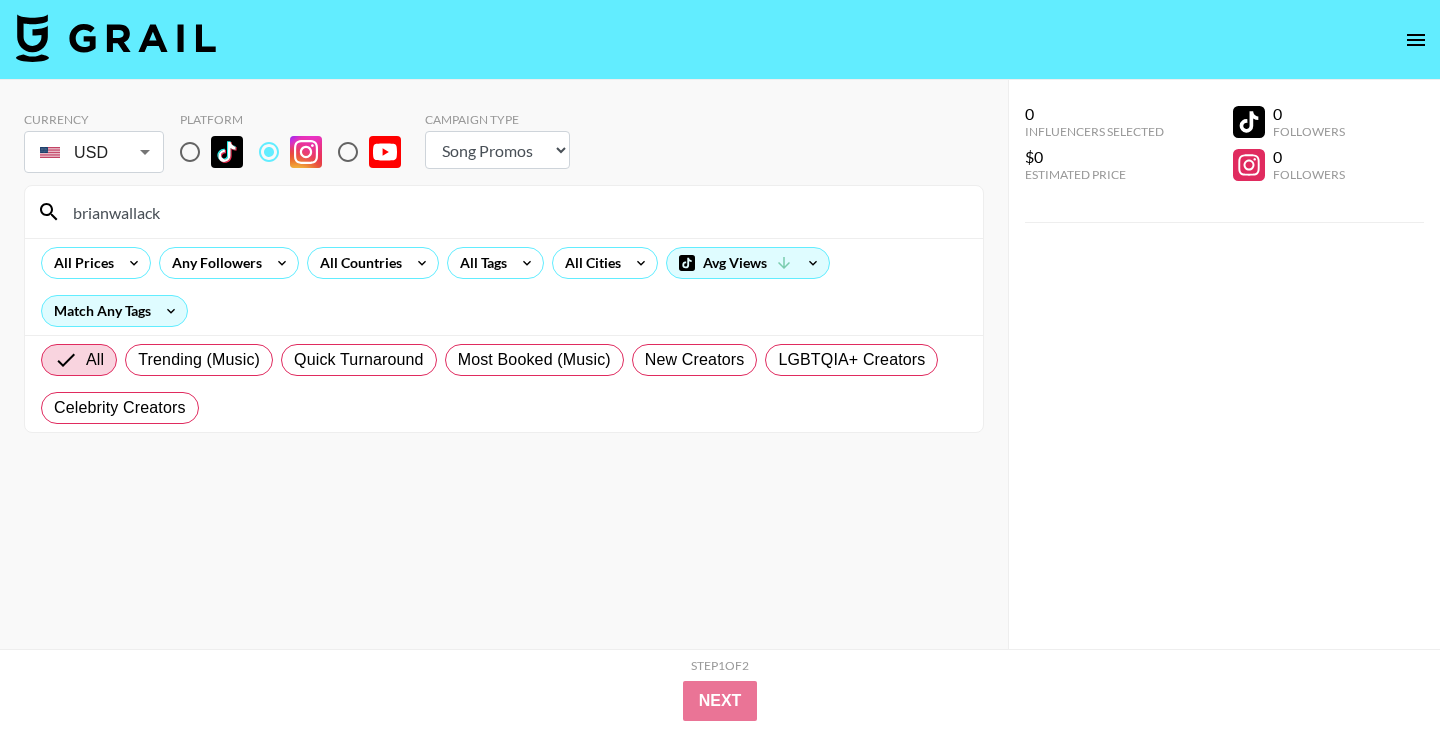 select on "Song" 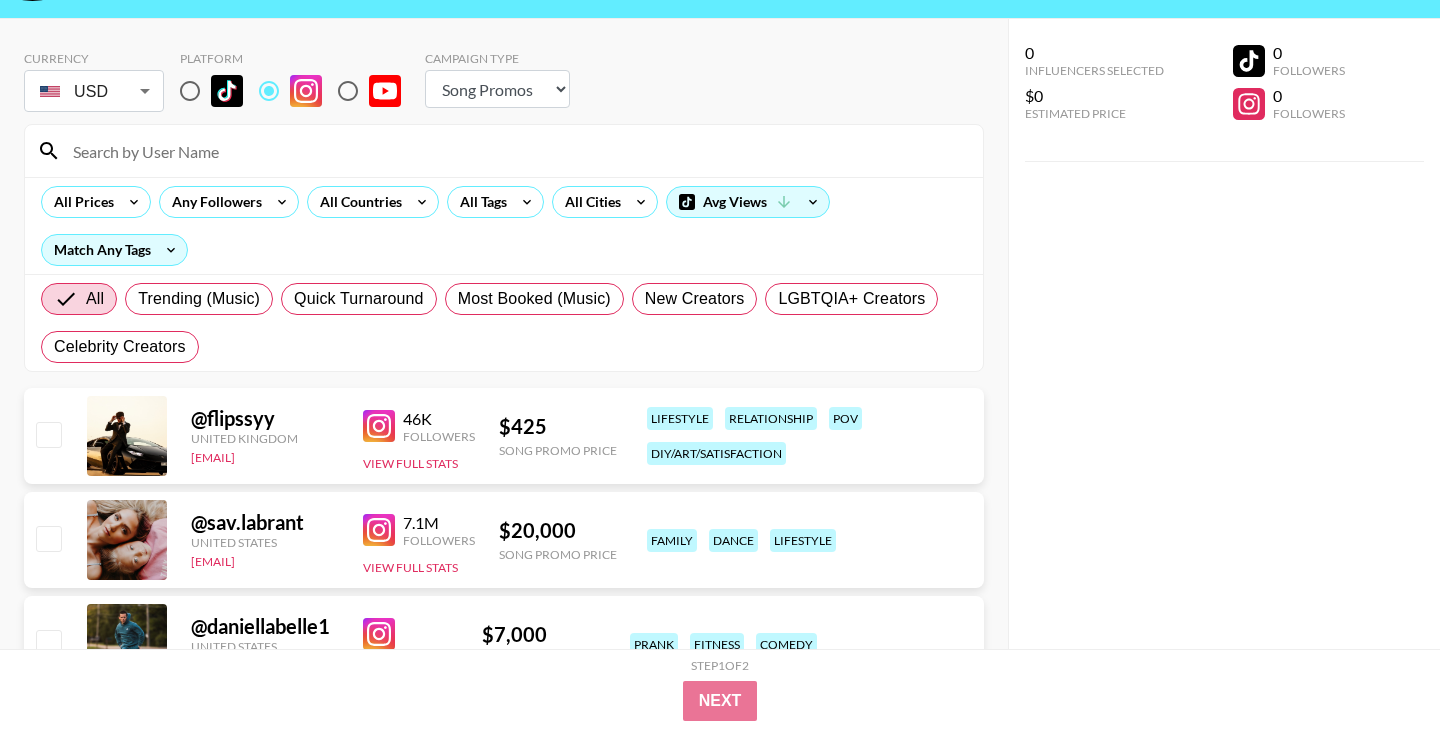 scroll, scrollTop: 70, scrollLeft: 0, axis: vertical 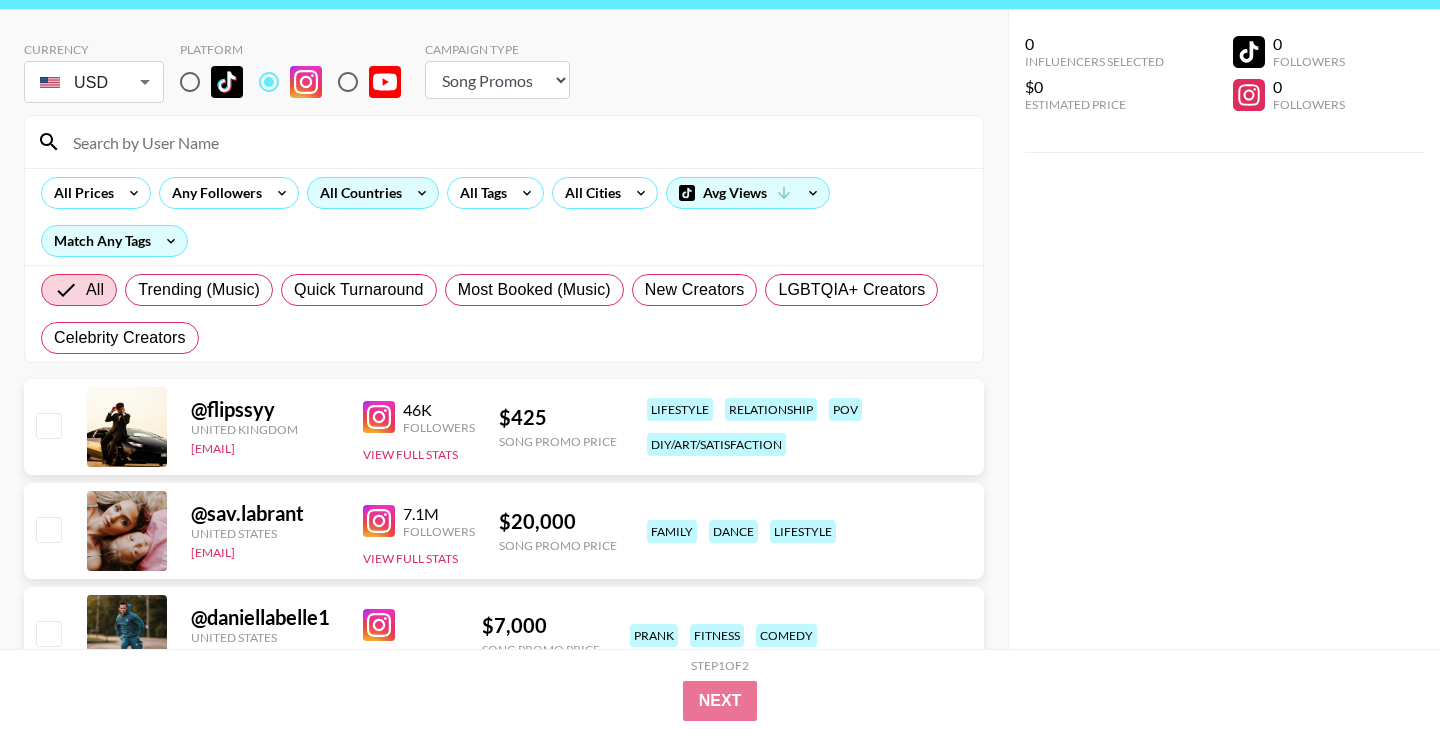 type 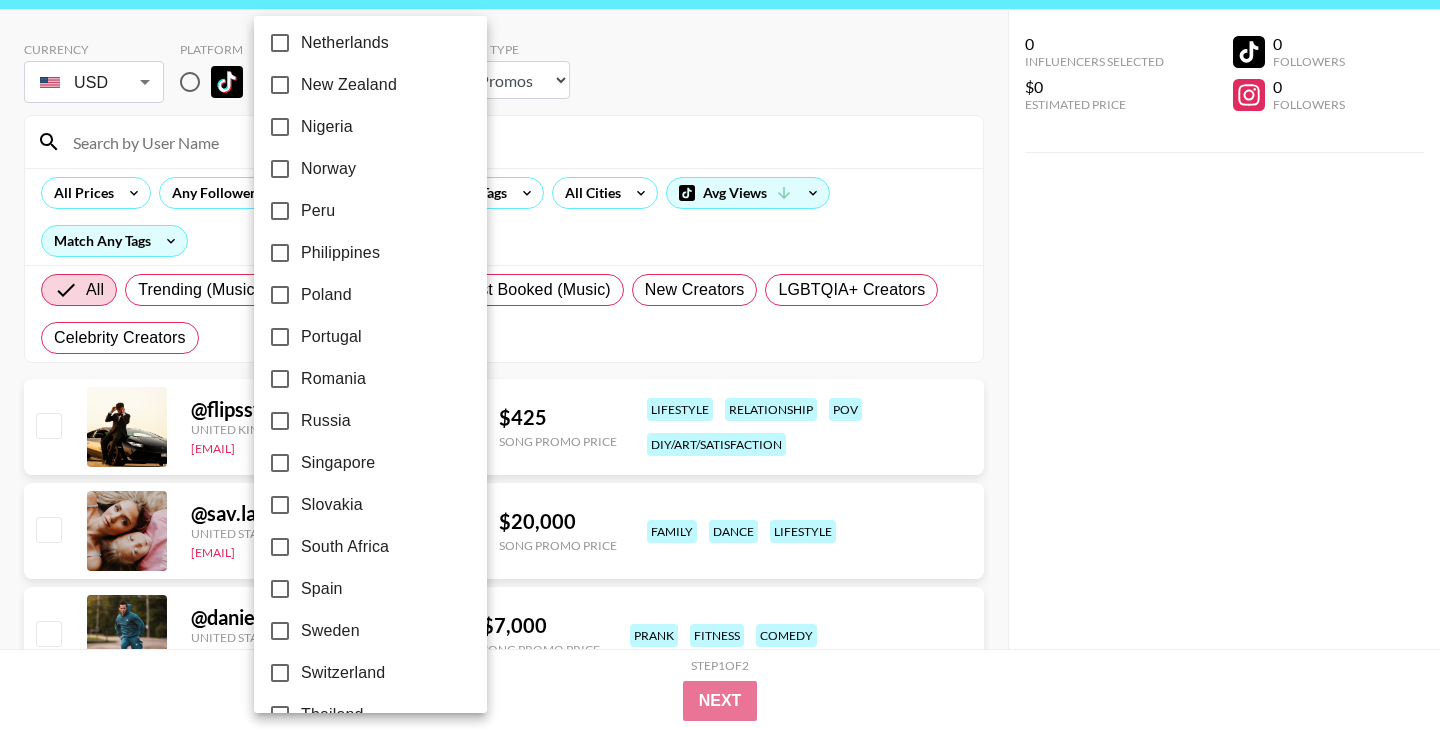 scroll, scrollTop: 1603, scrollLeft: 0, axis: vertical 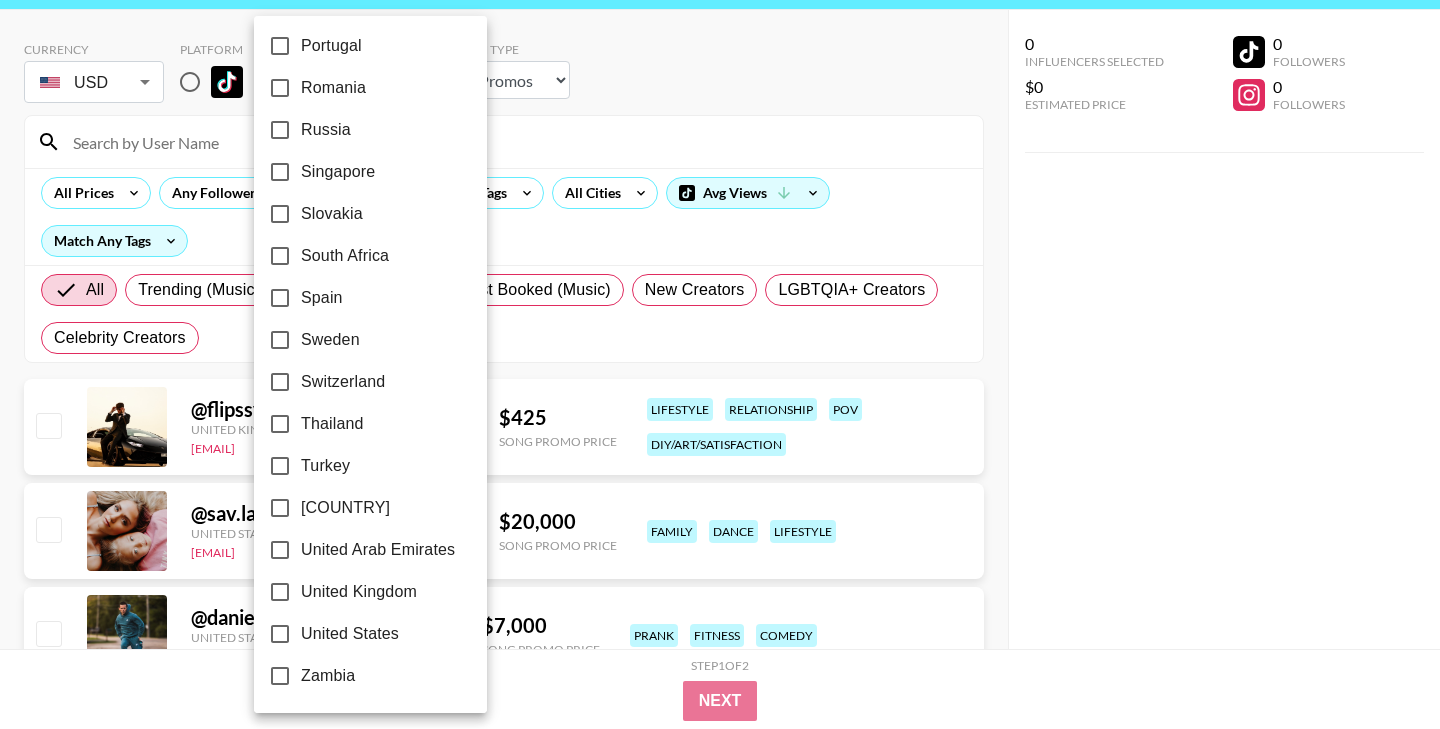 click on "United States" at bounding box center [350, 634] 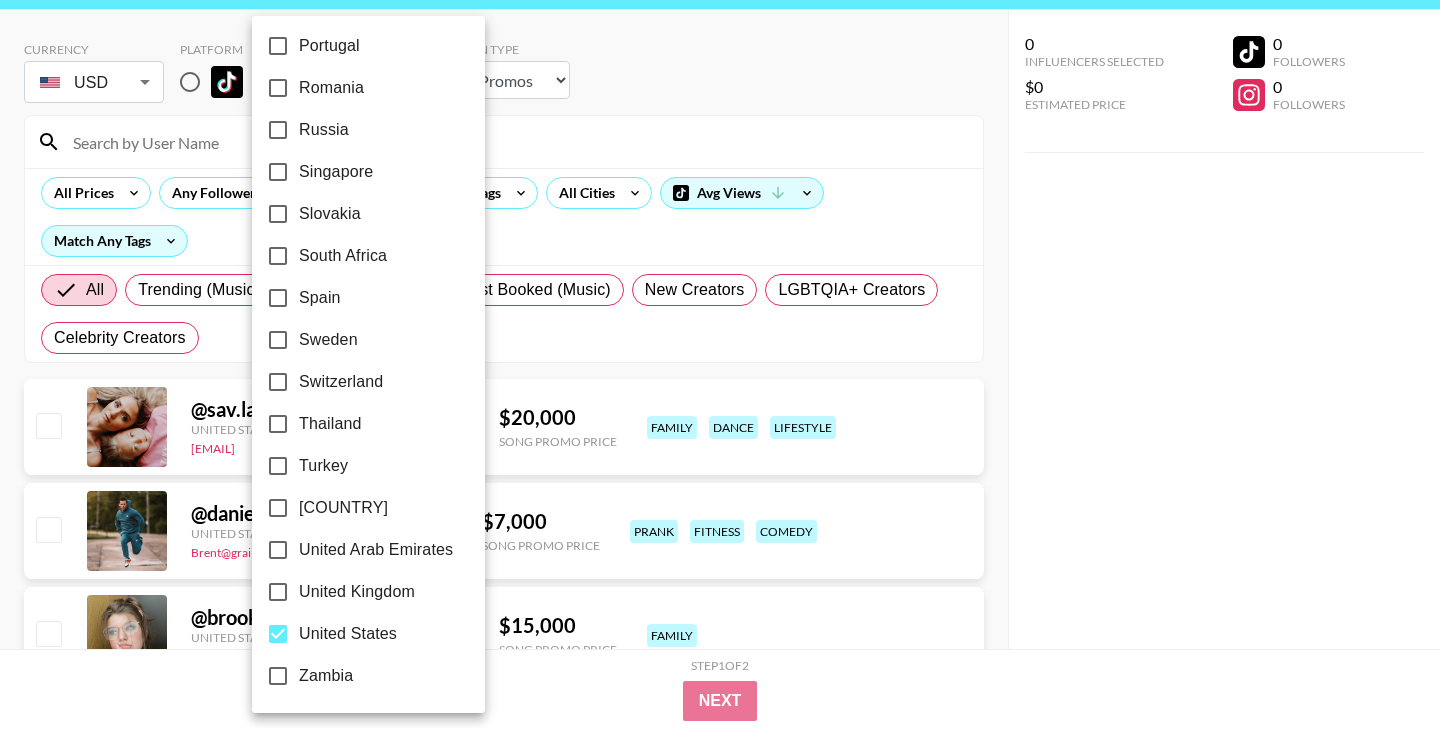 click at bounding box center [720, 364] 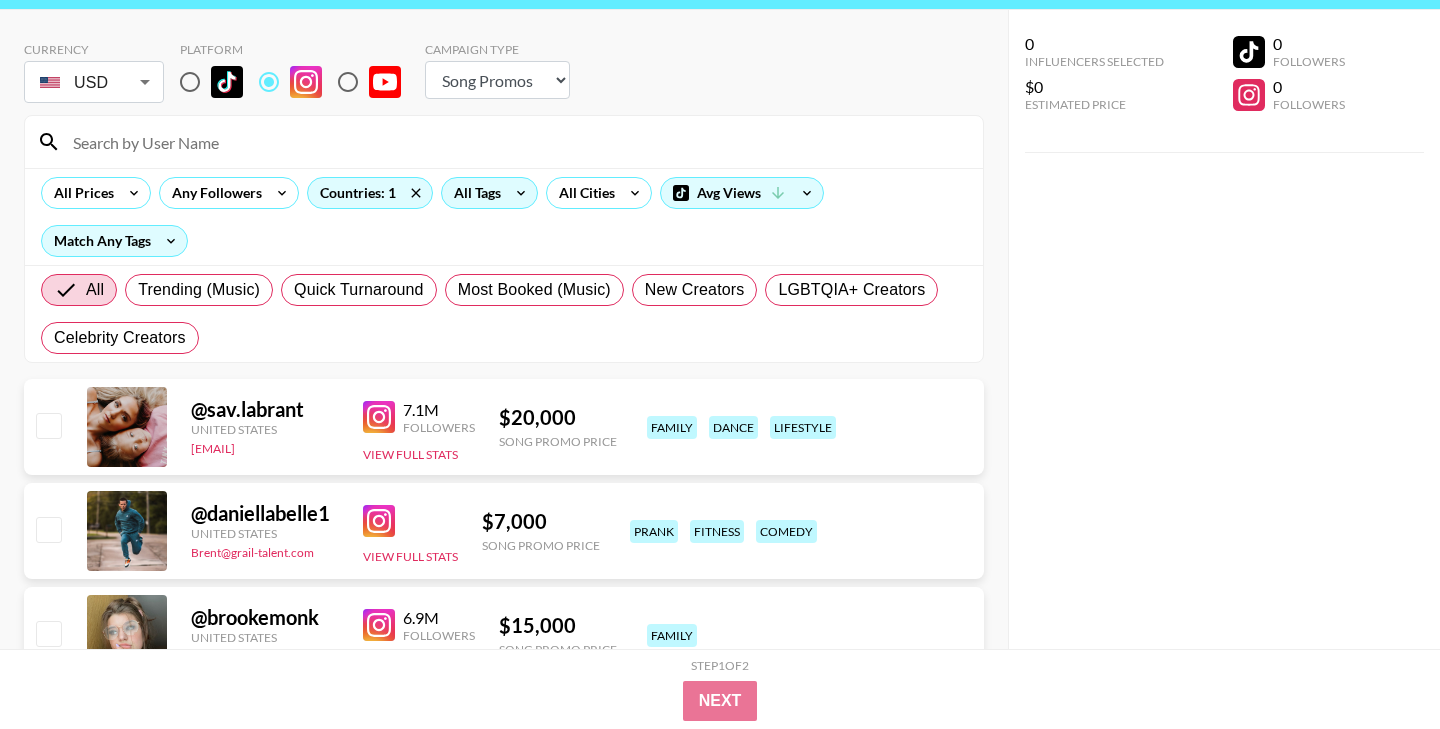 click 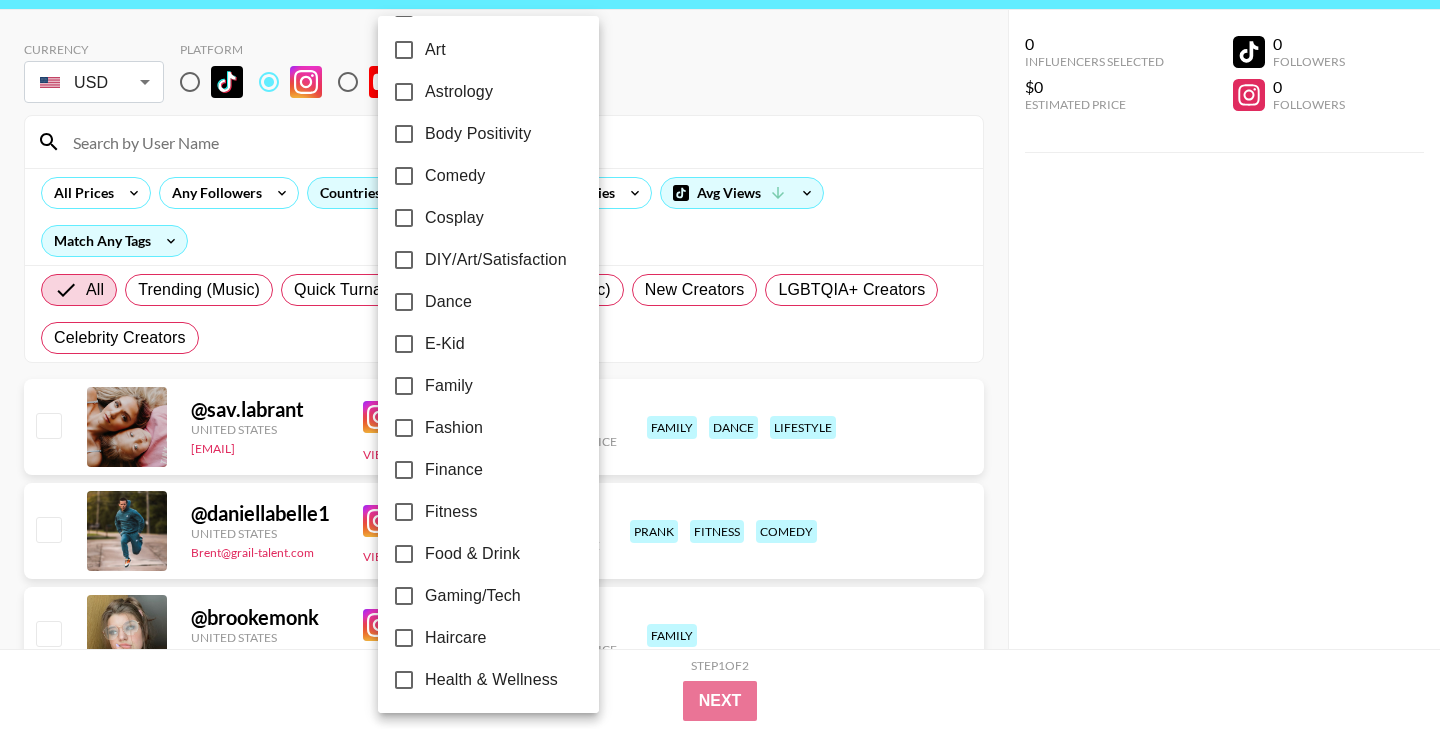 scroll, scrollTop: 257, scrollLeft: 0, axis: vertical 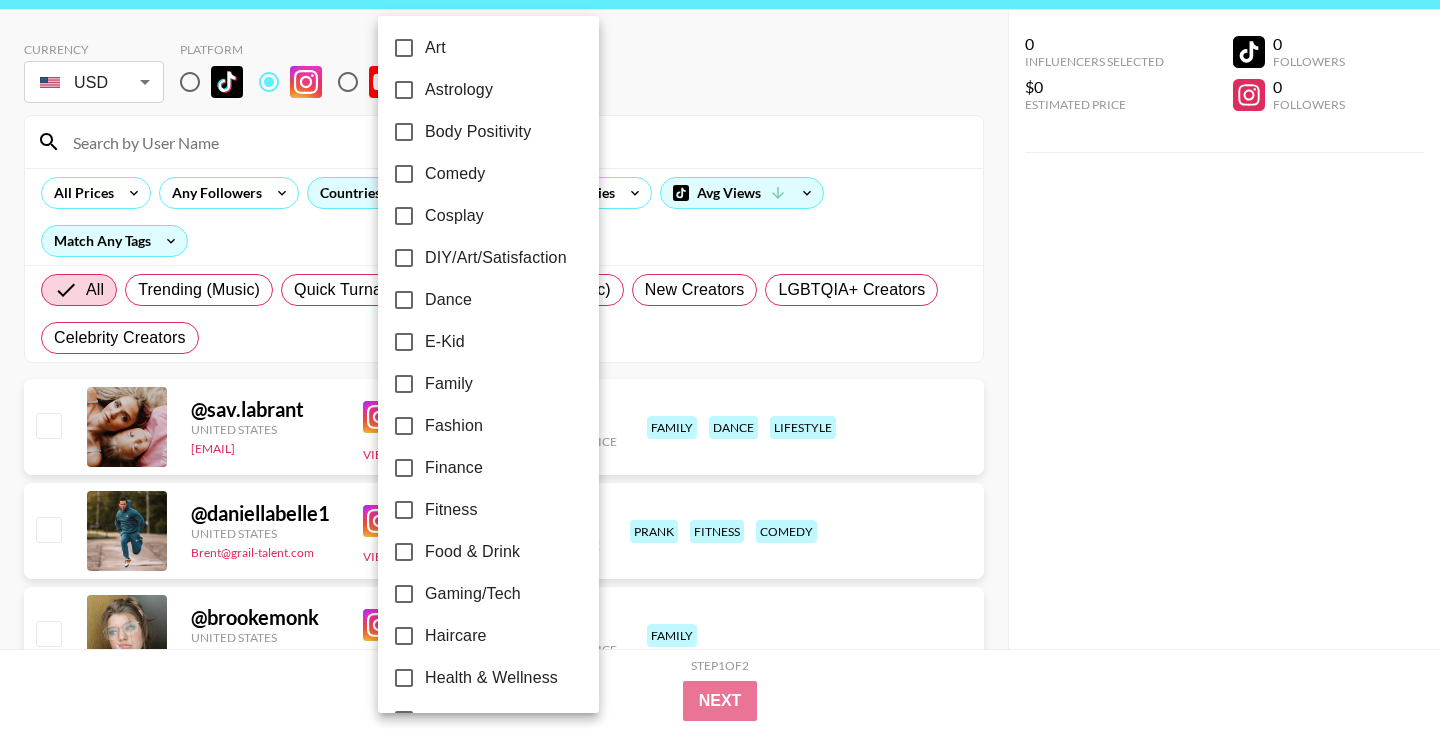 click on "Fitness" at bounding box center [451, 510] 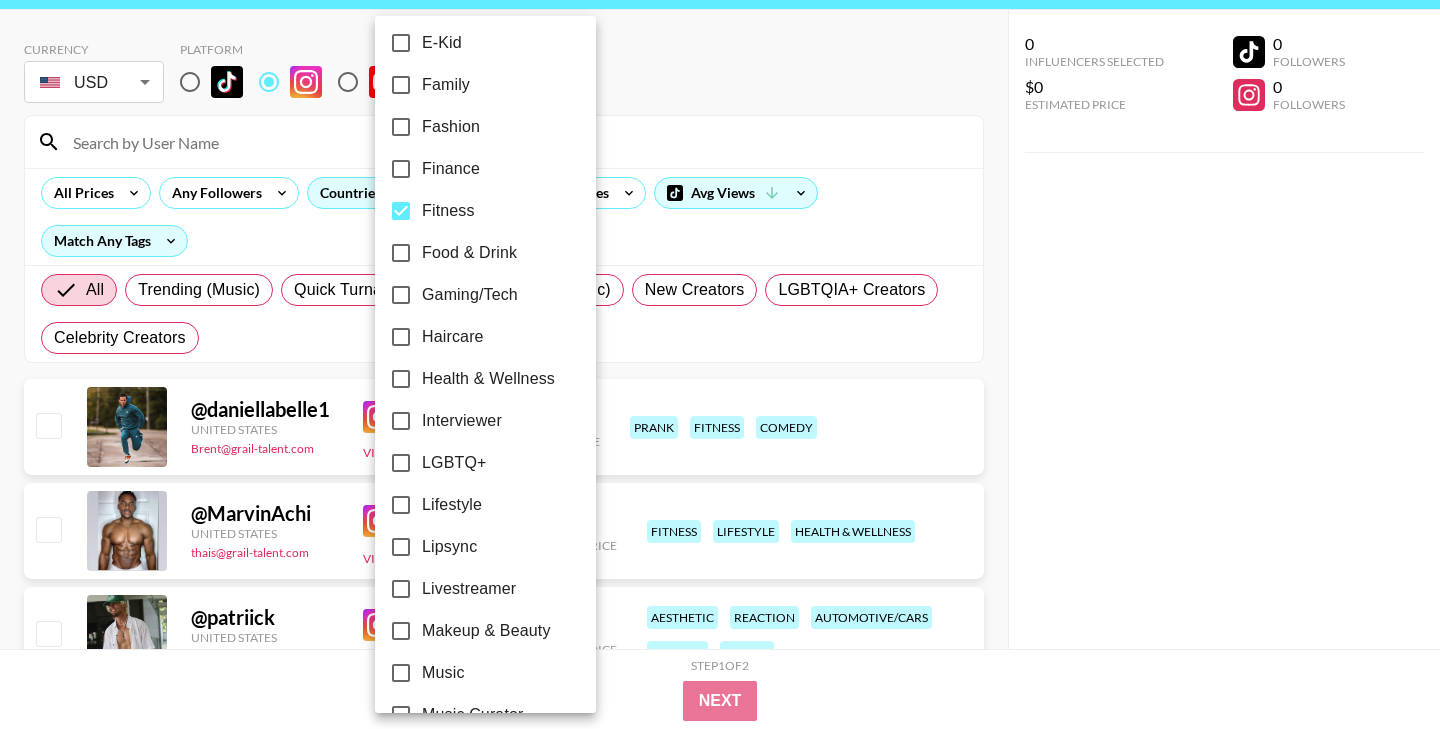 scroll, scrollTop: 571, scrollLeft: 0, axis: vertical 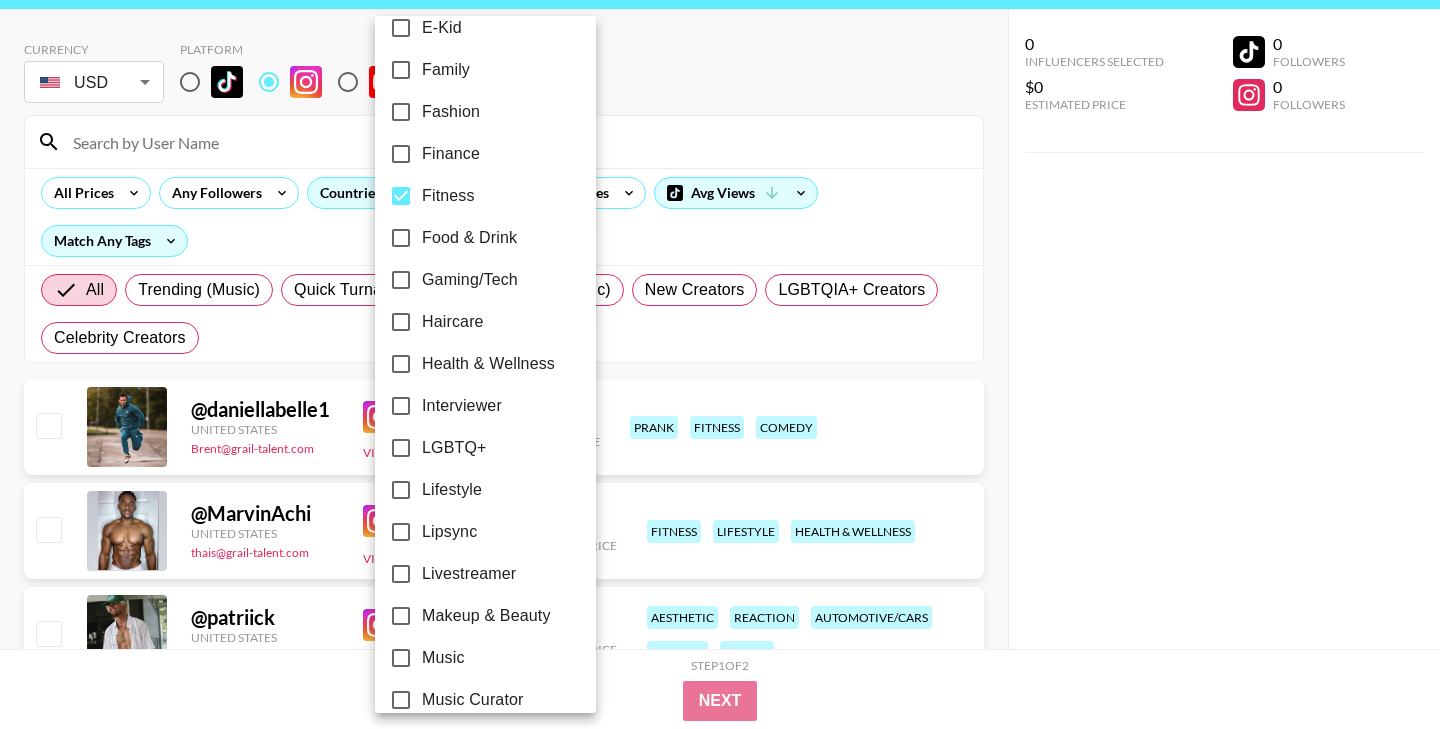 click on "Health & Wellness" at bounding box center (488, 364) 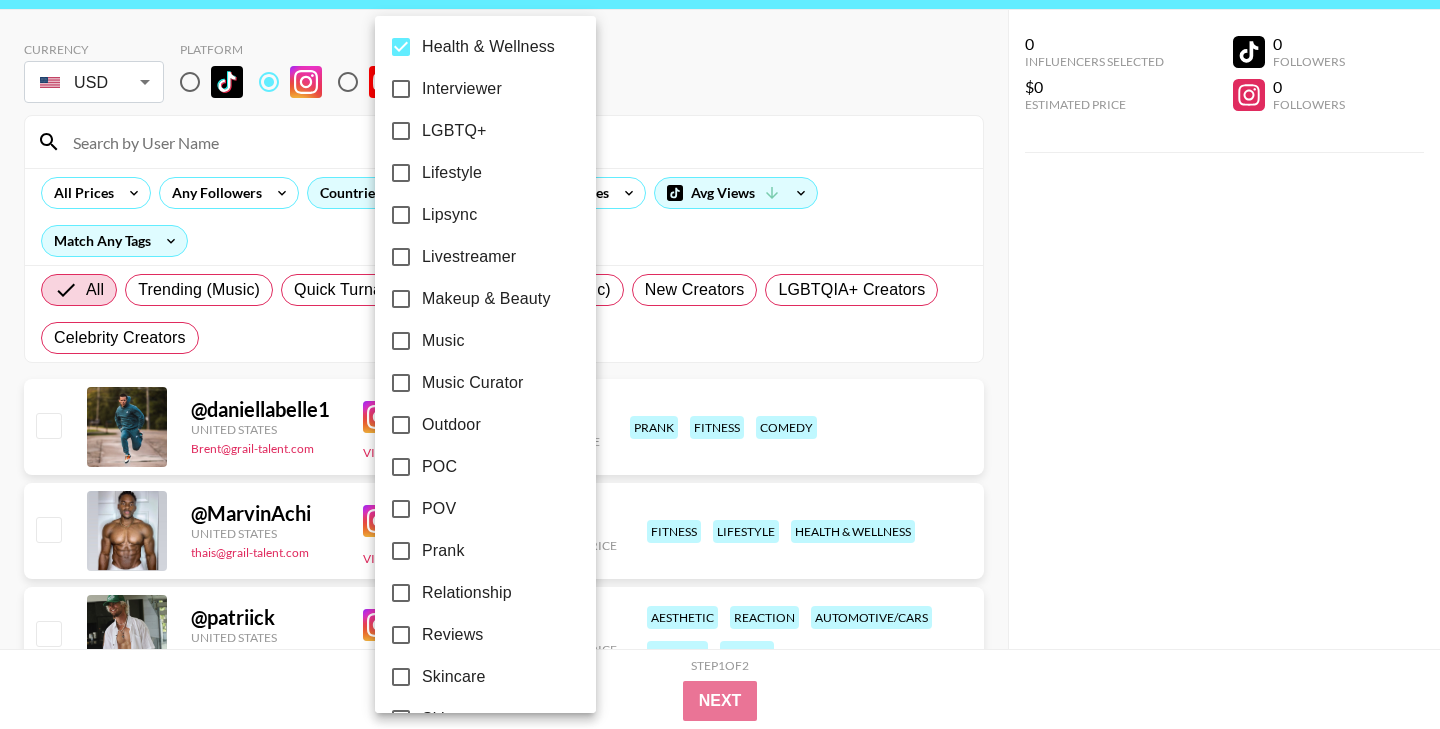 scroll, scrollTop: 1019, scrollLeft: 0, axis: vertical 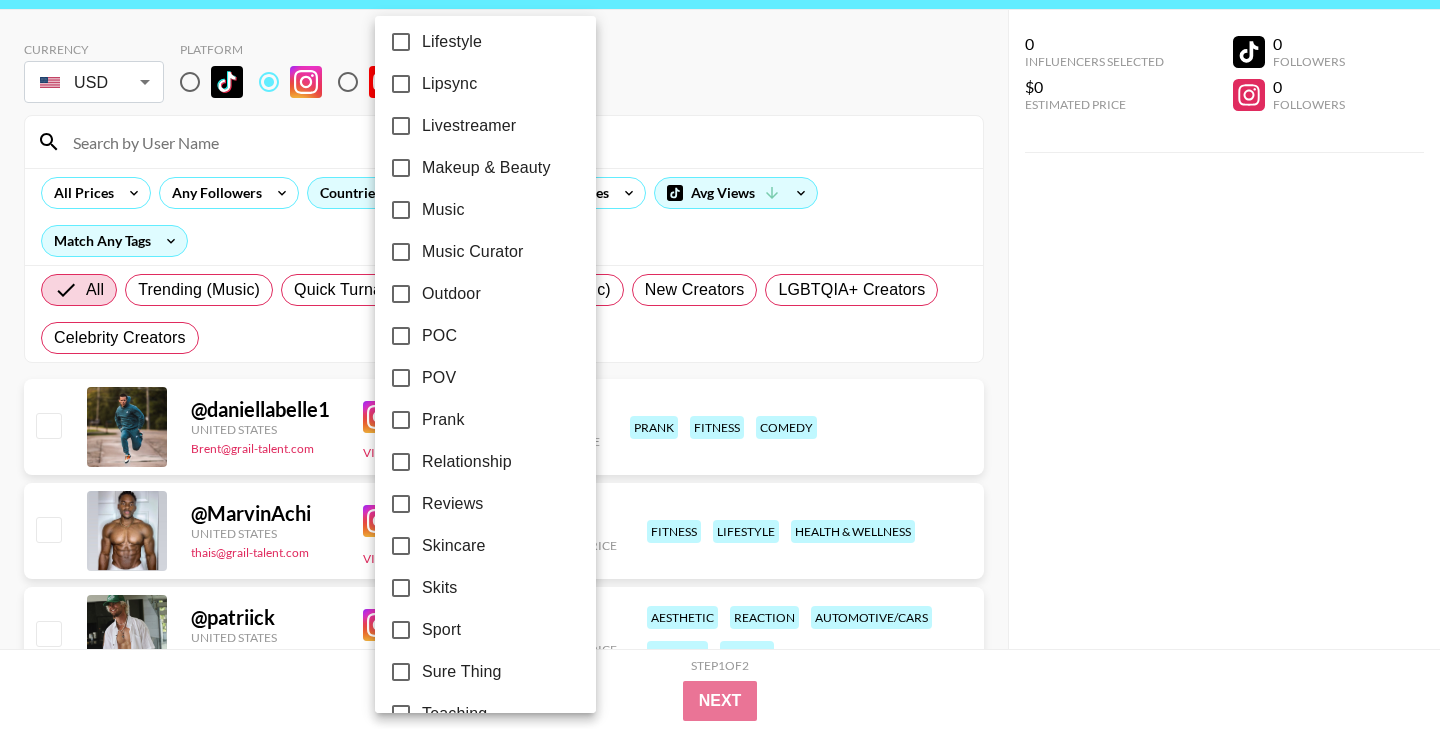 click at bounding box center [720, 364] 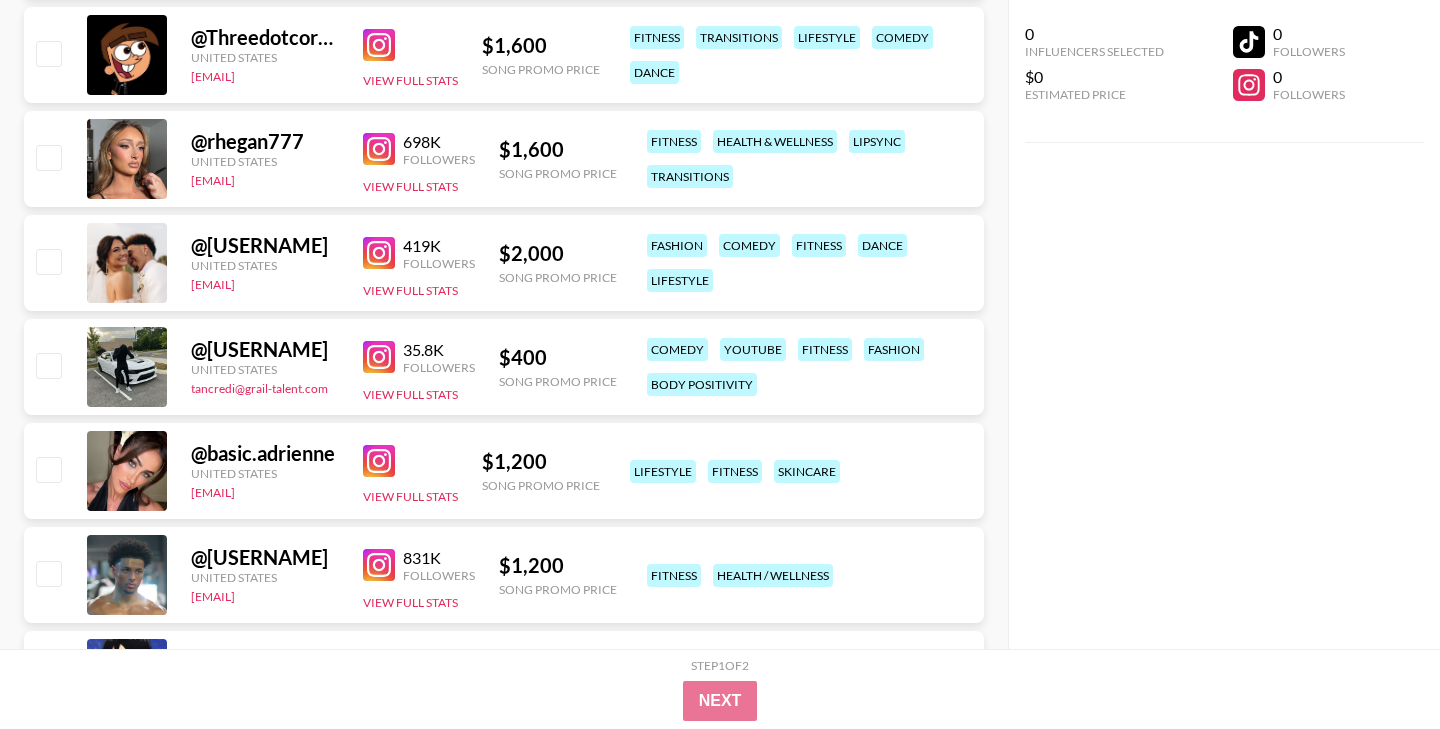 scroll, scrollTop: 760, scrollLeft: 0, axis: vertical 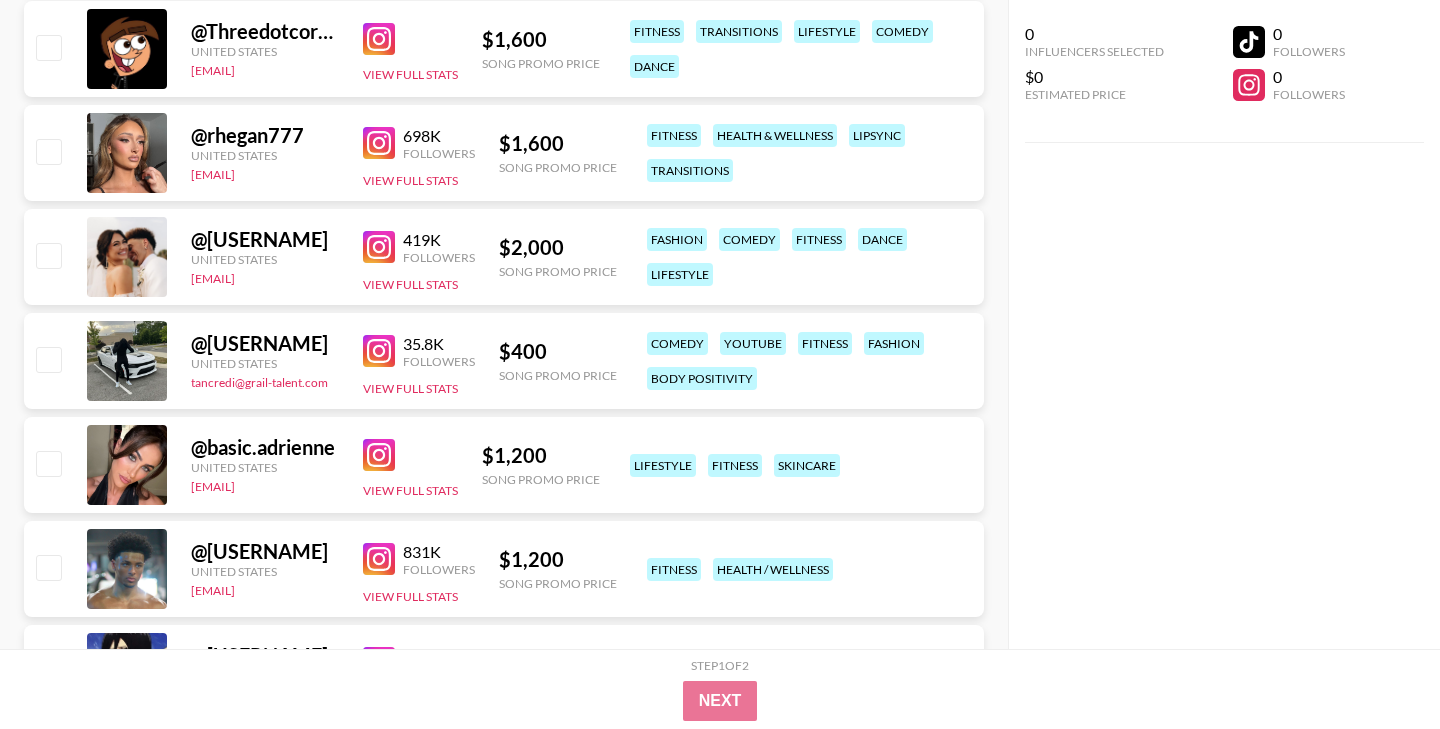 click at bounding box center (379, 351) 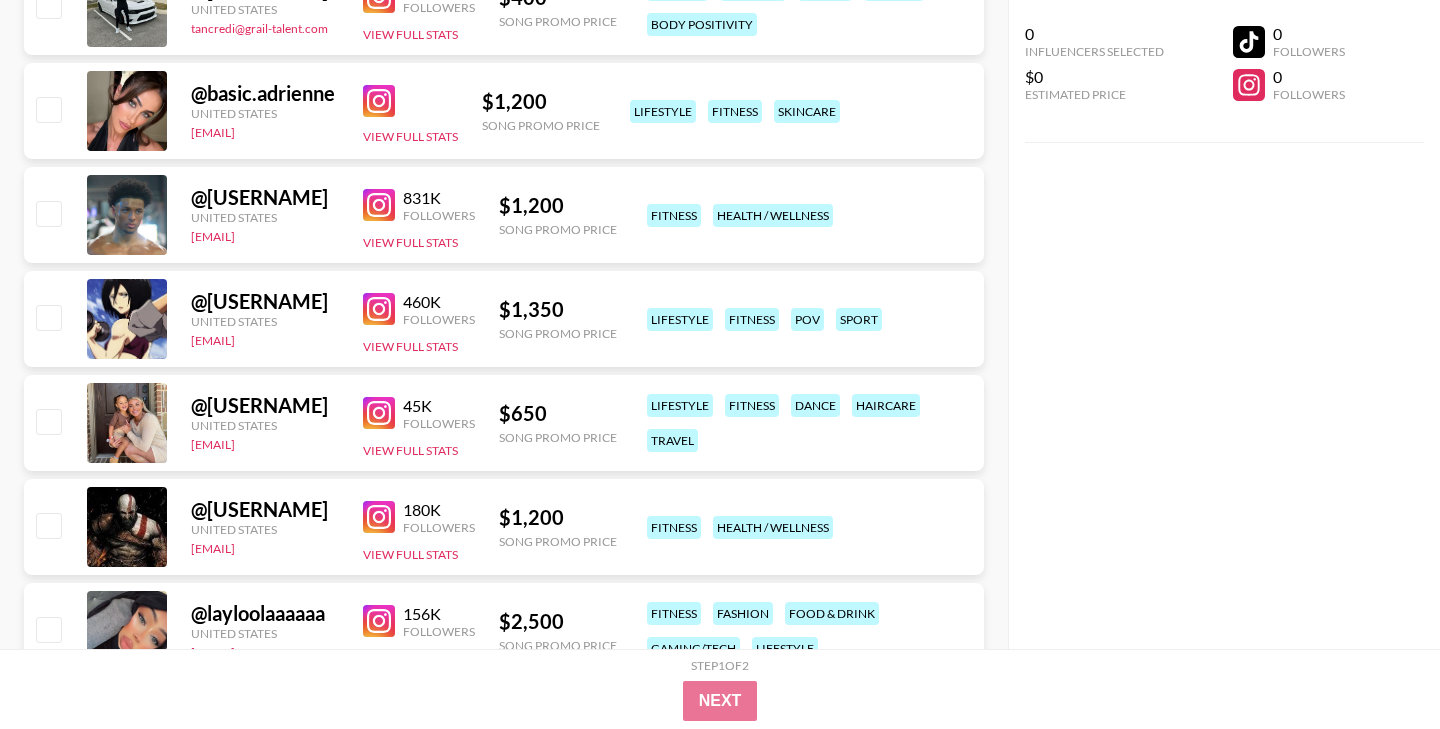 scroll, scrollTop: 1140, scrollLeft: 0, axis: vertical 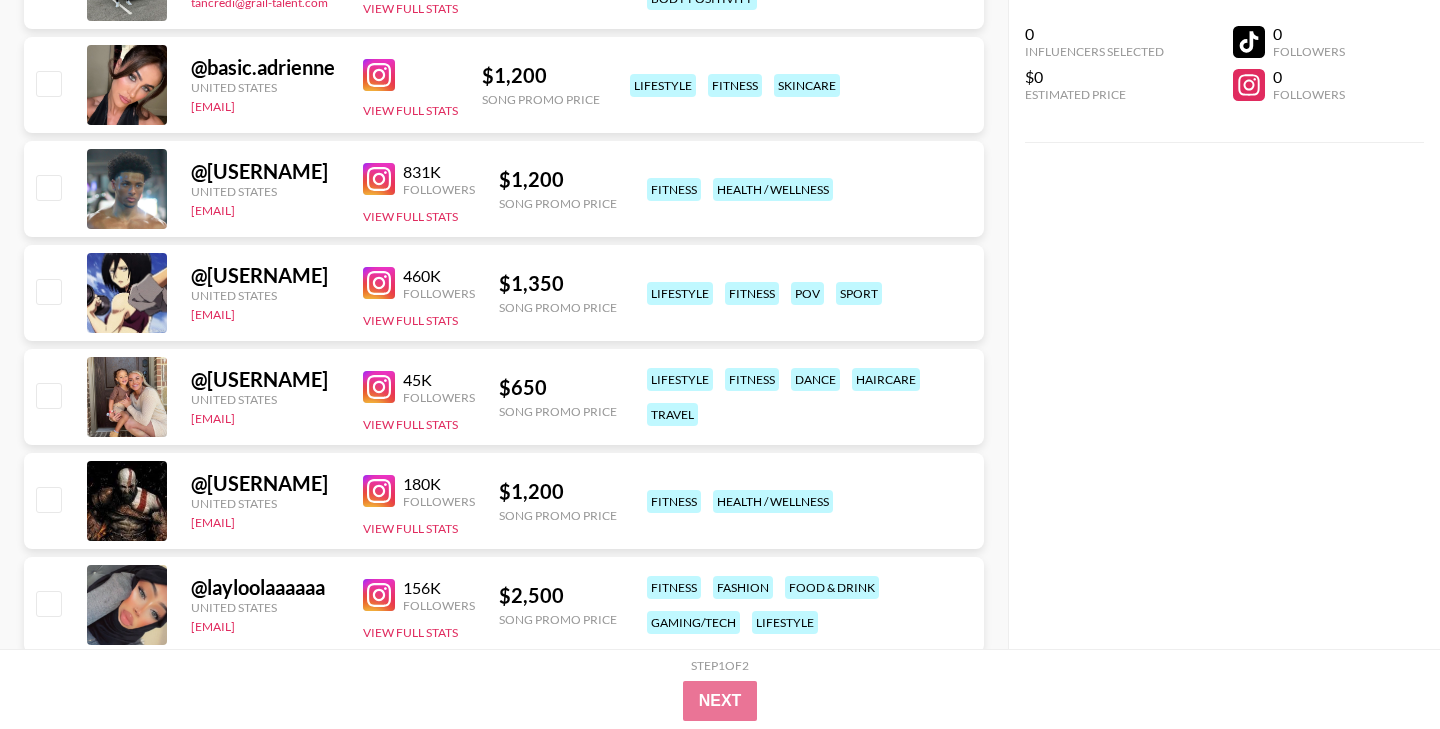 click at bounding box center [379, 179] 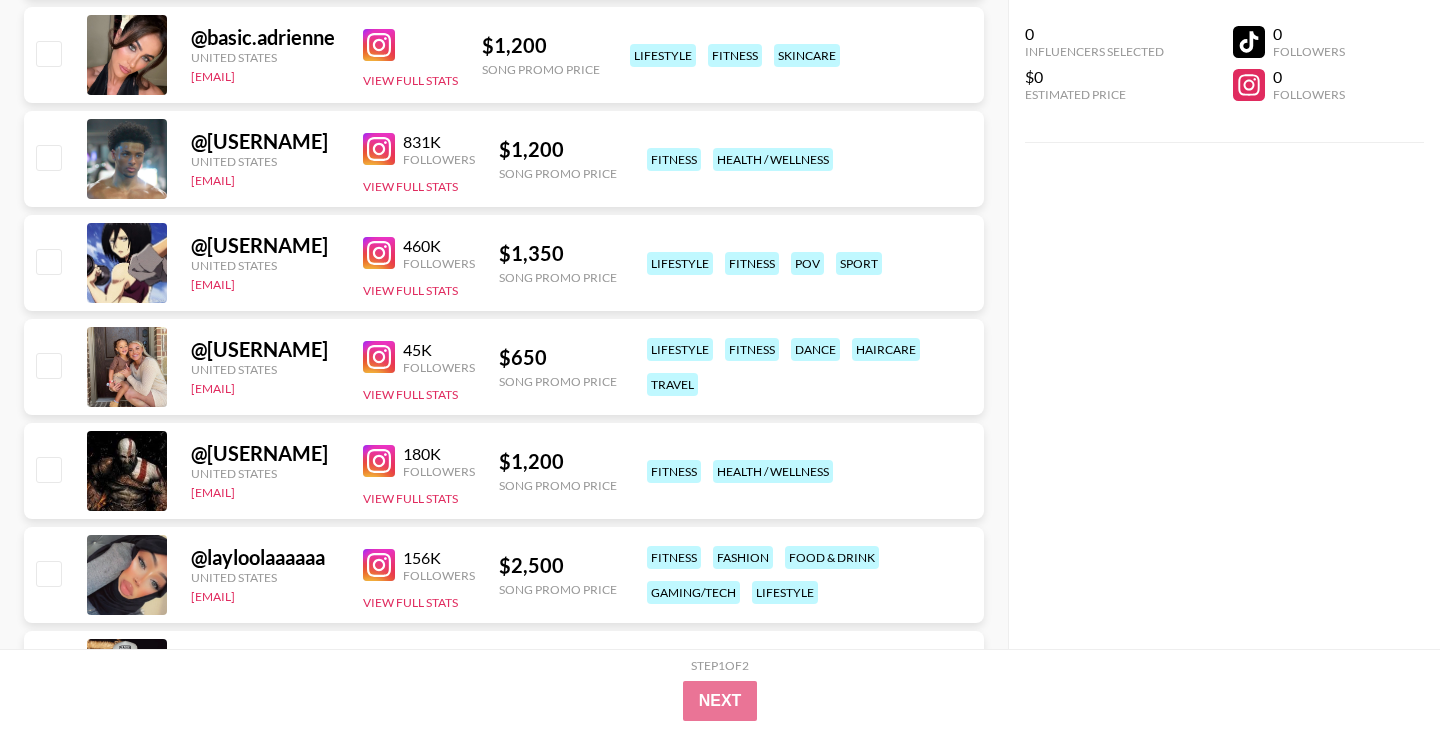 scroll, scrollTop: 1264, scrollLeft: 0, axis: vertical 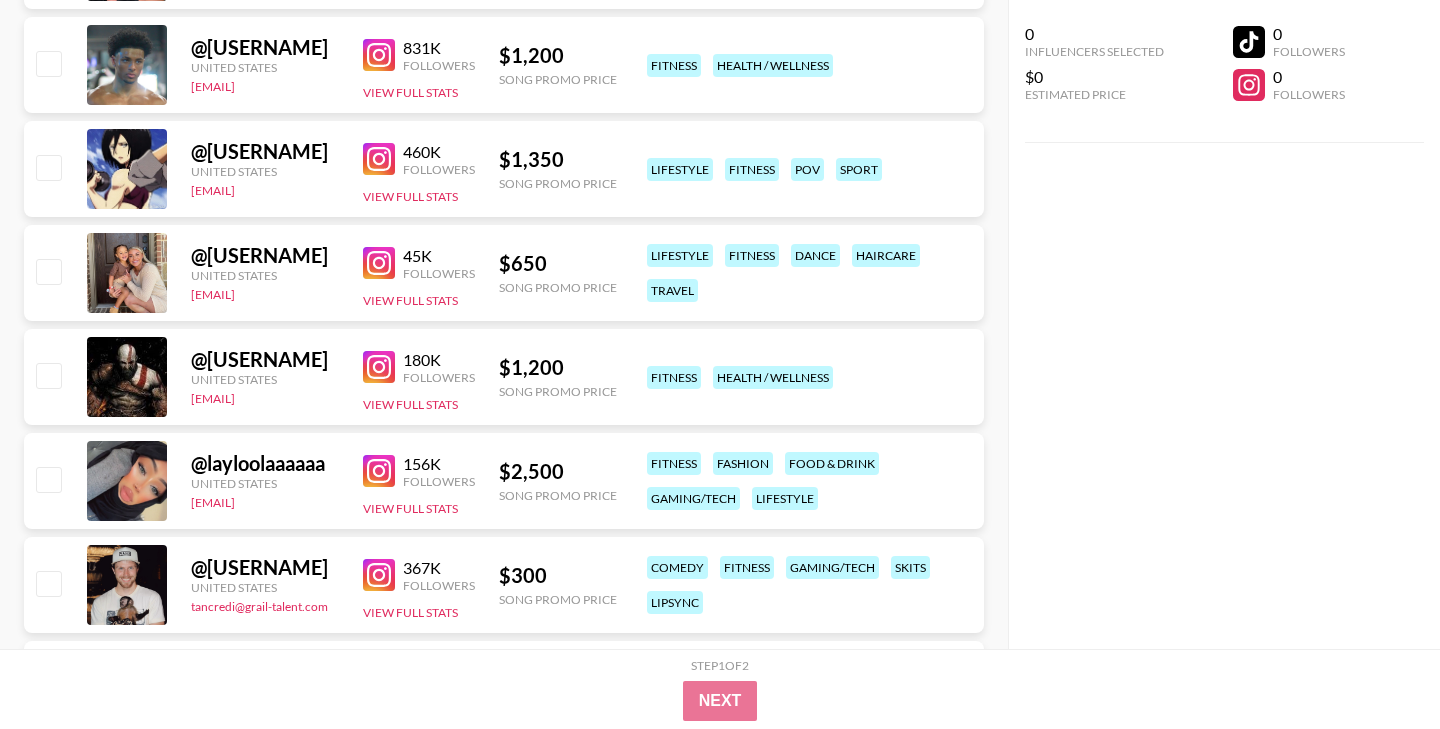 click at bounding box center [379, 263] 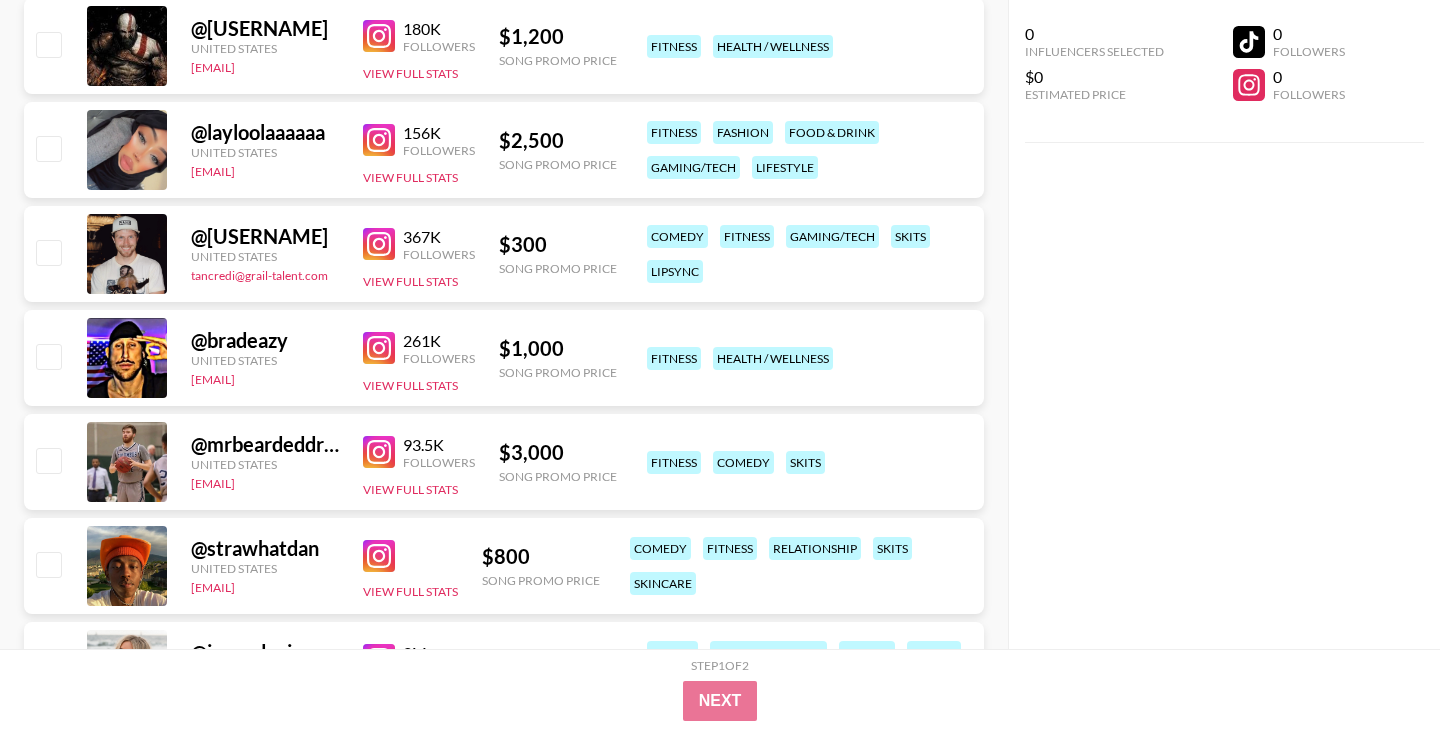 scroll, scrollTop: 1596, scrollLeft: 0, axis: vertical 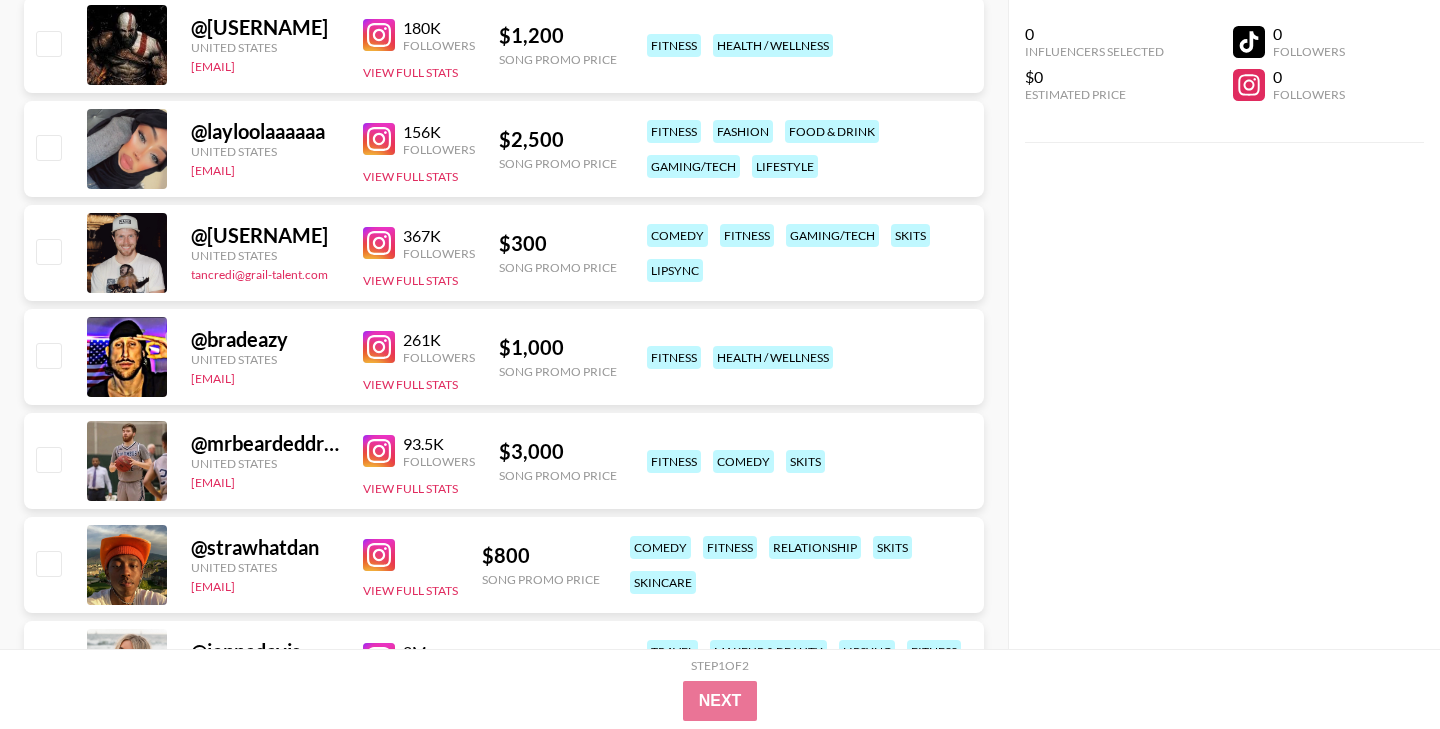 click at bounding box center [379, 243] 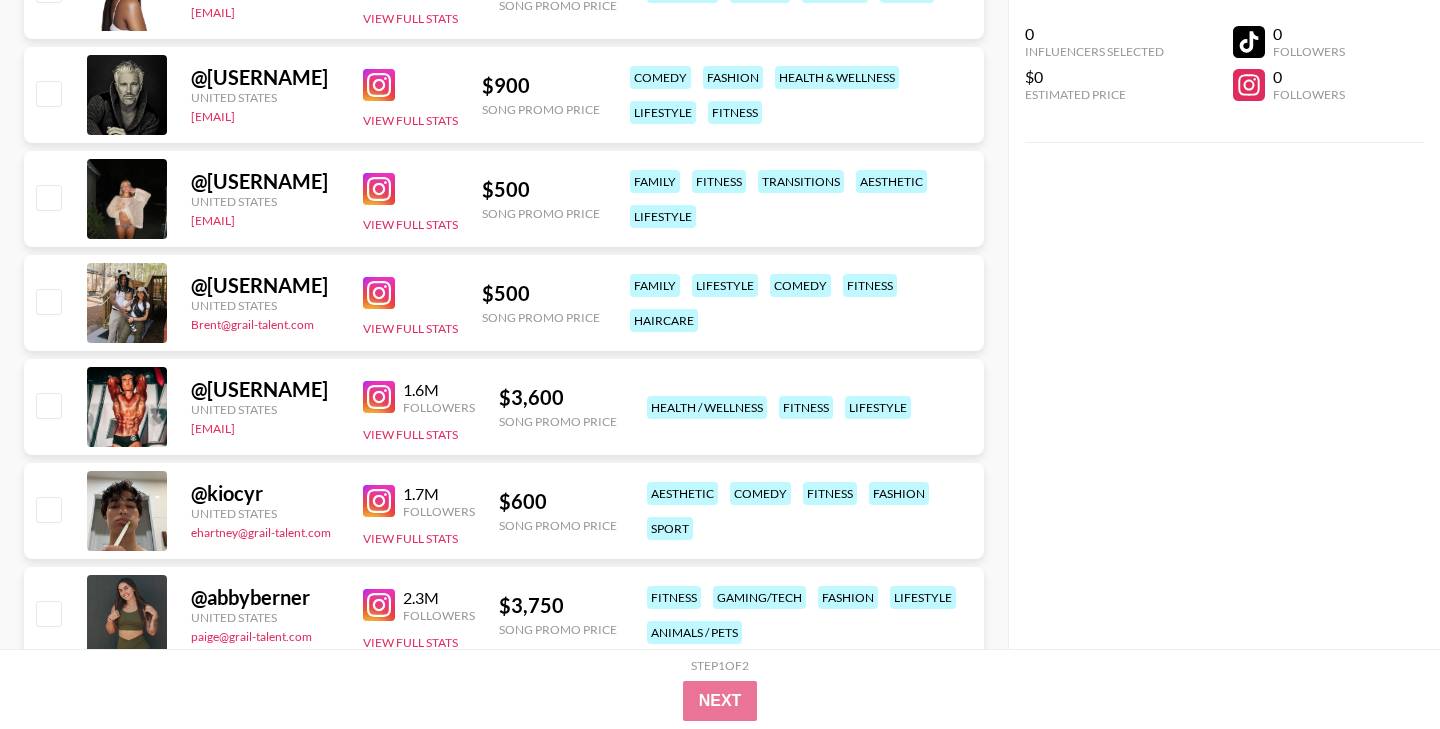 scroll, scrollTop: 2587, scrollLeft: 0, axis: vertical 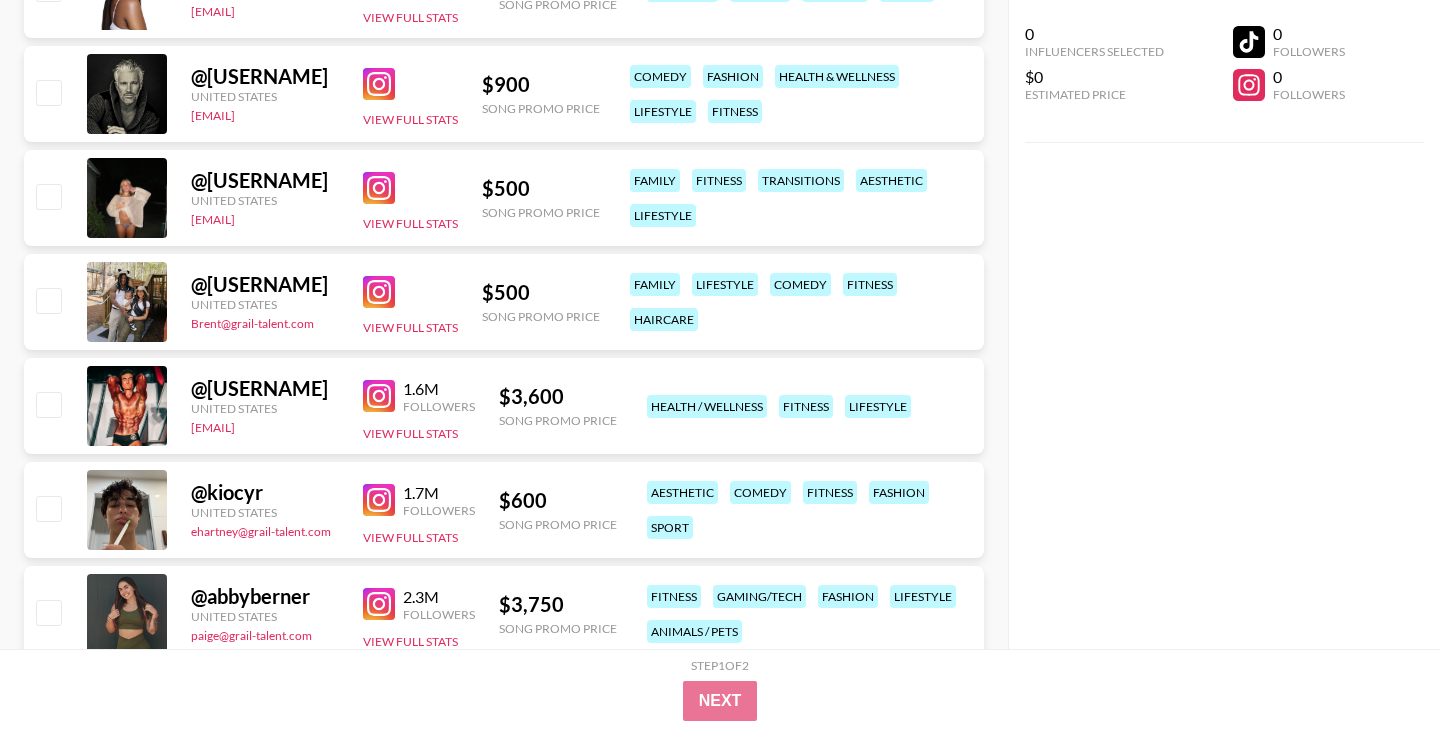 click at bounding box center [379, 188] 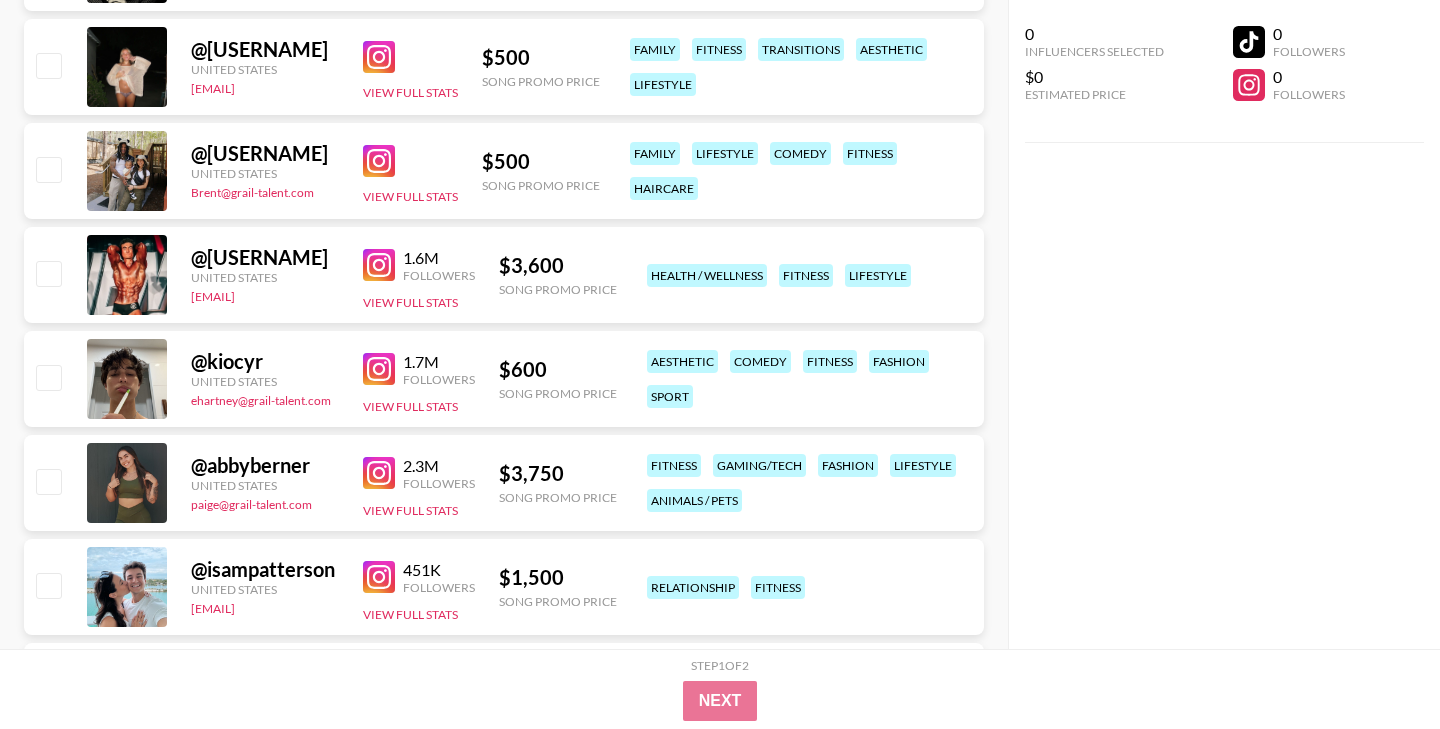 scroll, scrollTop: 2720, scrollLeft: 0, axis: vertical 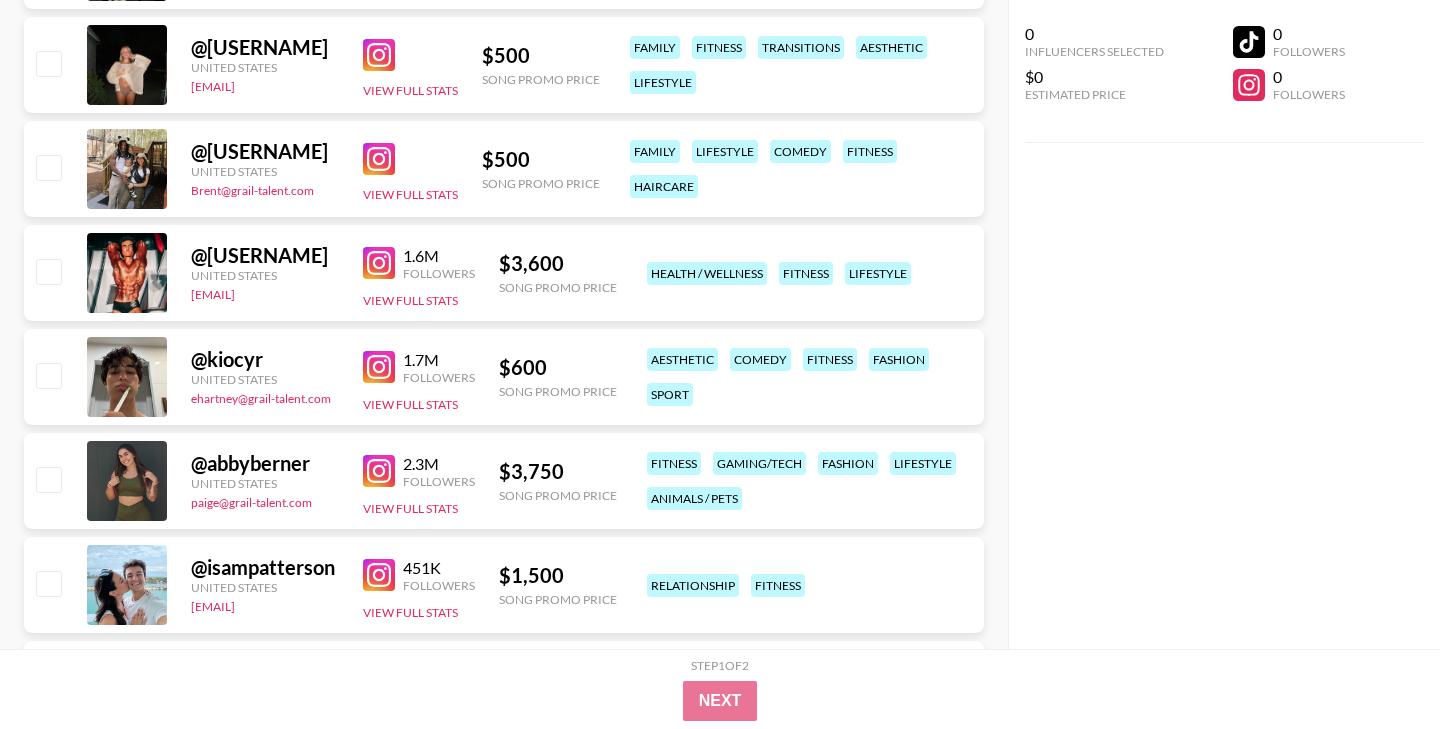 click at bounding box center (379, 159) 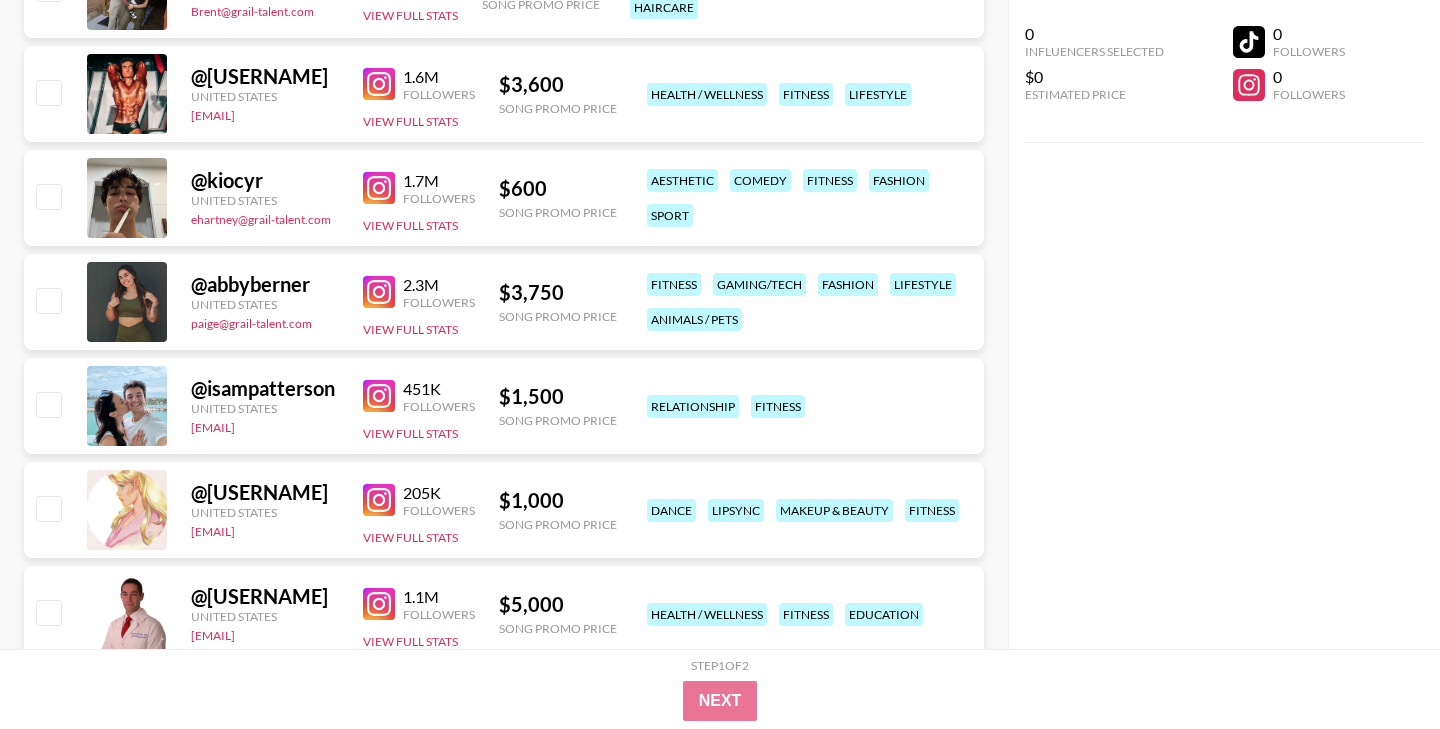 scroll, scrollTop: 2900, scrollLeft: 0, axis: vertical 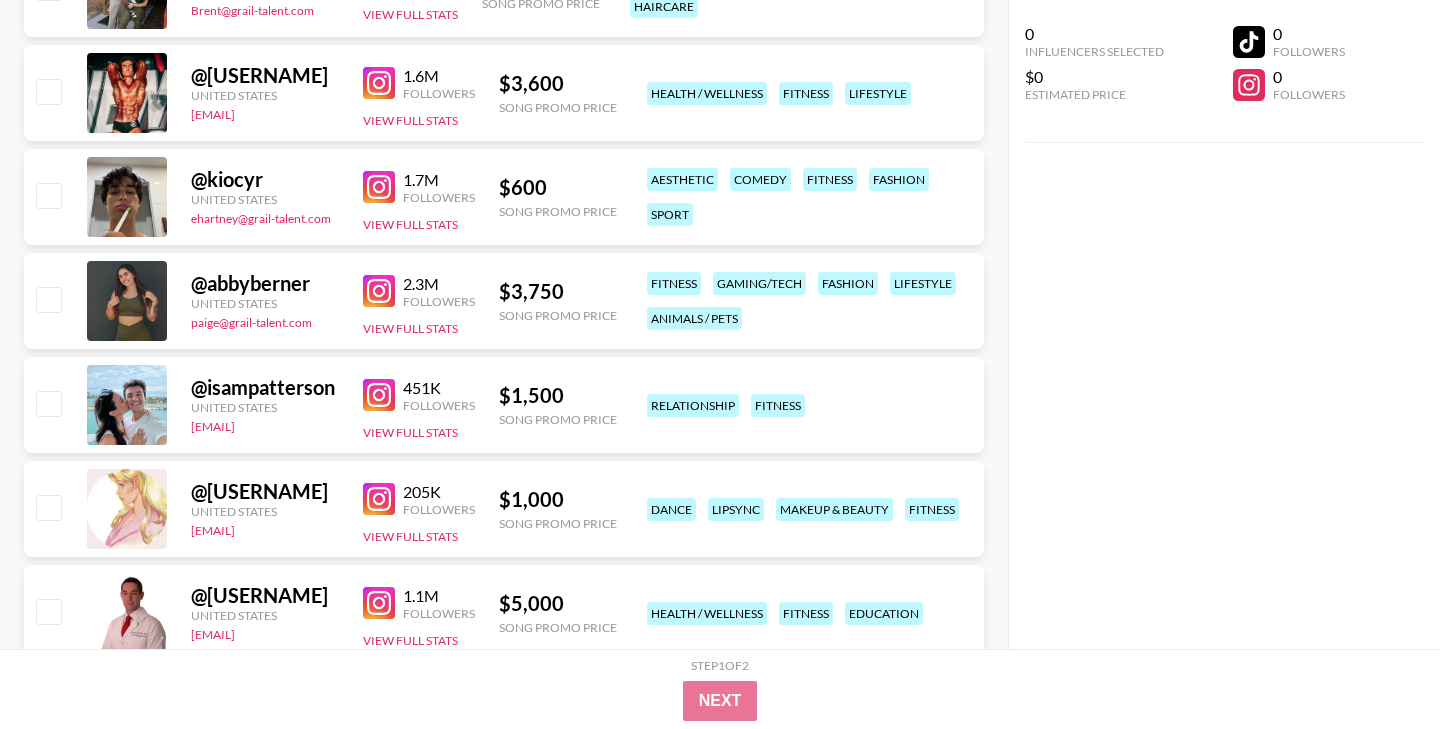 click at bounding box center (379, 187) 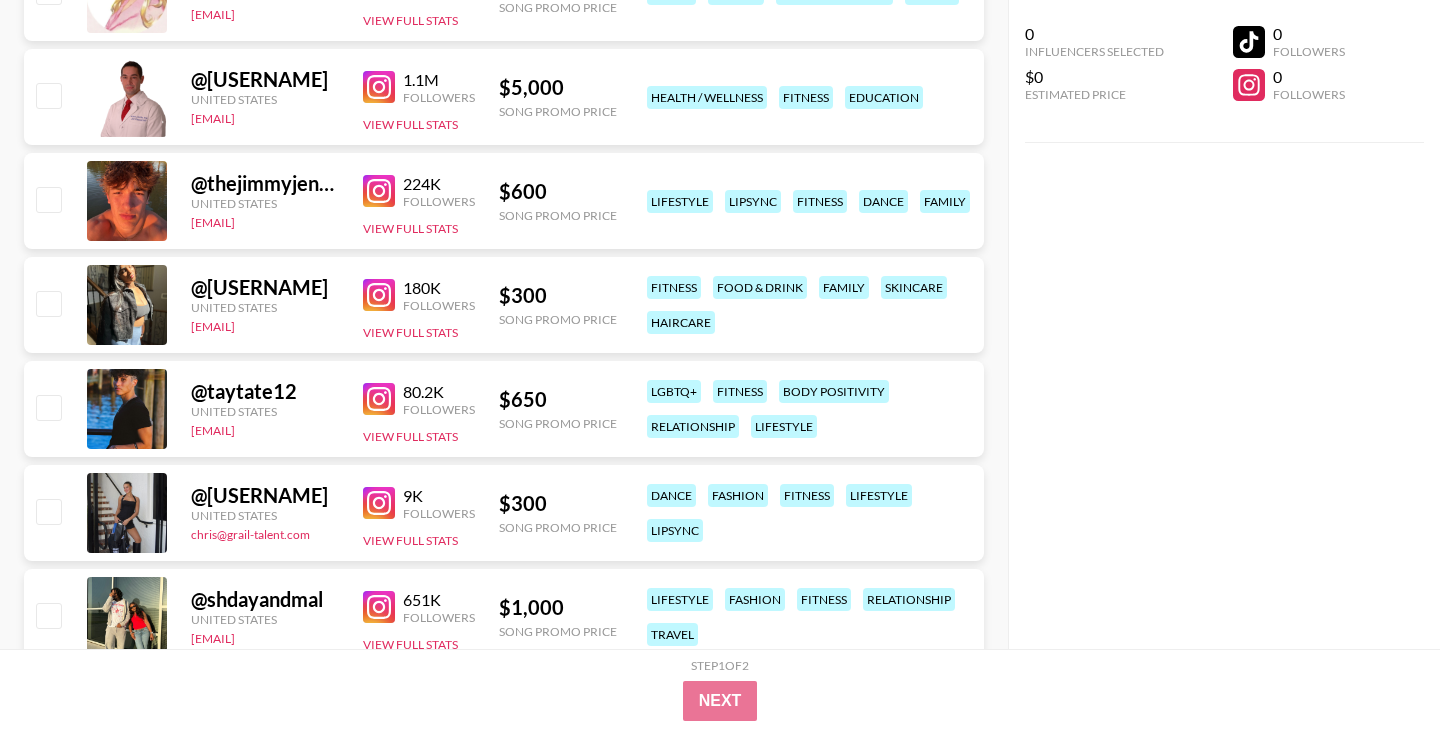 scroll, scrollTop: 3417, scrollLeft: 0, axis: vertical 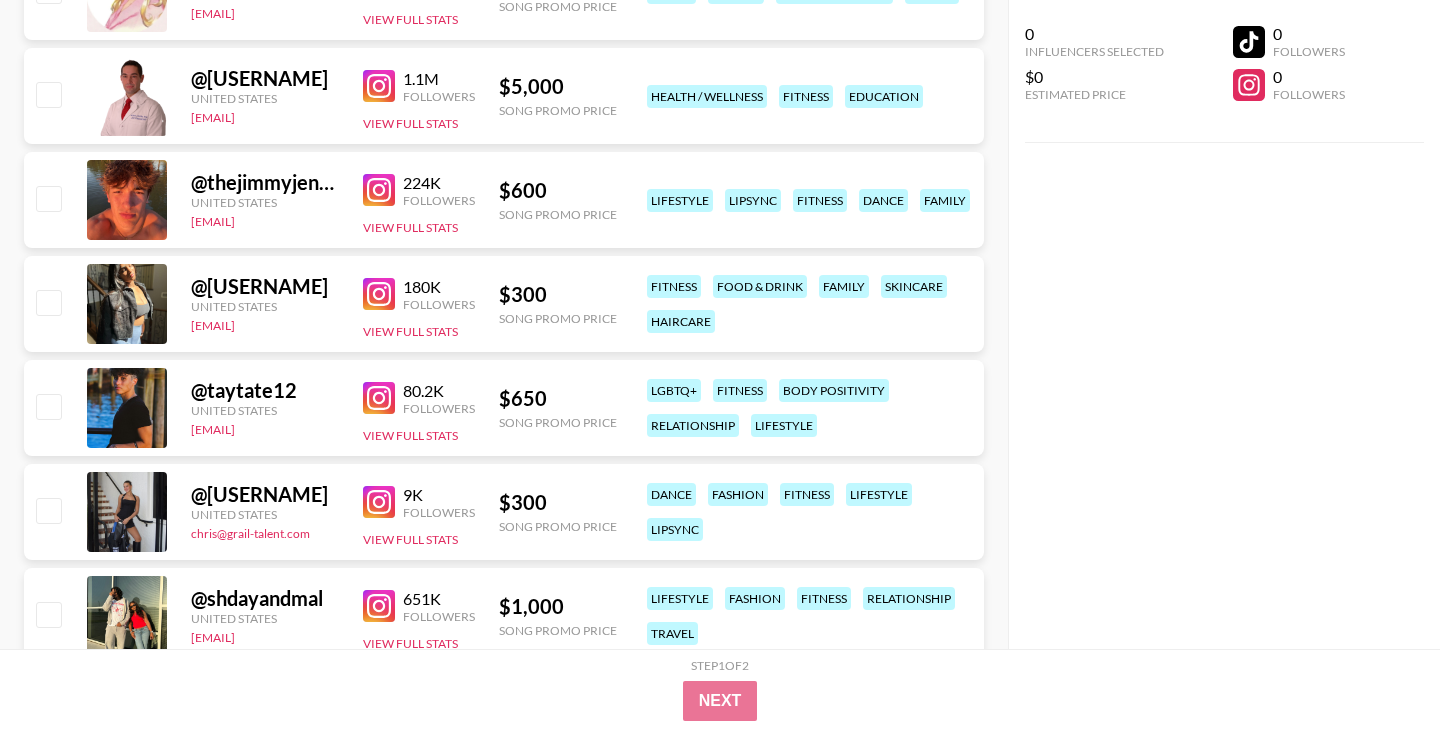 click at bounding box center (379, 190) 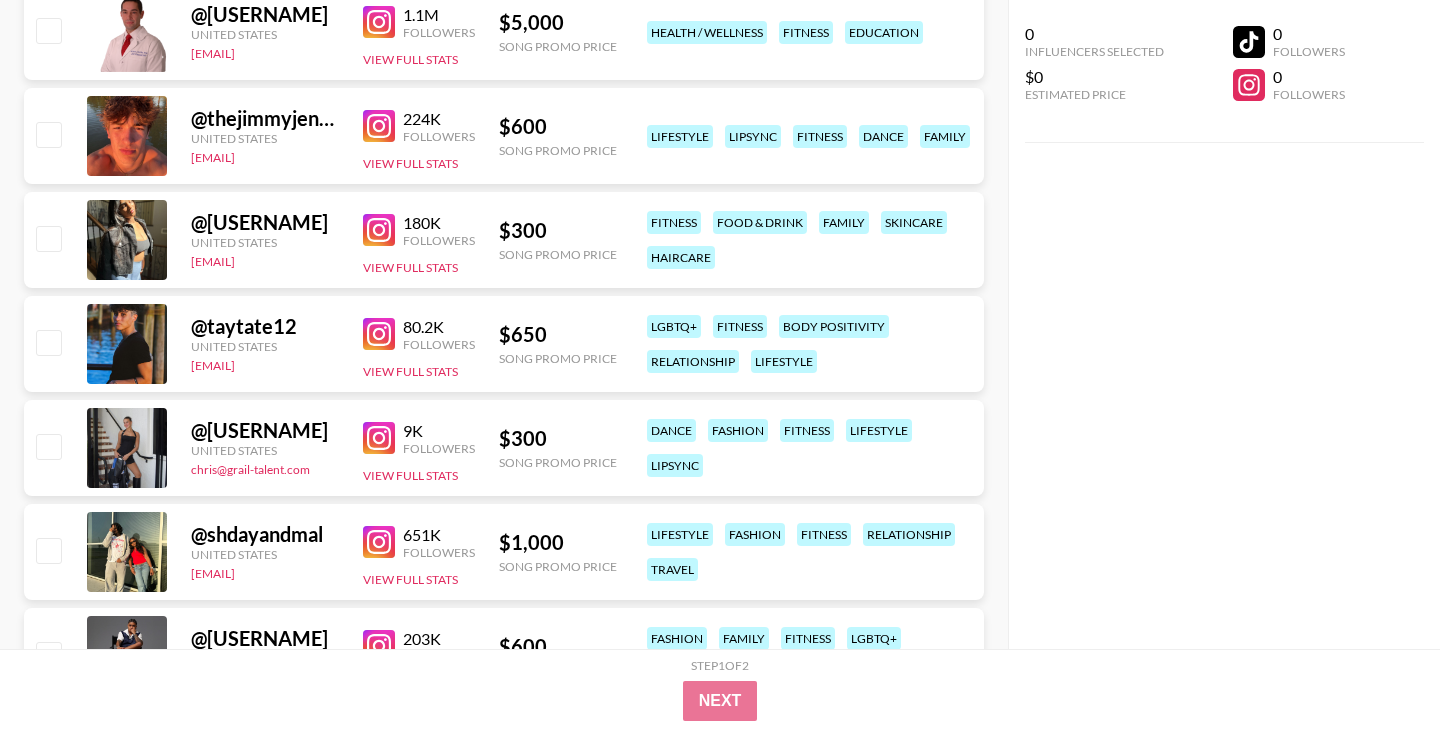 scroll, scrollTop: 3482, scrollLeft: 0, axis: vertical 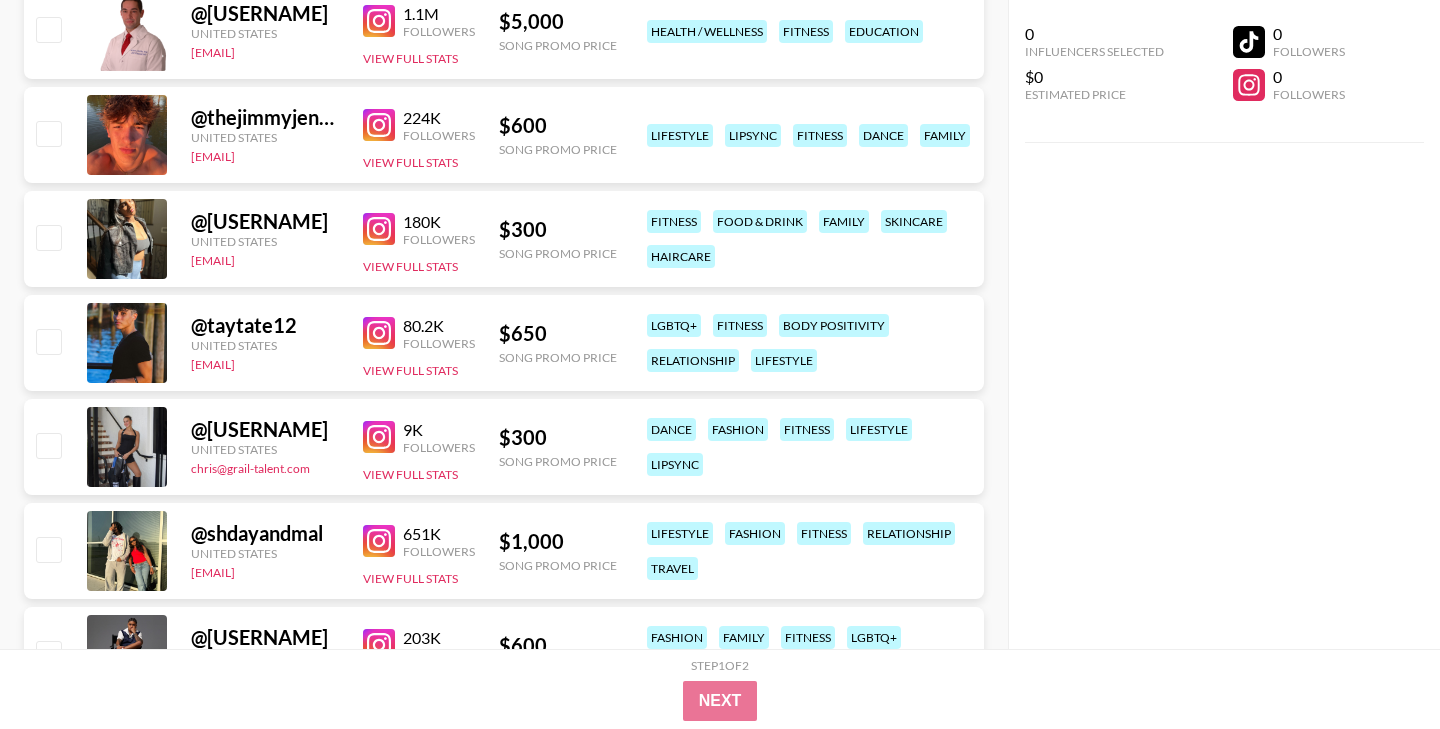 click at bounding box center (379, 229) 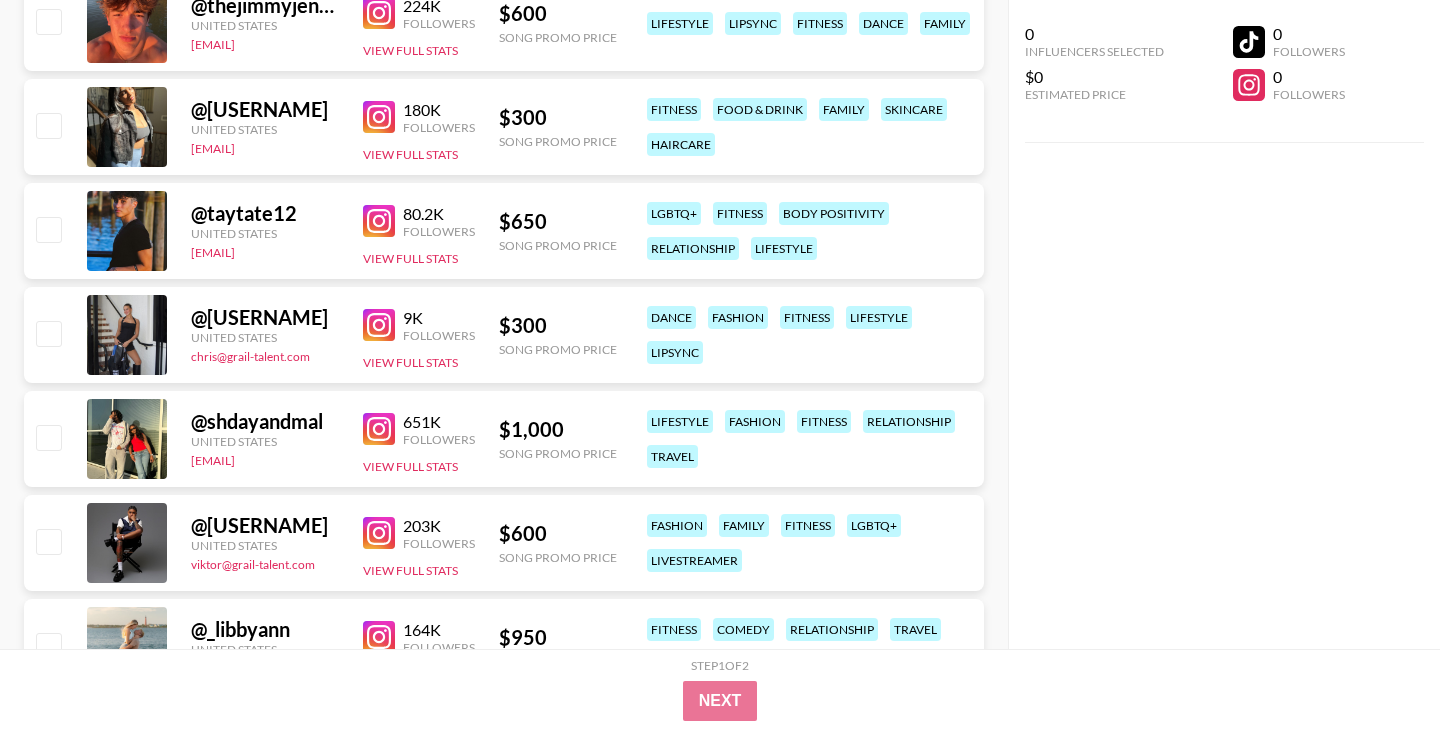 scroll, scrollTop: 3628, scrollLeft: 0, axis: vertical 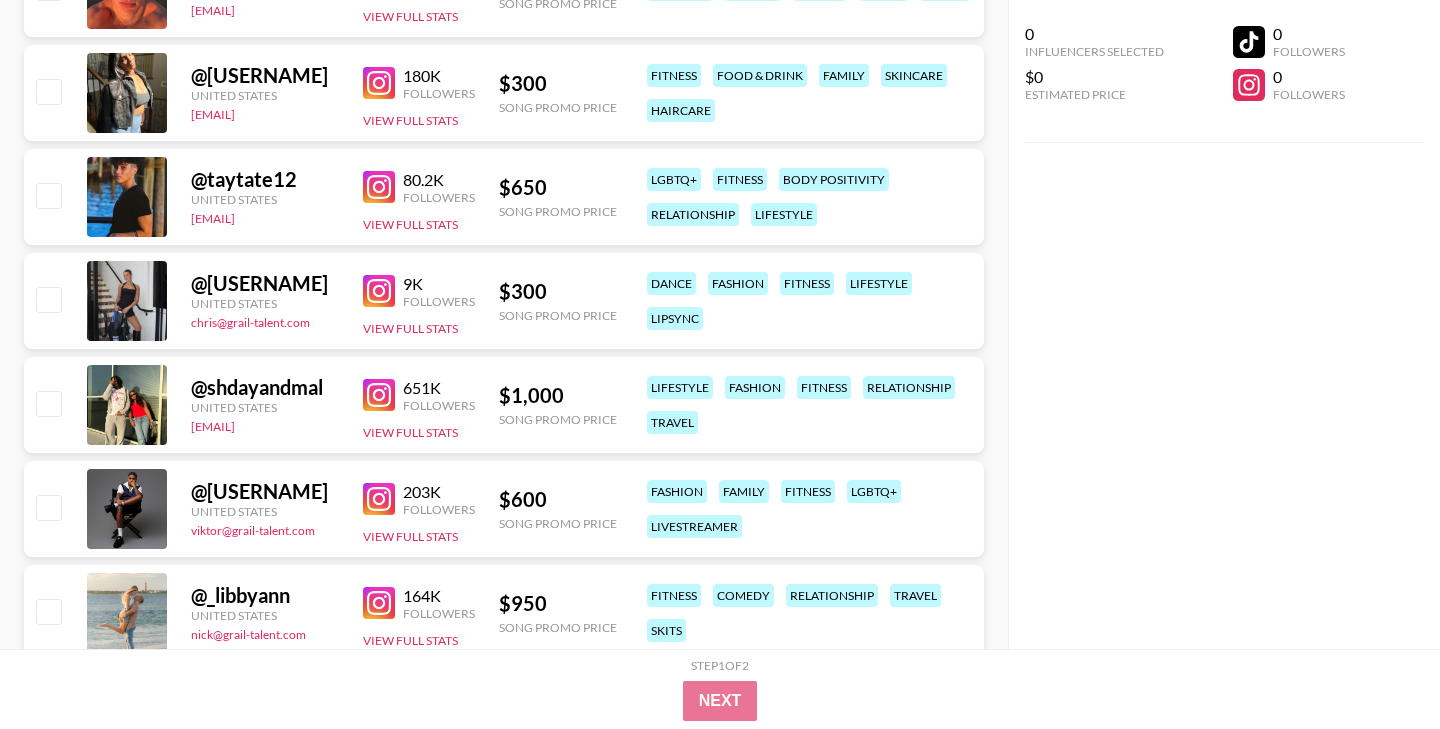 click at bounding box center (379, 187) 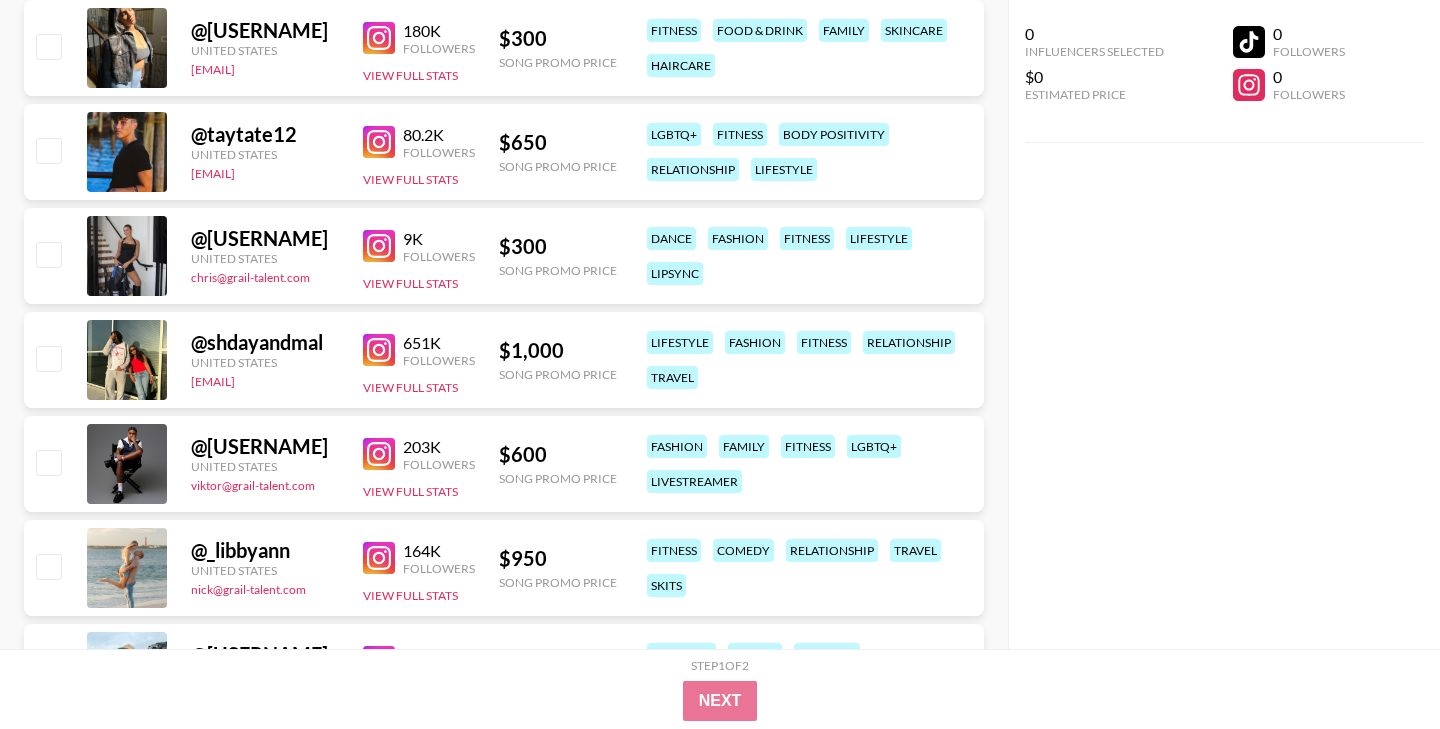click at bounding box center (379, 246) 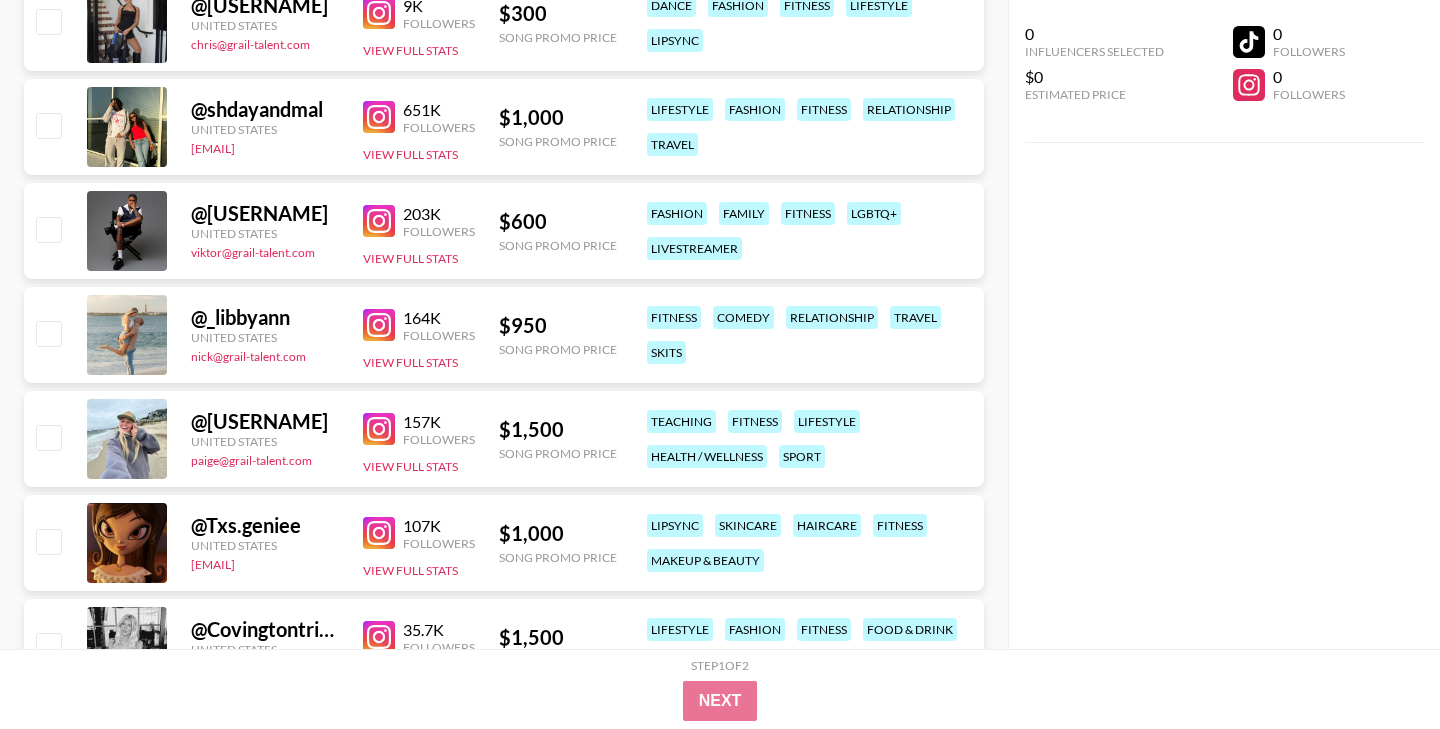 scroll, scrollTop: 3911, scrollLeft: 0, axis: vertical 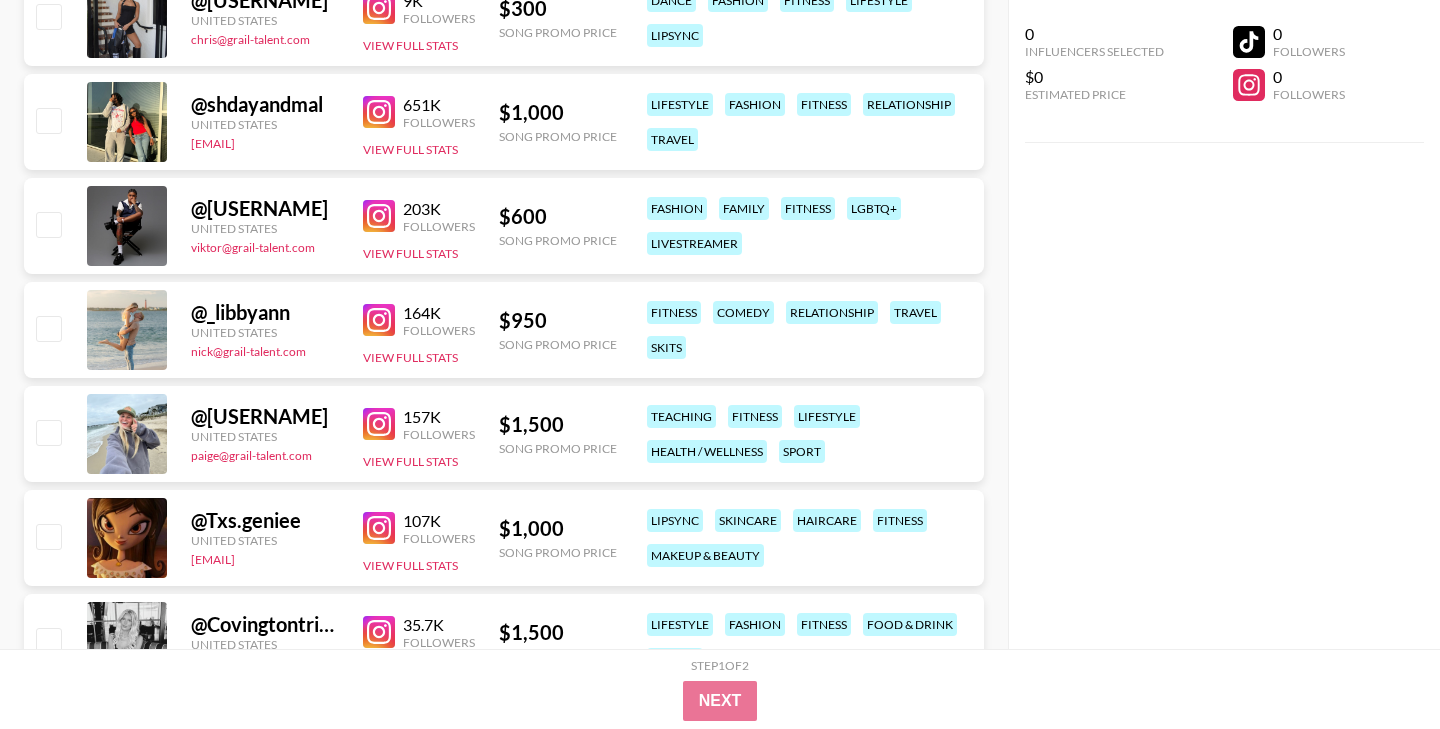 click at bounding box center (379, 112) 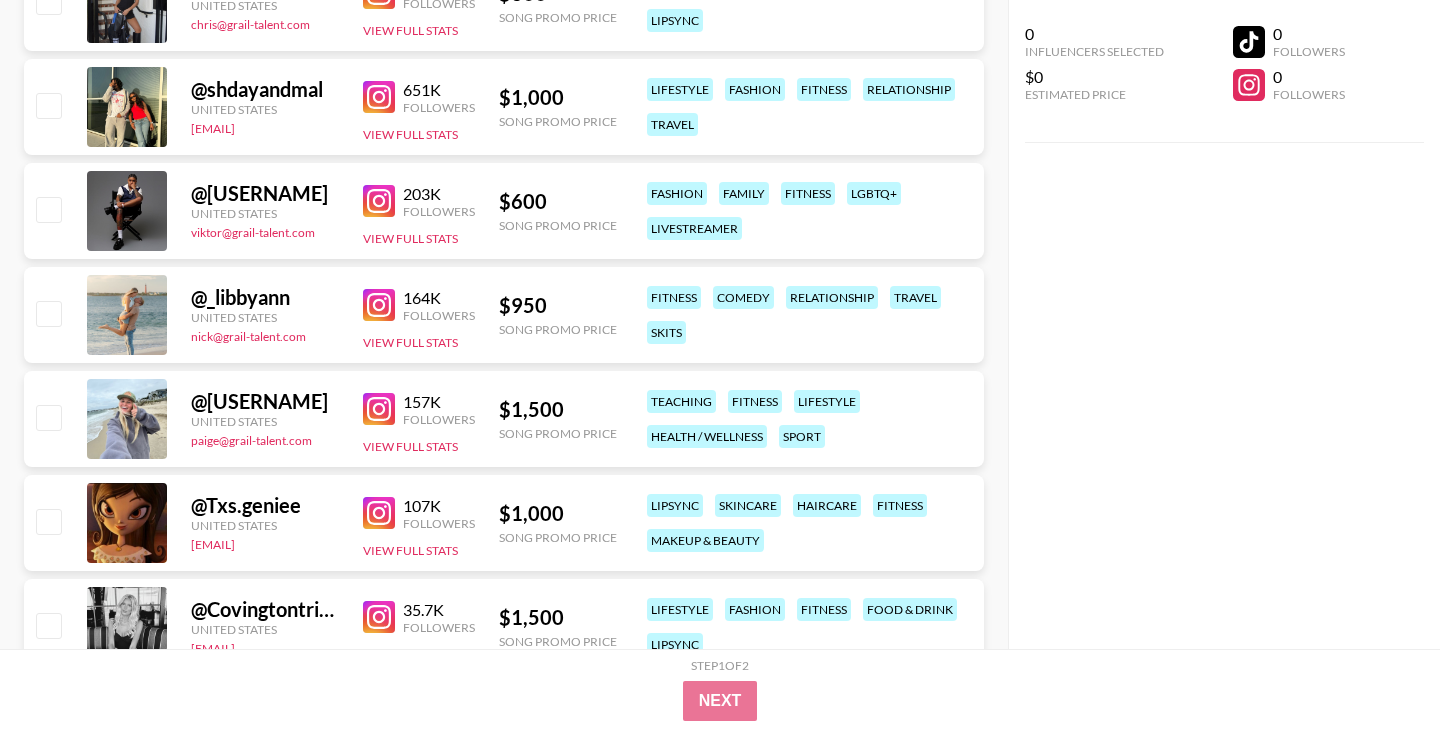 scroll, scrollTop: 3935, scrollLeft: 0, axis: vertical 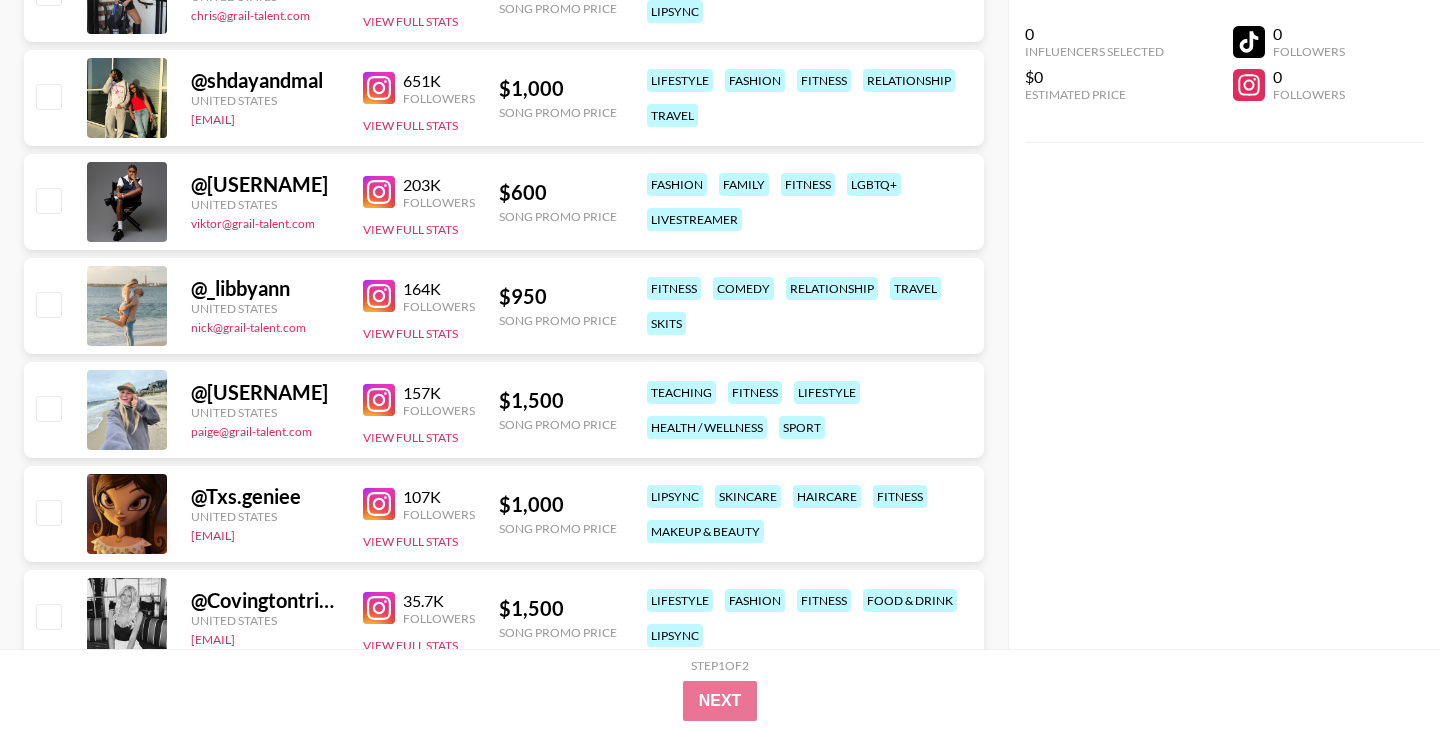 click at bounding box center [379, 192] 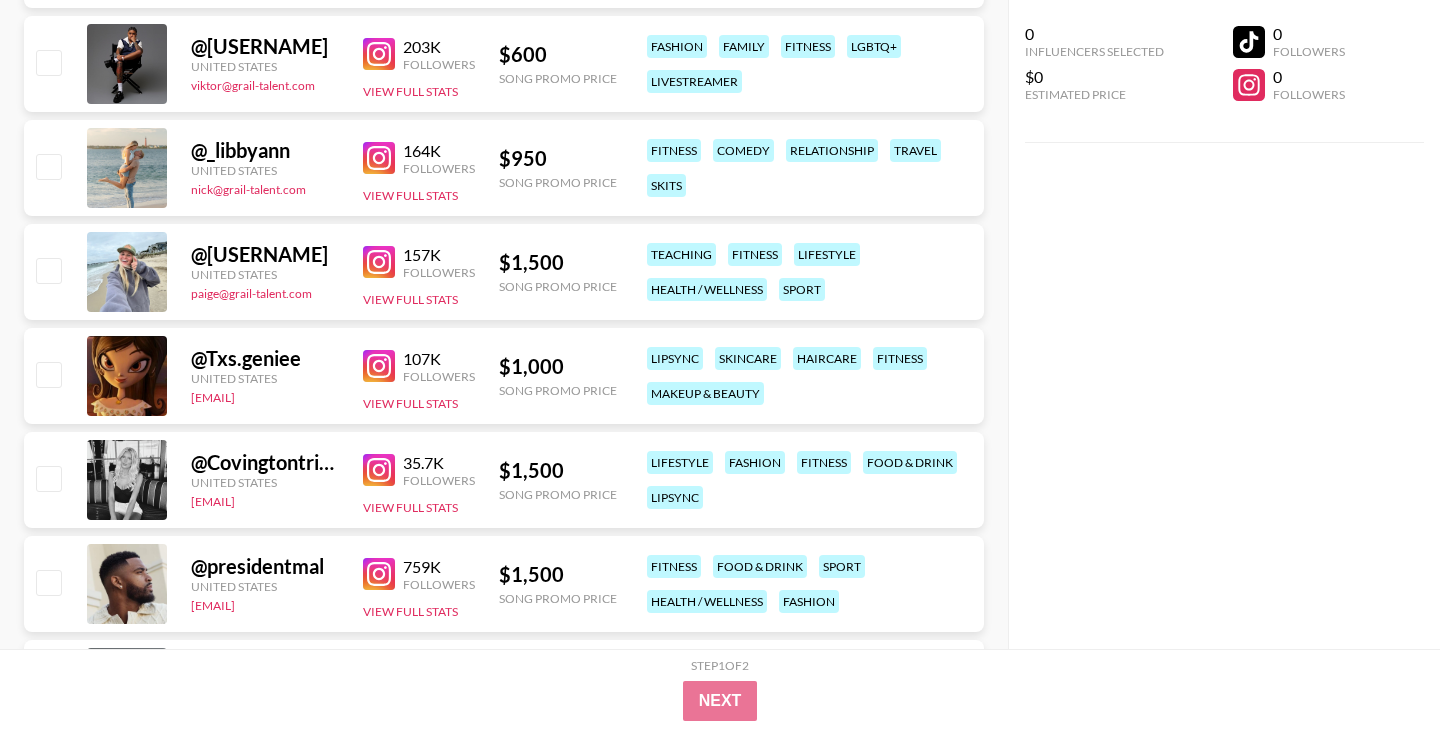 scroll, scrollTop: 4142, scrollLeft: 0, axis: vertical 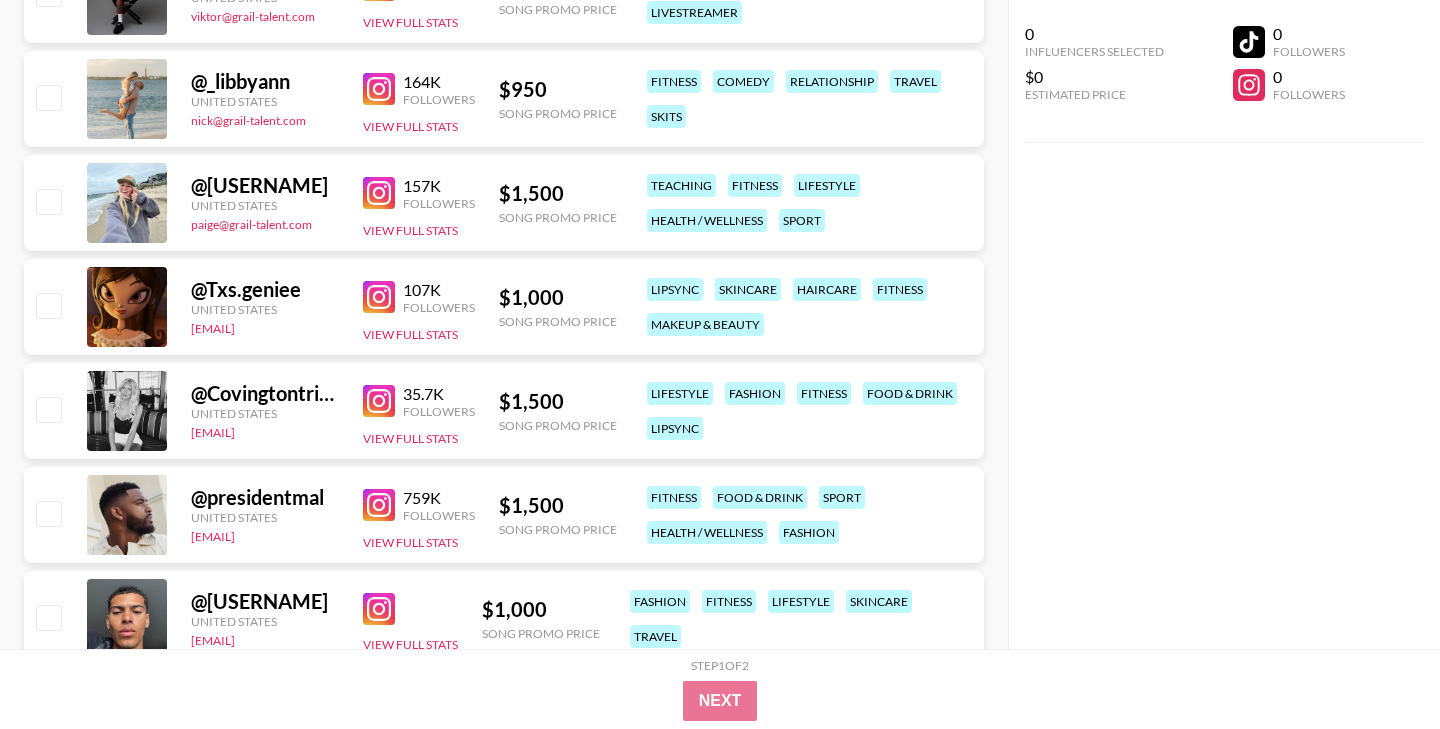 click at bounding box center [379, 89] 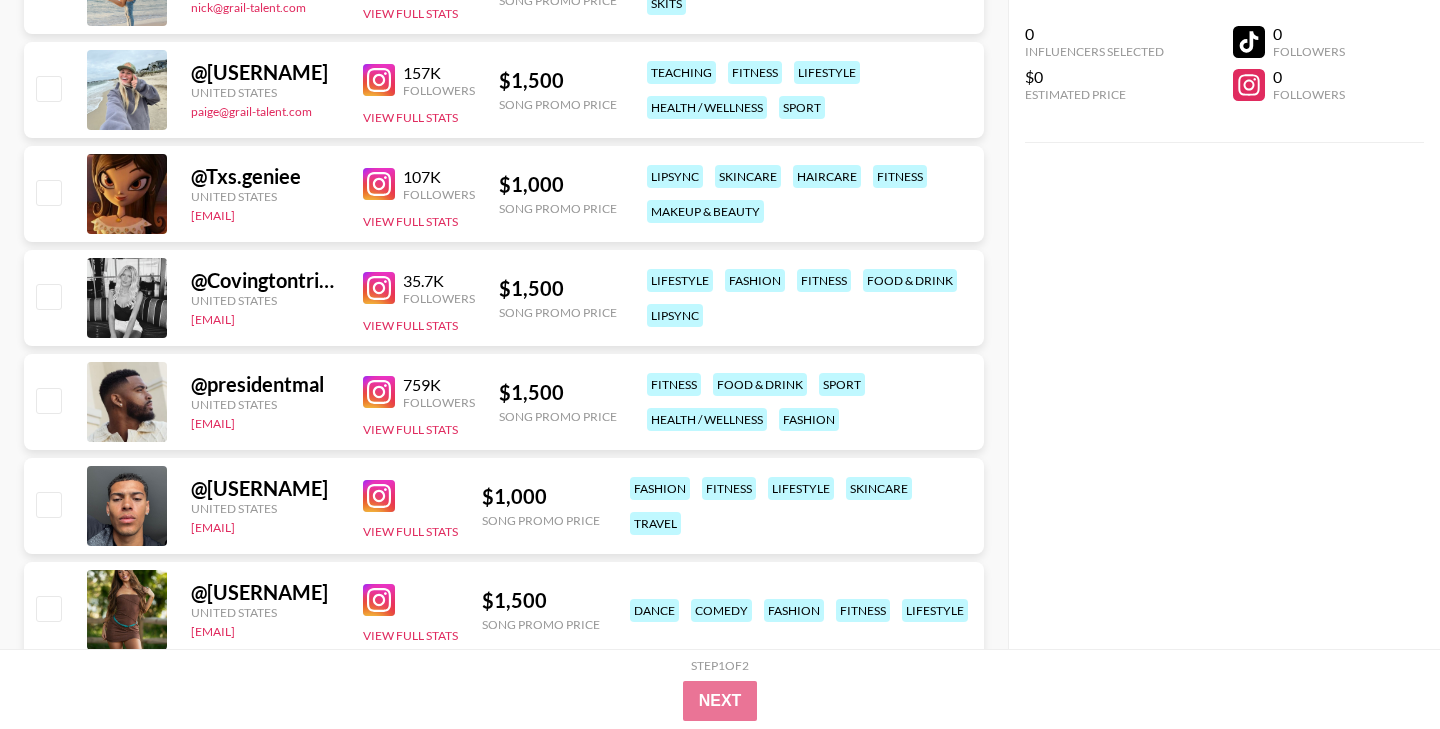 scroll, scrollTop: 4311, scrollLeft: 0, axis: vertical 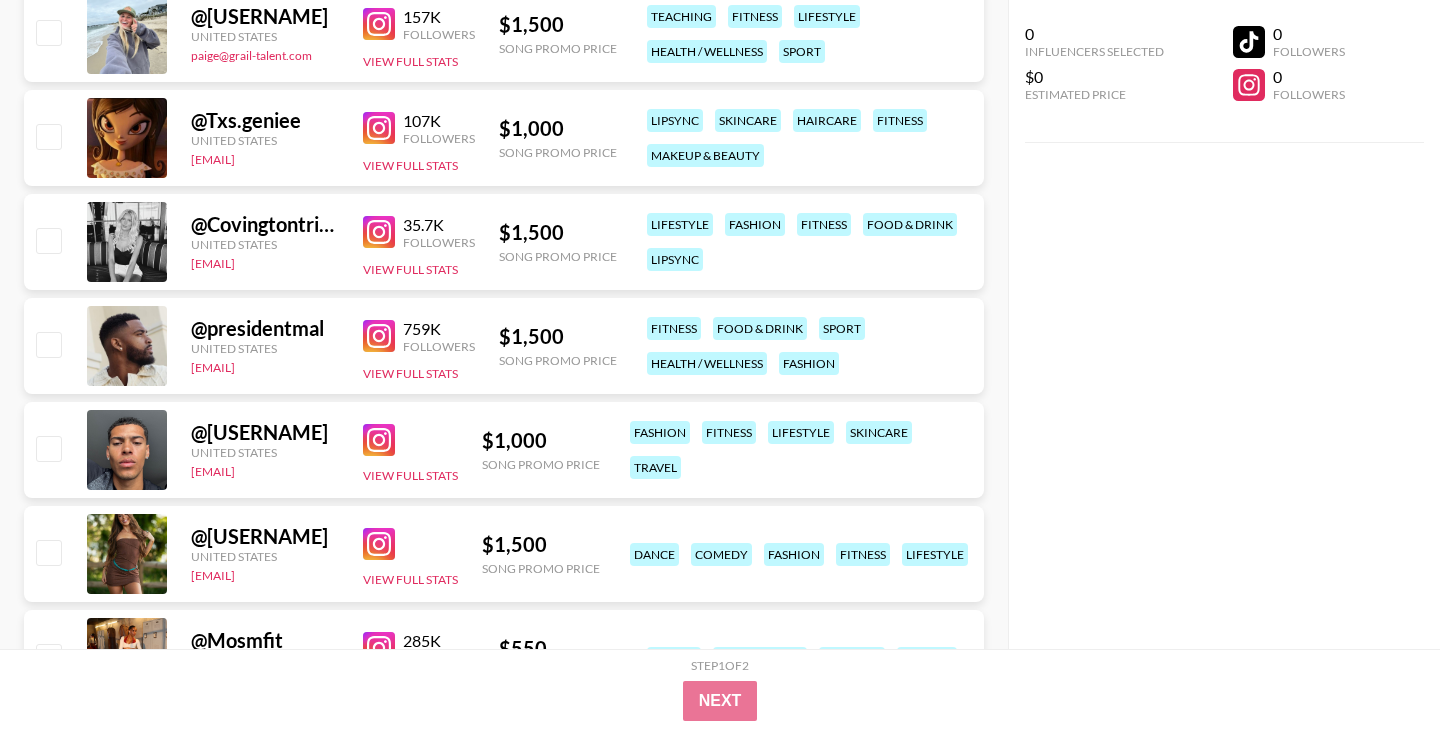 click on "[NUMBER] Followers View Full Stats" at bounding box center (419, 138) 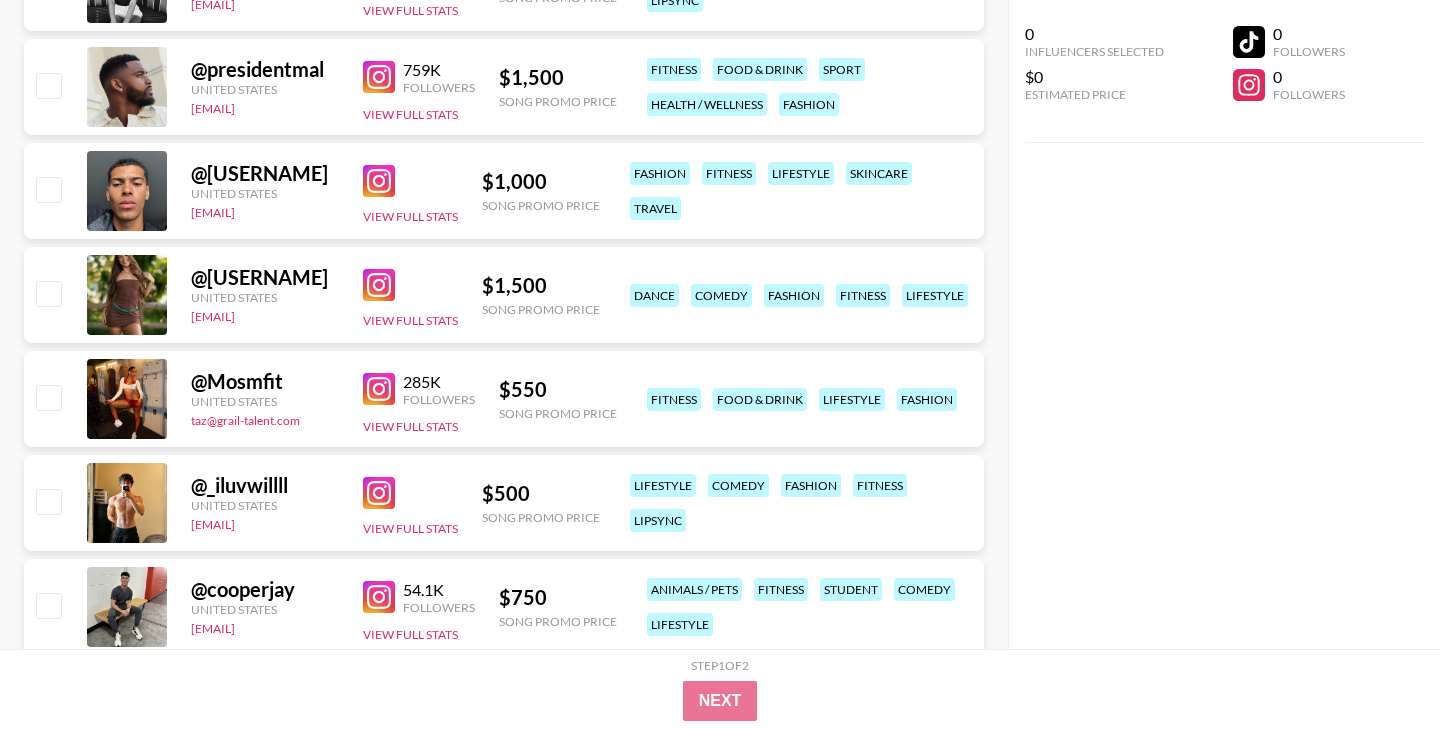 scroll, scrollTop: 4575, scrollLeft: 0, axis: vertical 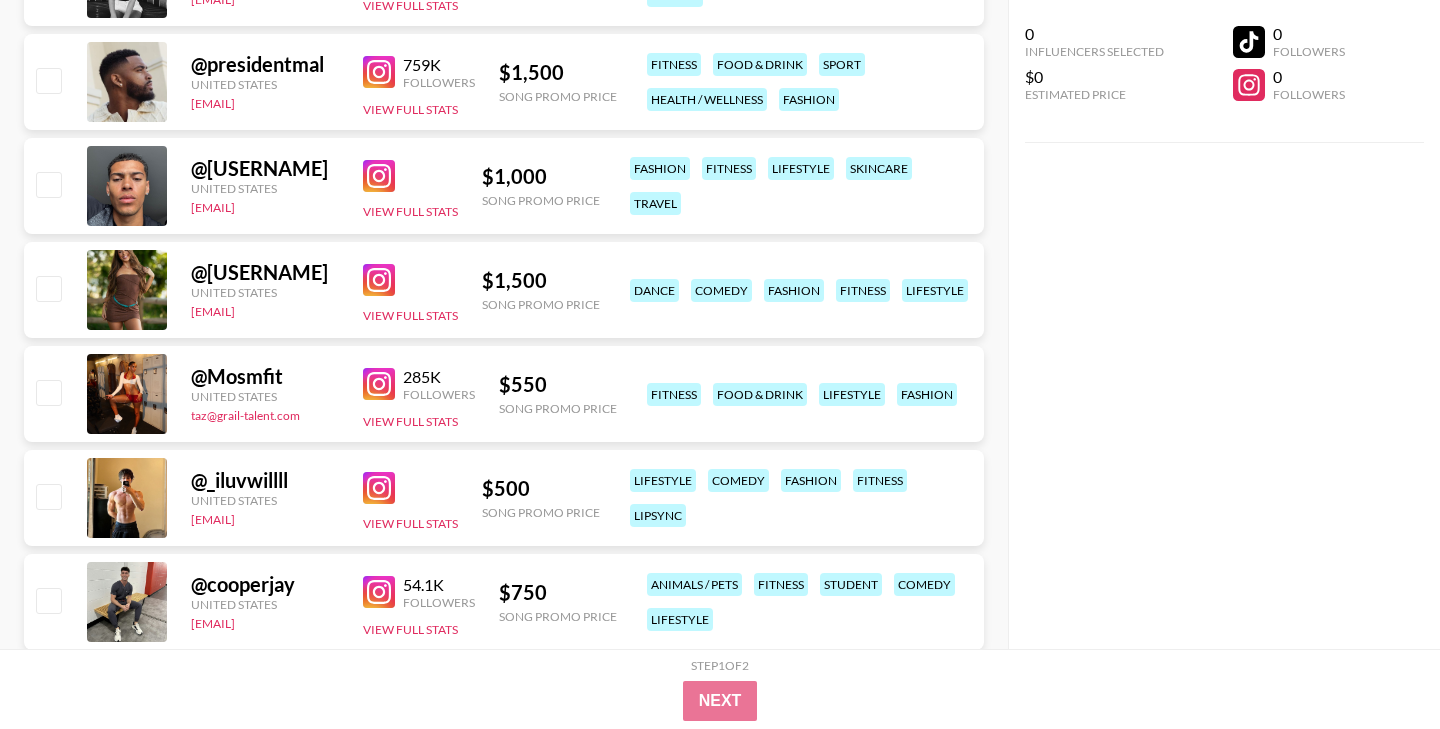 click at bounding box center (379, 176) 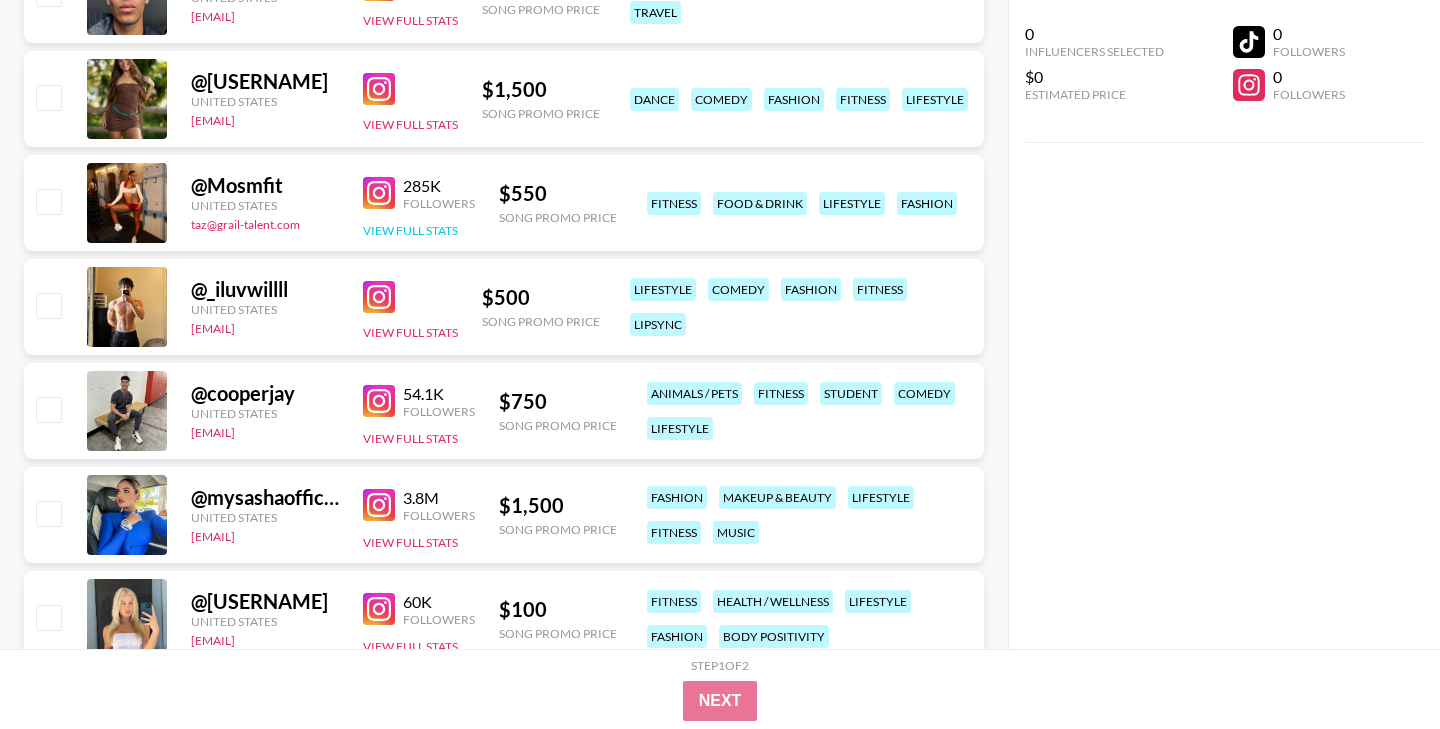 scroll, scrollTop: 4779, scrollLeft: 0, axis: vertical 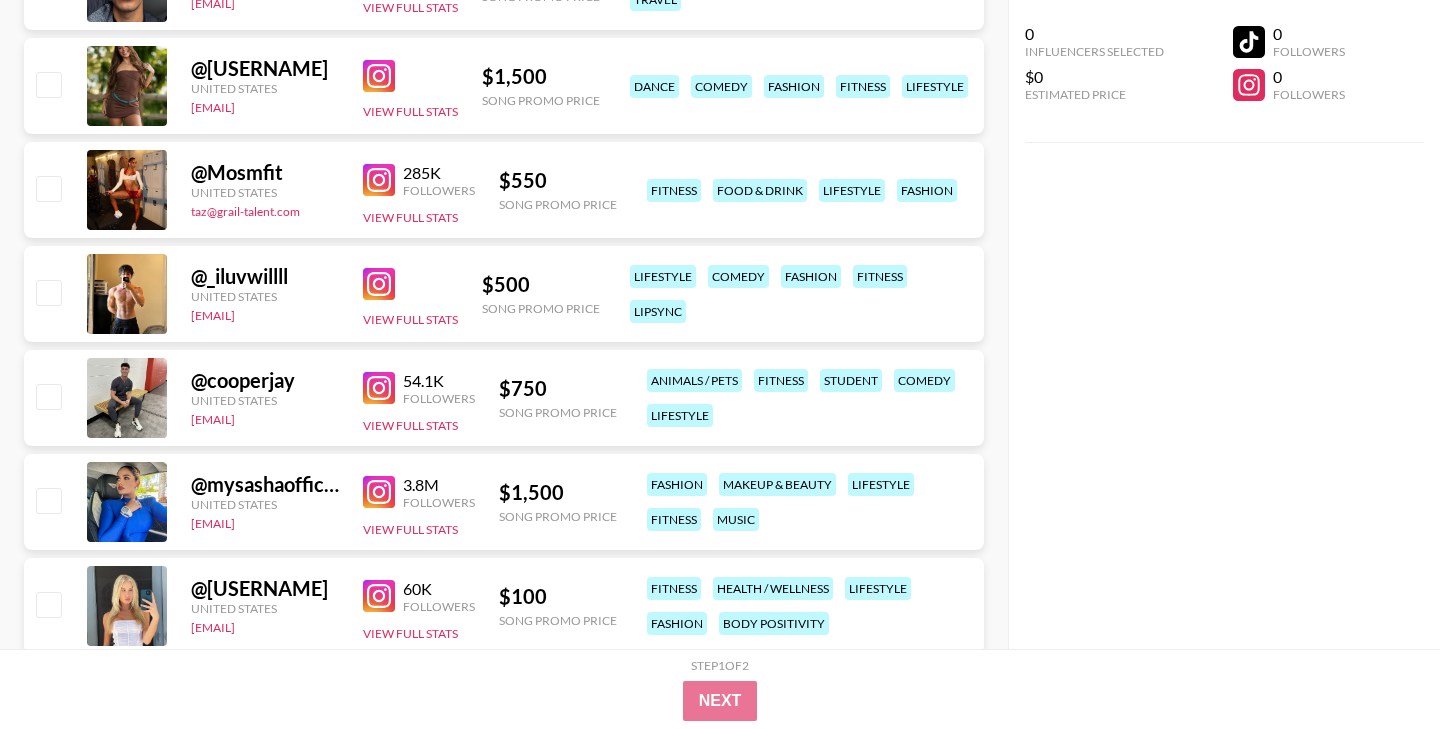 click at bounding box center [379, 180] 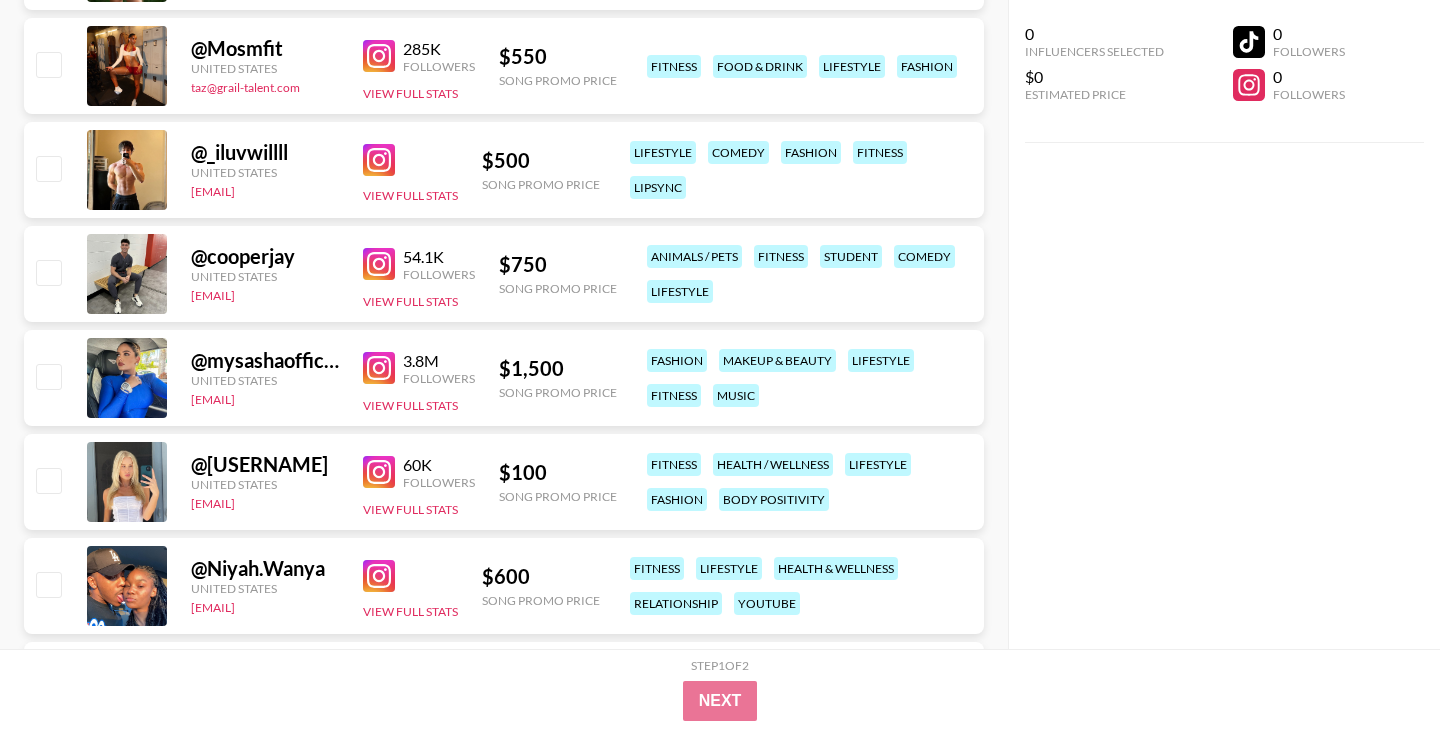 scroll, scrollTop: 4904, scrollLeft: 0, axis: vertical 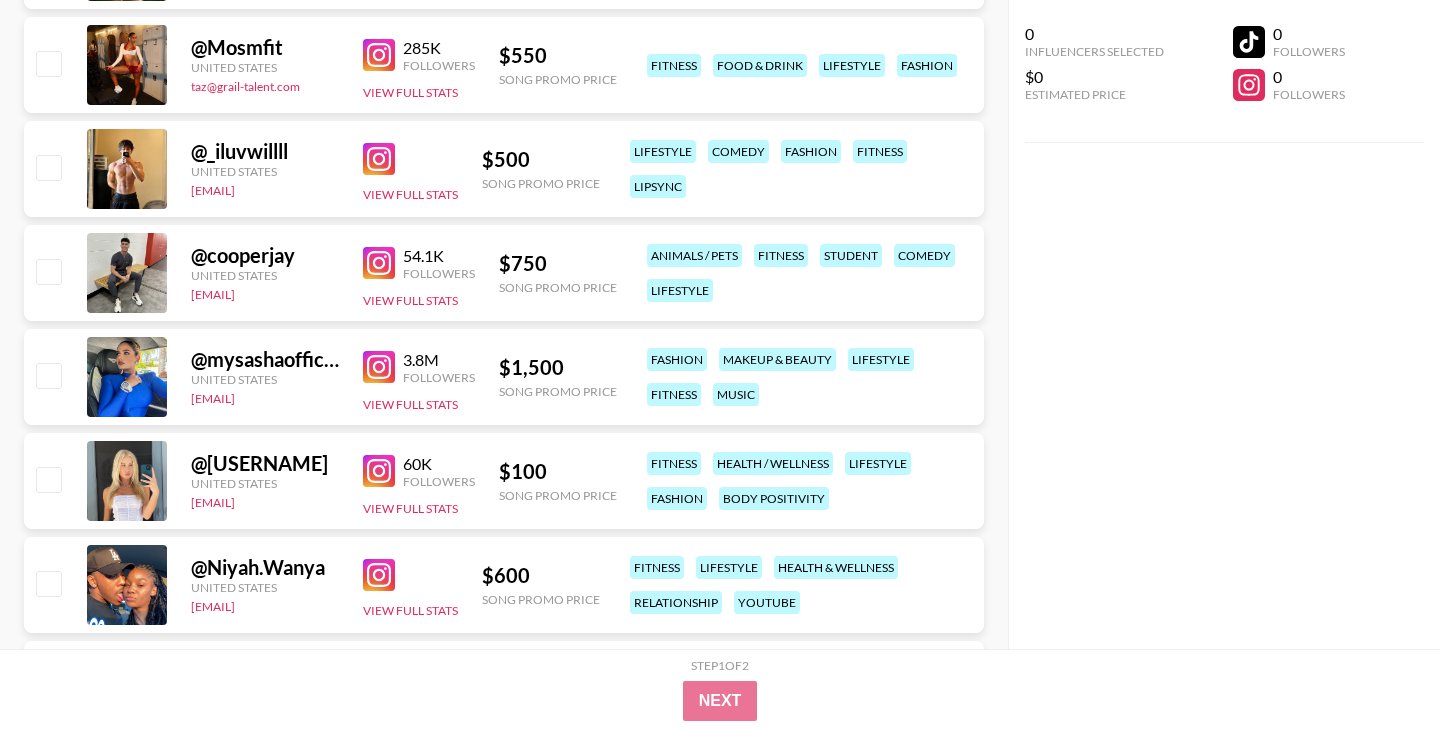 click at bounding box center [379, 159] 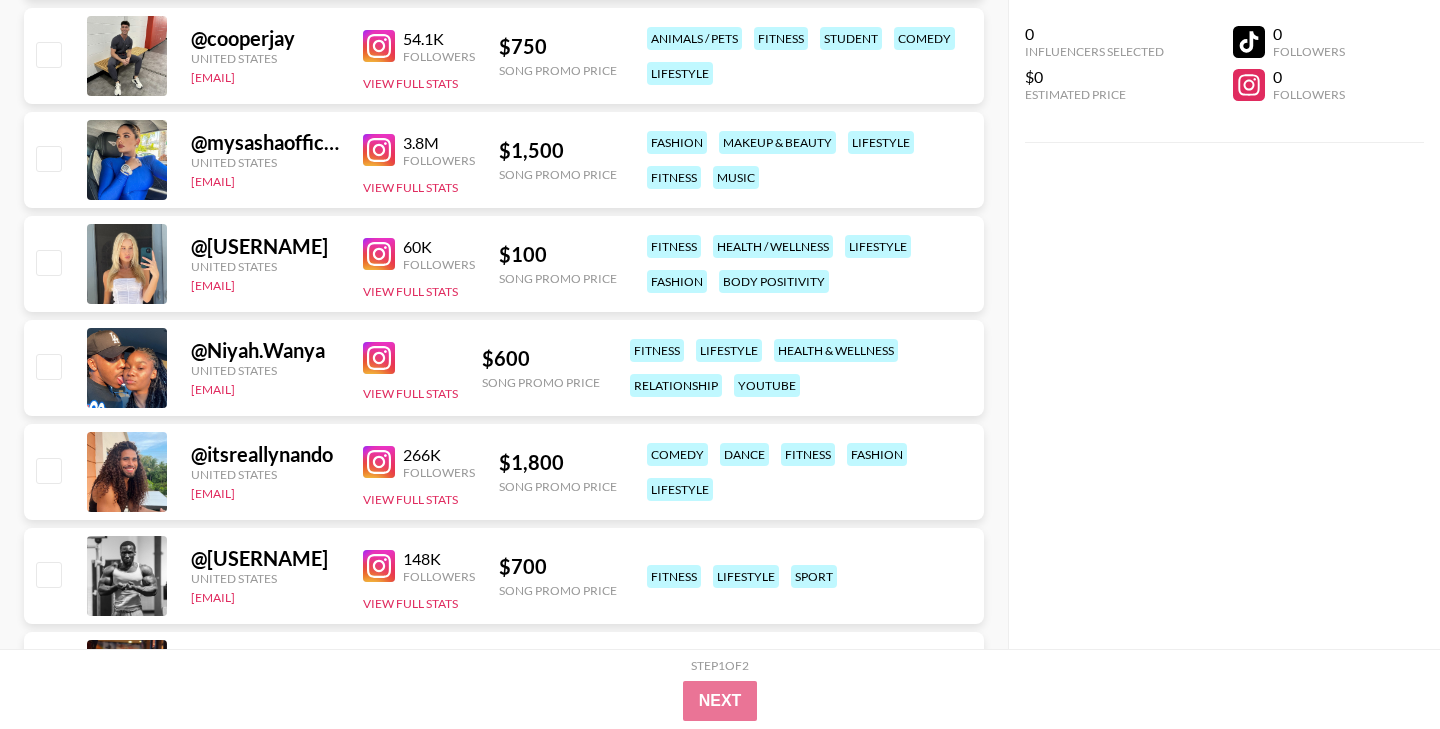scroll, scrollTop: 5122, scrollLeft: 0, axis: vertical 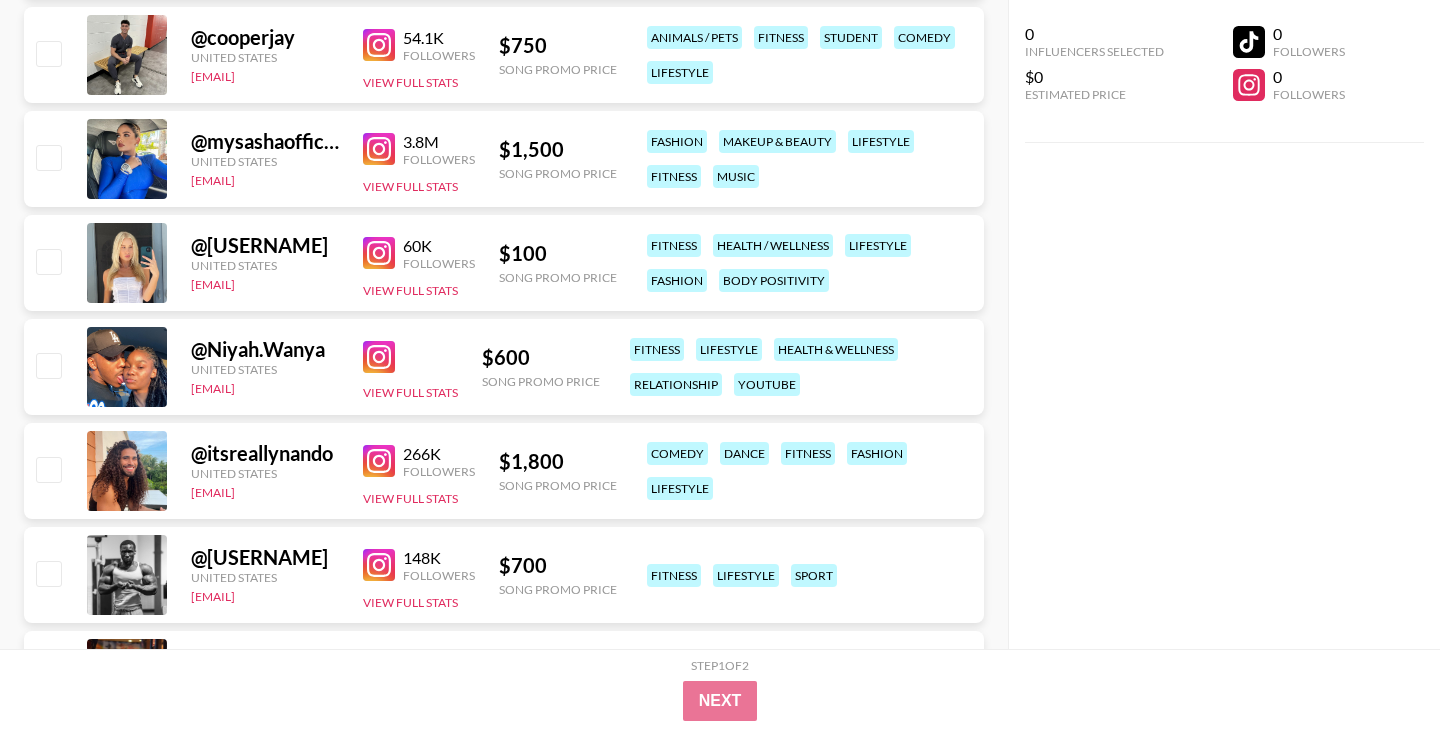 click at bounding box center [379, 253] 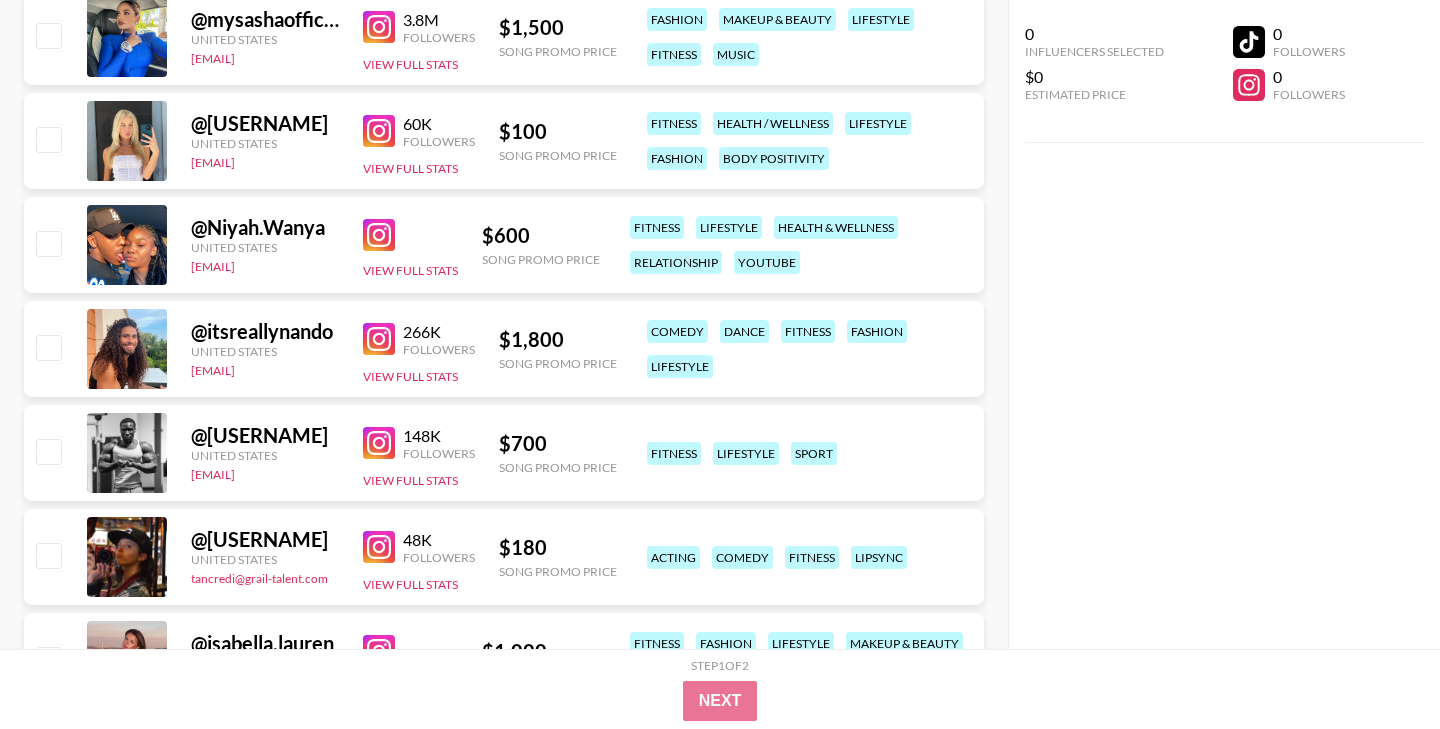 scroll, scrollTop: 5245, scrollLeft: 0, axis: vertical 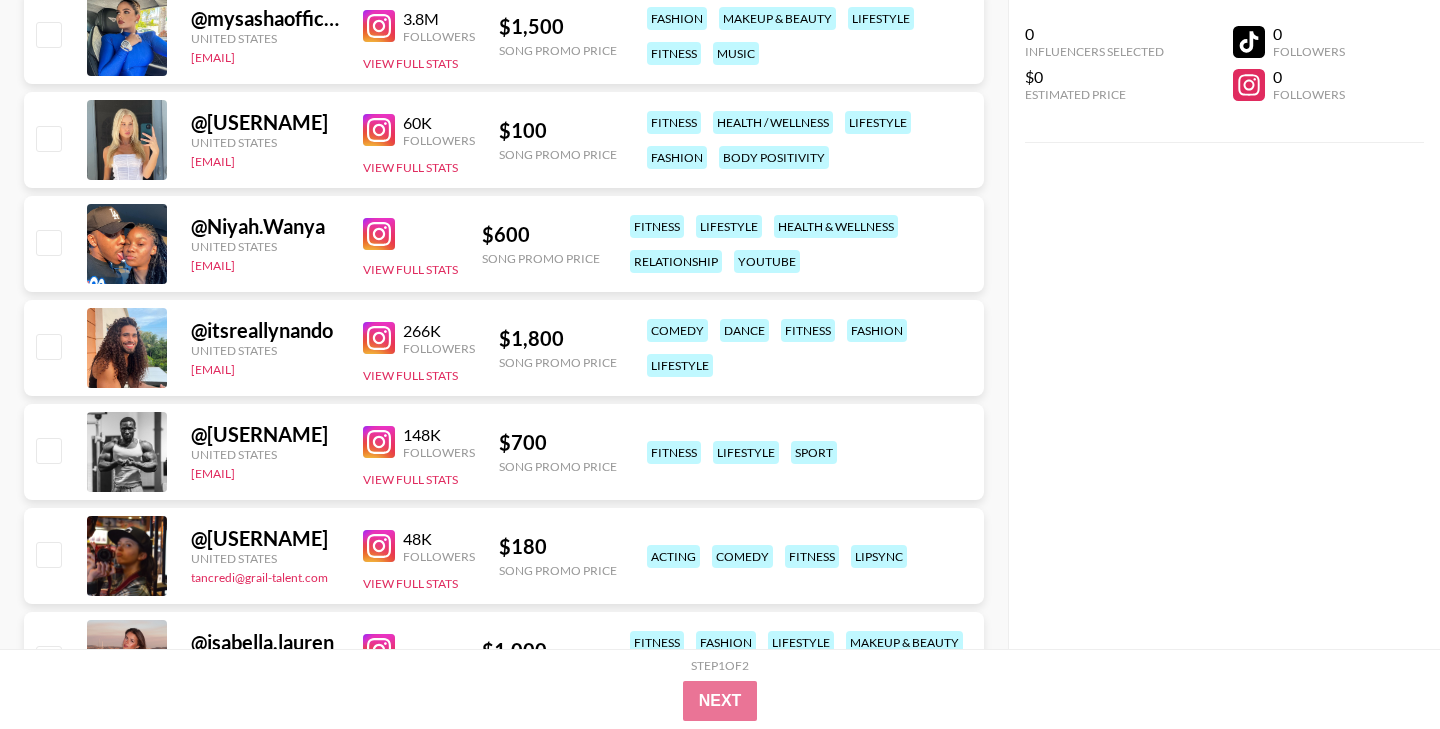 click at bounding box center (379, 234) 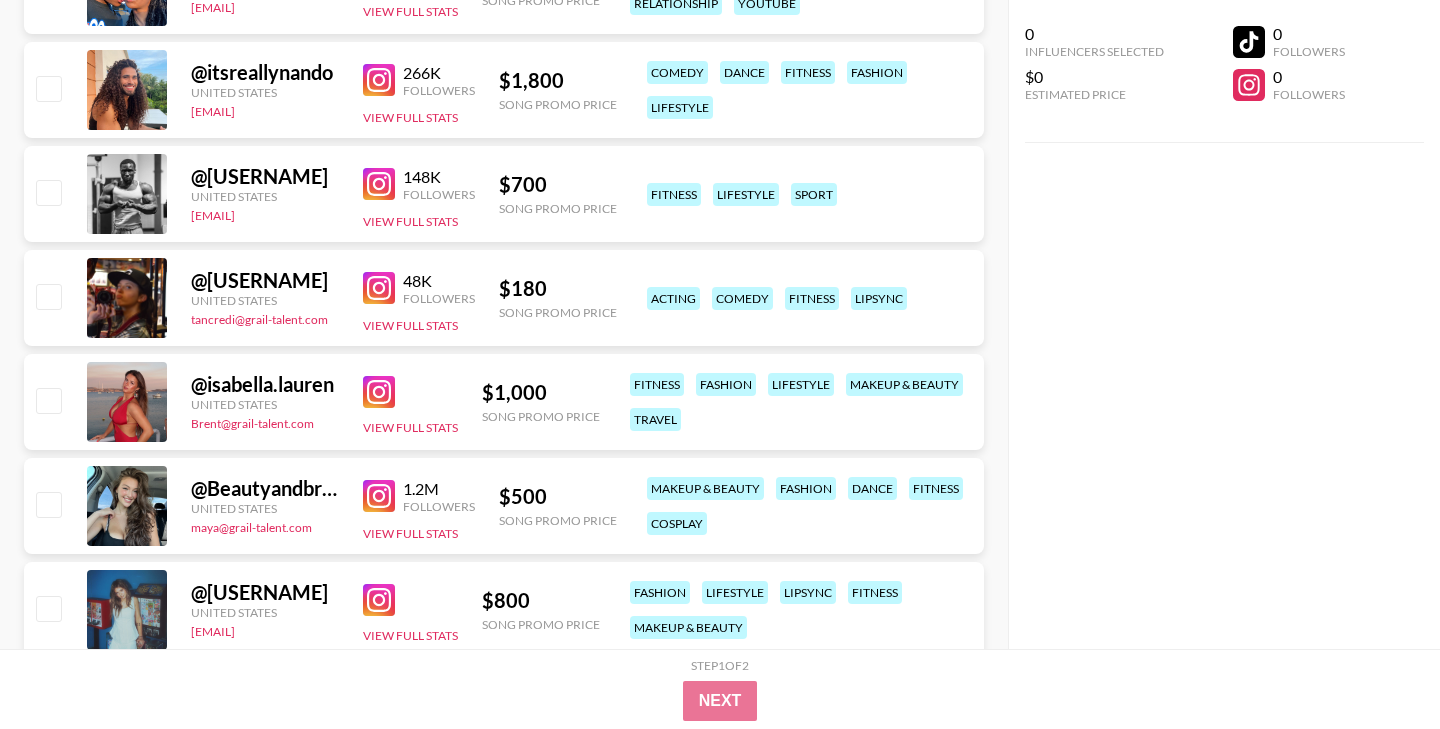 scroll, scrollTop: 5504, scrollLeft: 0, axis: vertical 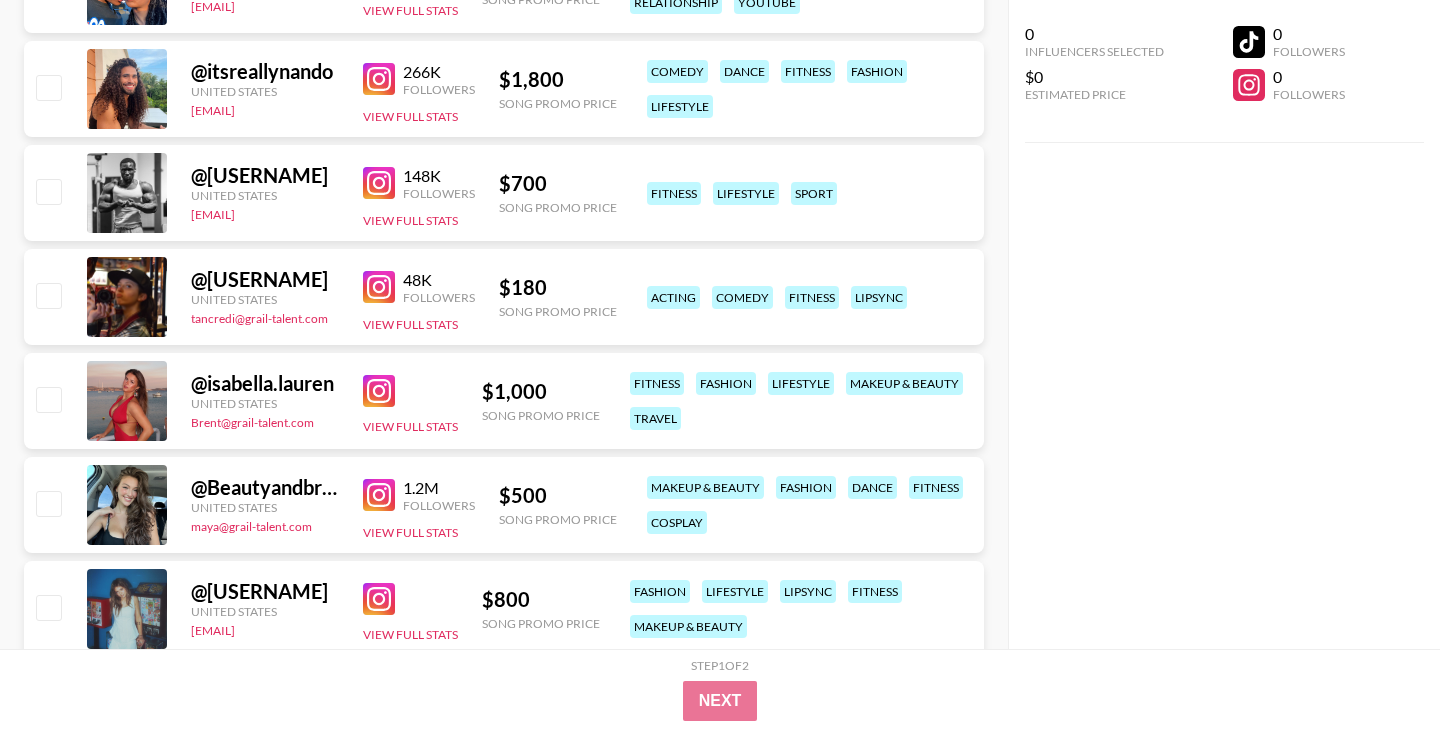 click at bounding box center [379, 183] 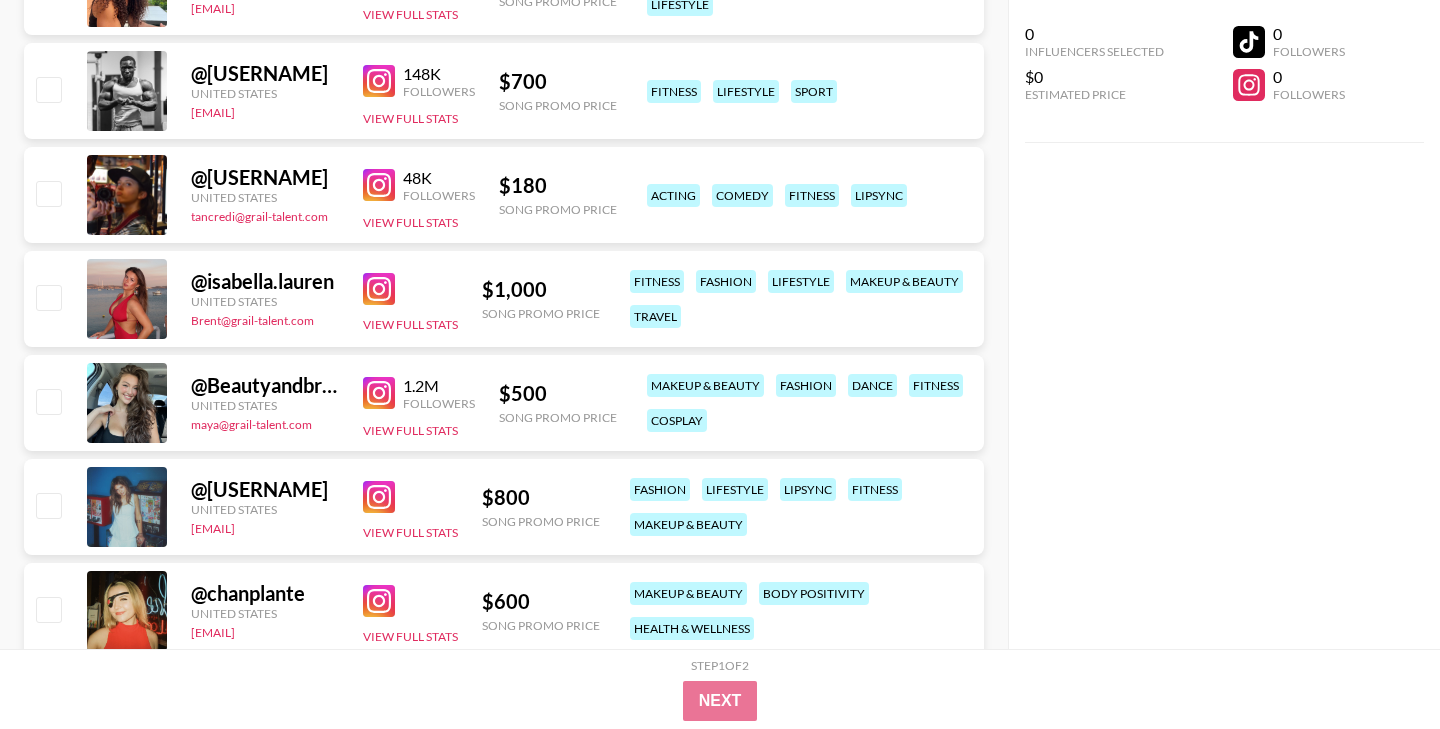 scroll, scrollTop: 5617, scrollLeft: 0, axis: vertical 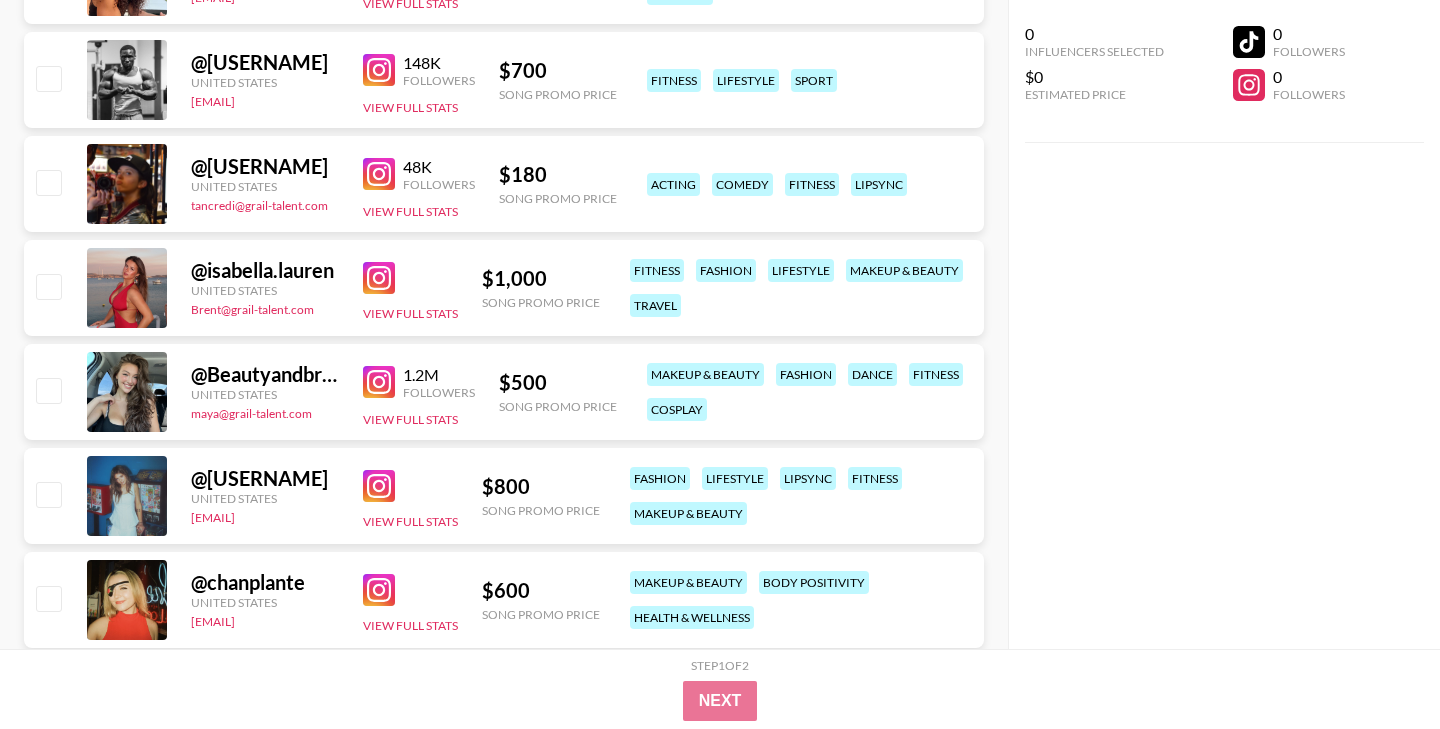 click at bounding box center [379, 174] 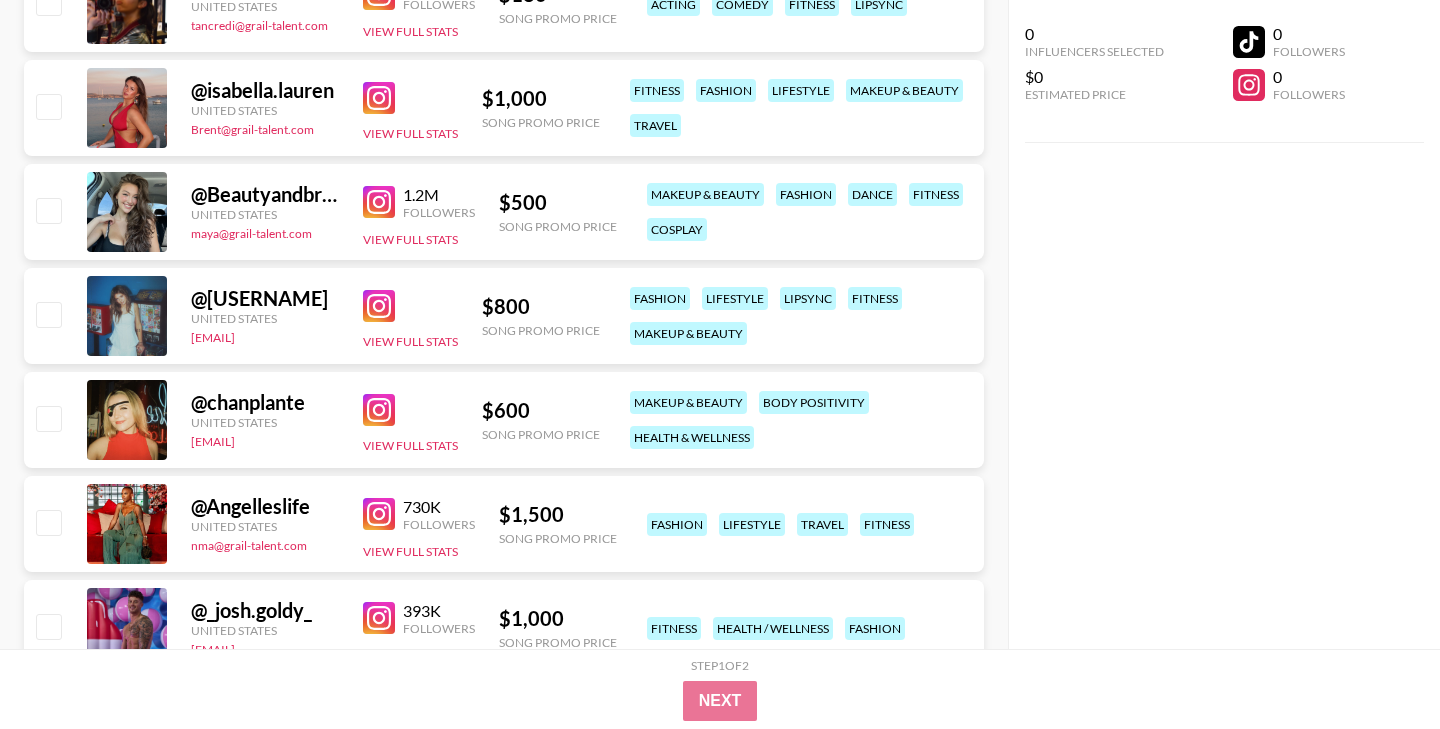 scroll, scrollTop: 5801, scrollLeft: 0, axis: vertical 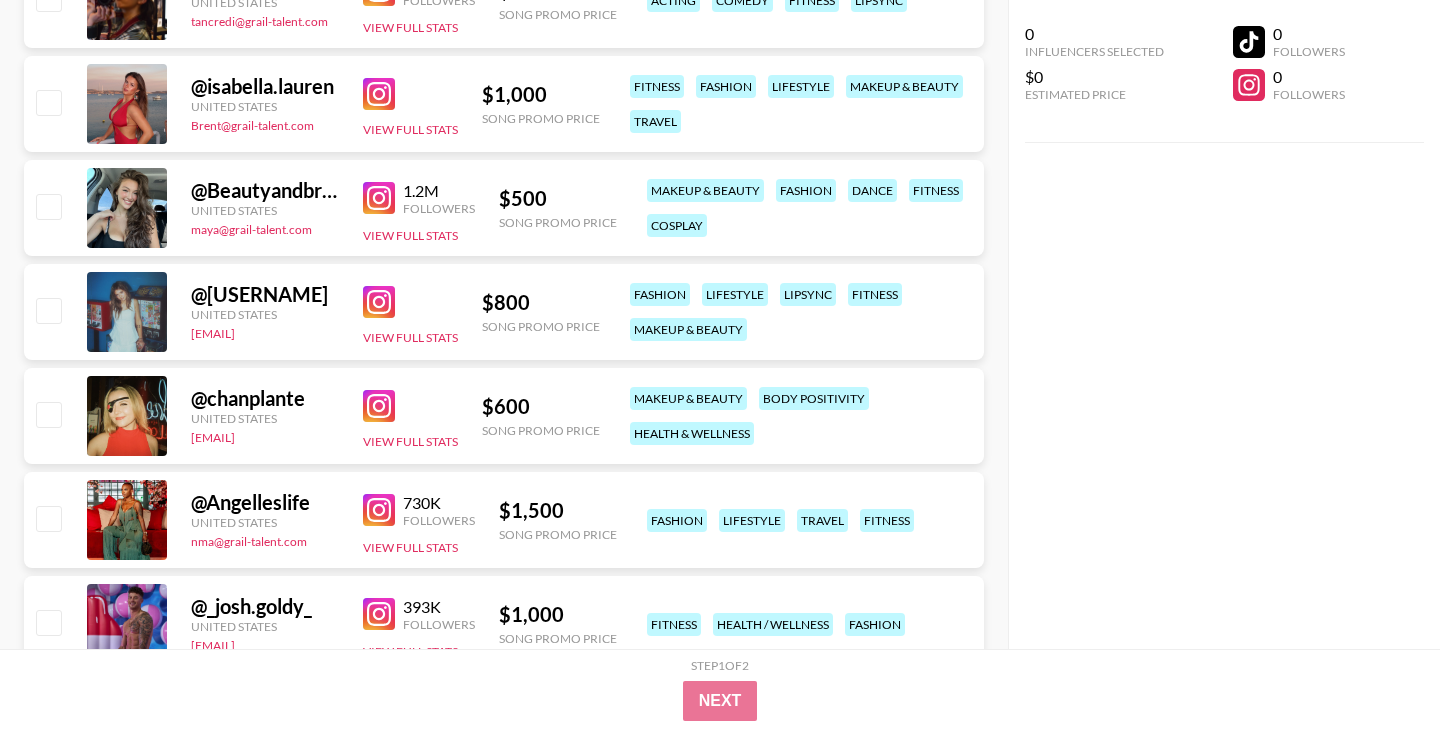 click at bounding box center [379, 198] 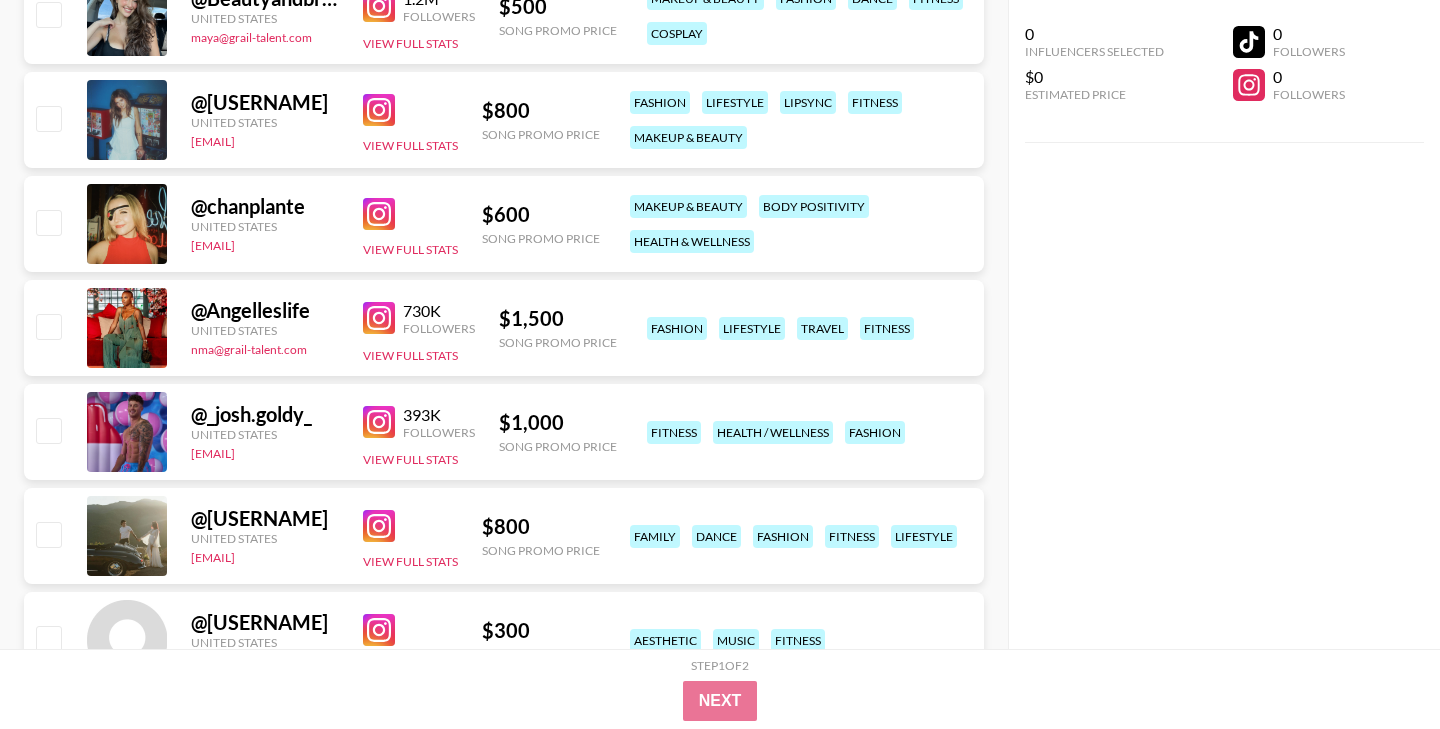 scroll, scrollTop: 6002, scrollLeft: 0, axis: vertical 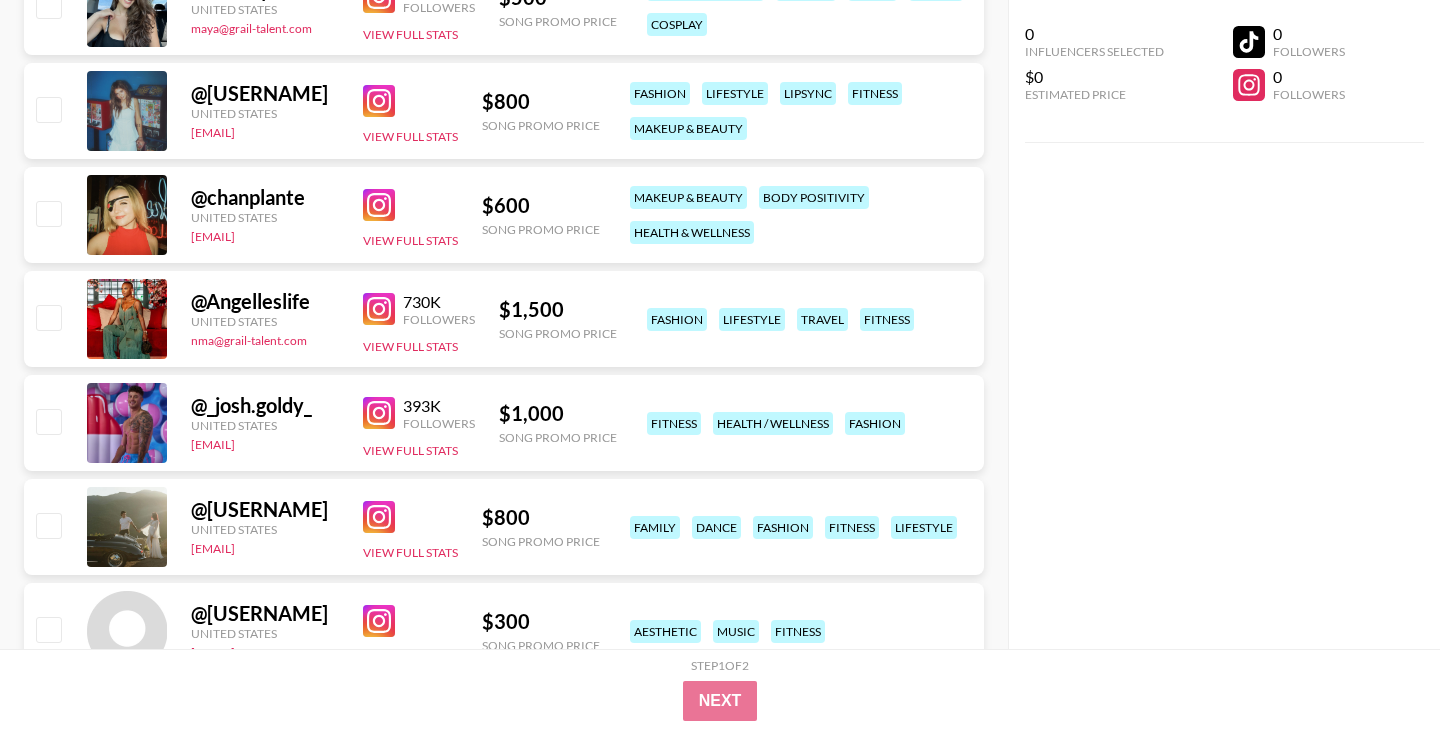 click at bounding box center (379, 205) 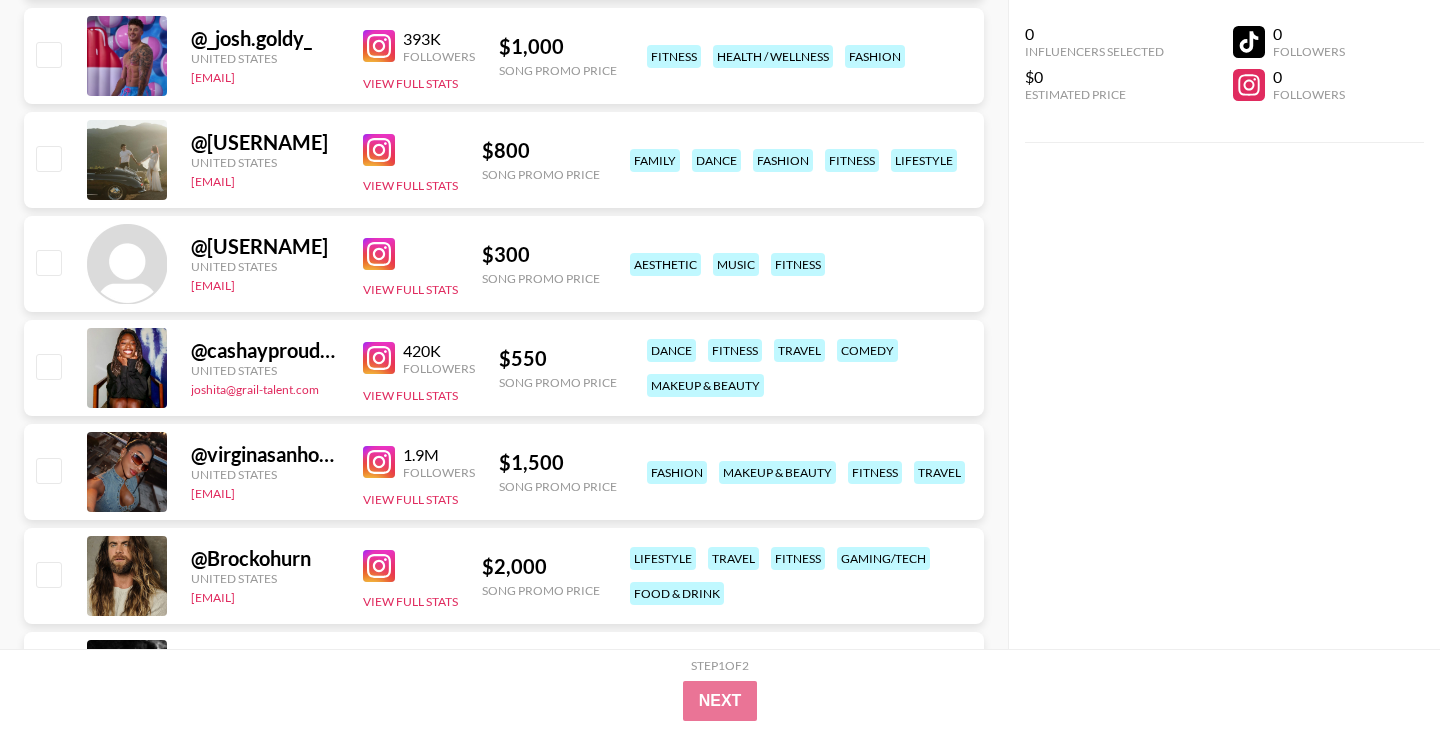 scroll, scrollTop: 6374, scrollLeft: 0, axis: vertical 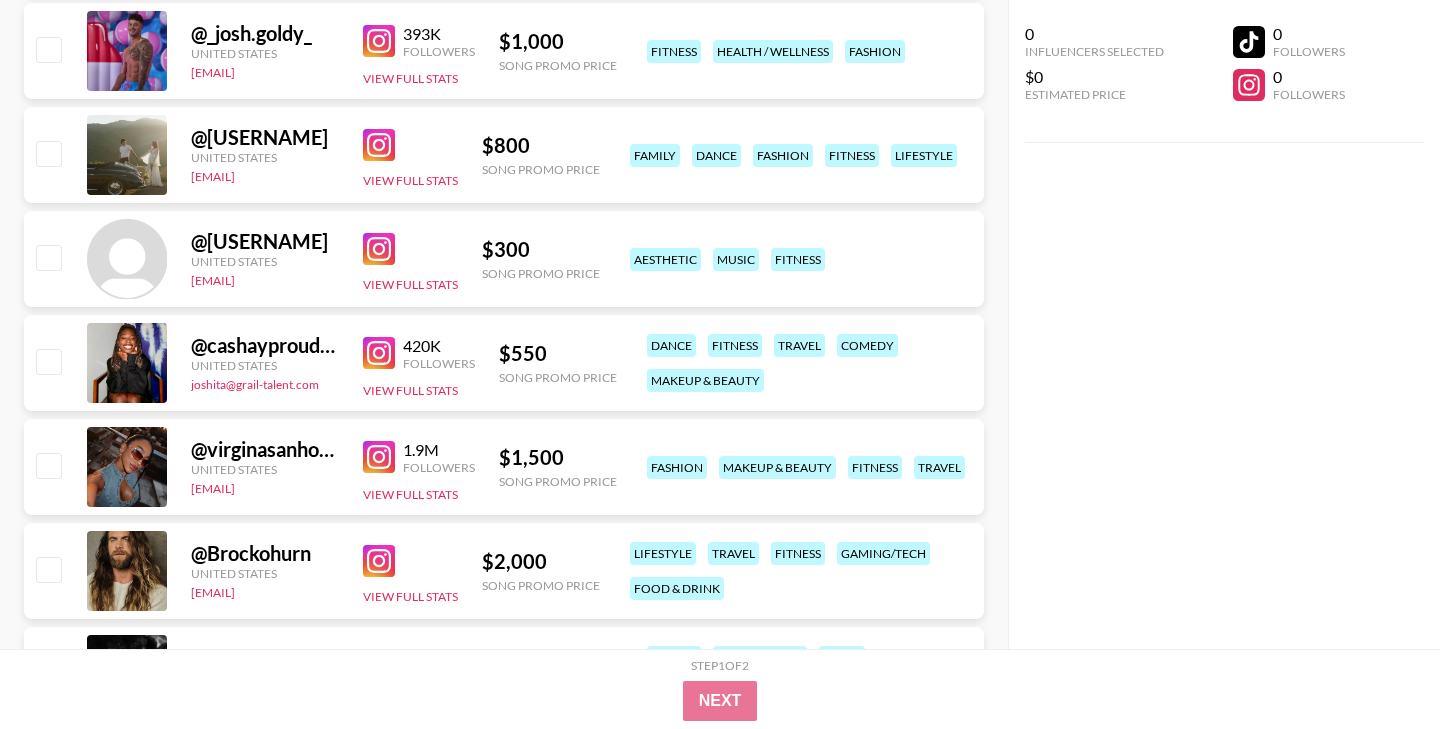 click at bounding box center (379, 249) 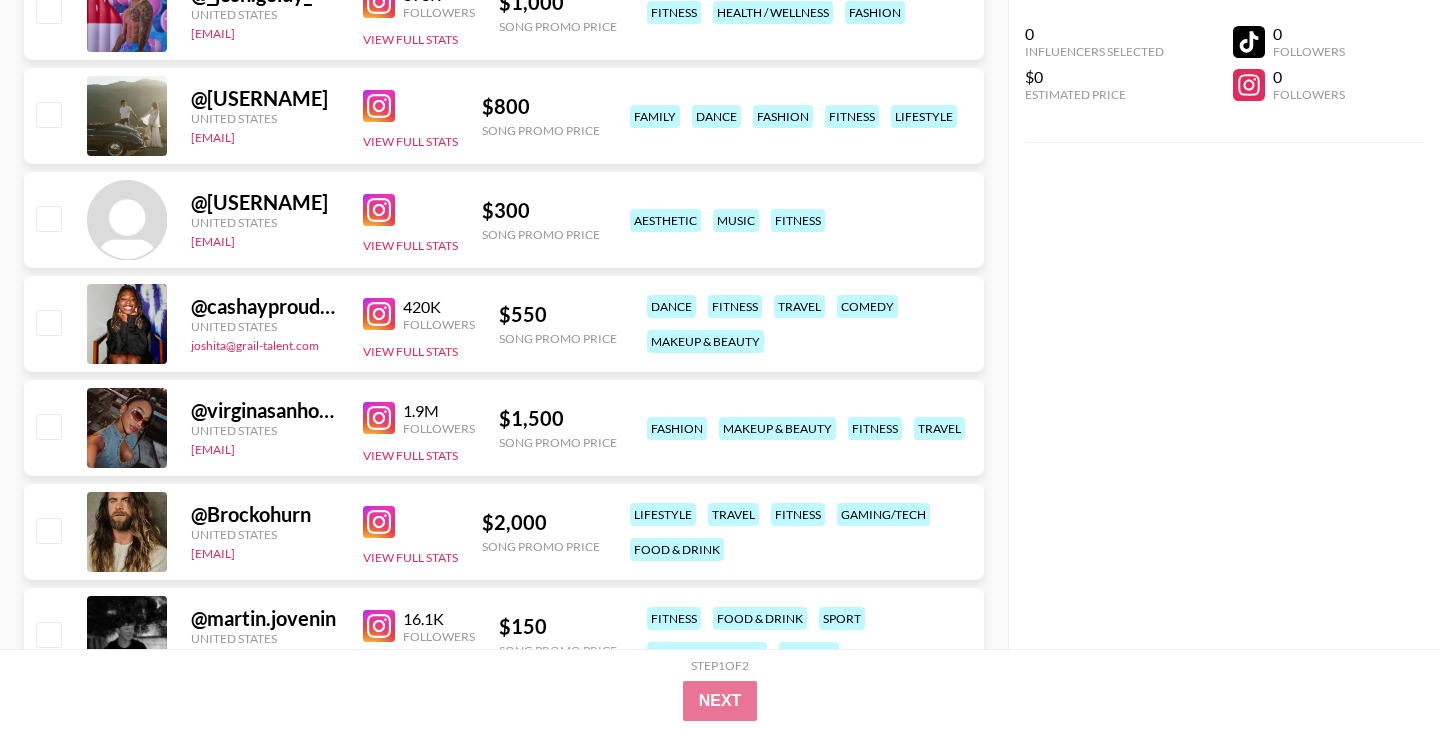 scroll, scrollTop: 6530, scrollLeft: 0, axis: vertical 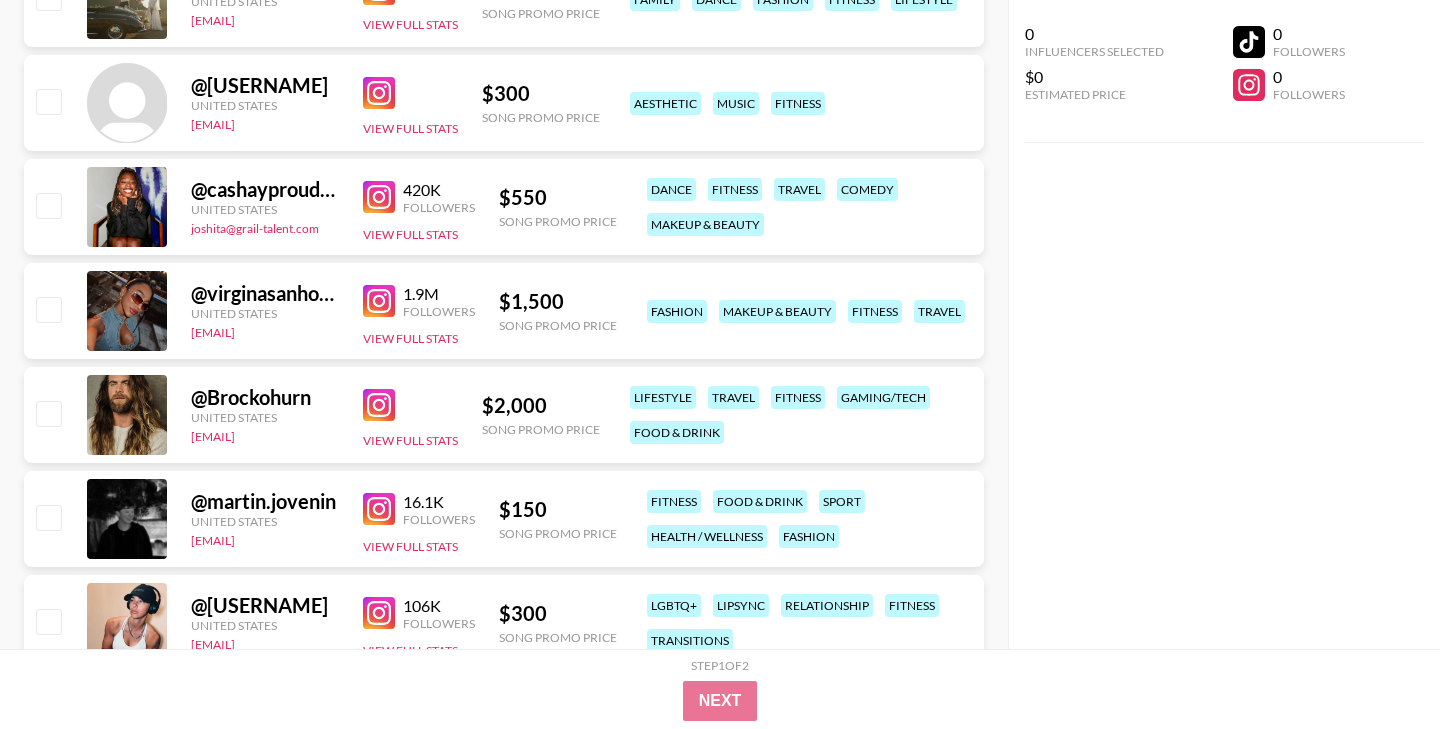 click at bounding box center (379, 197) 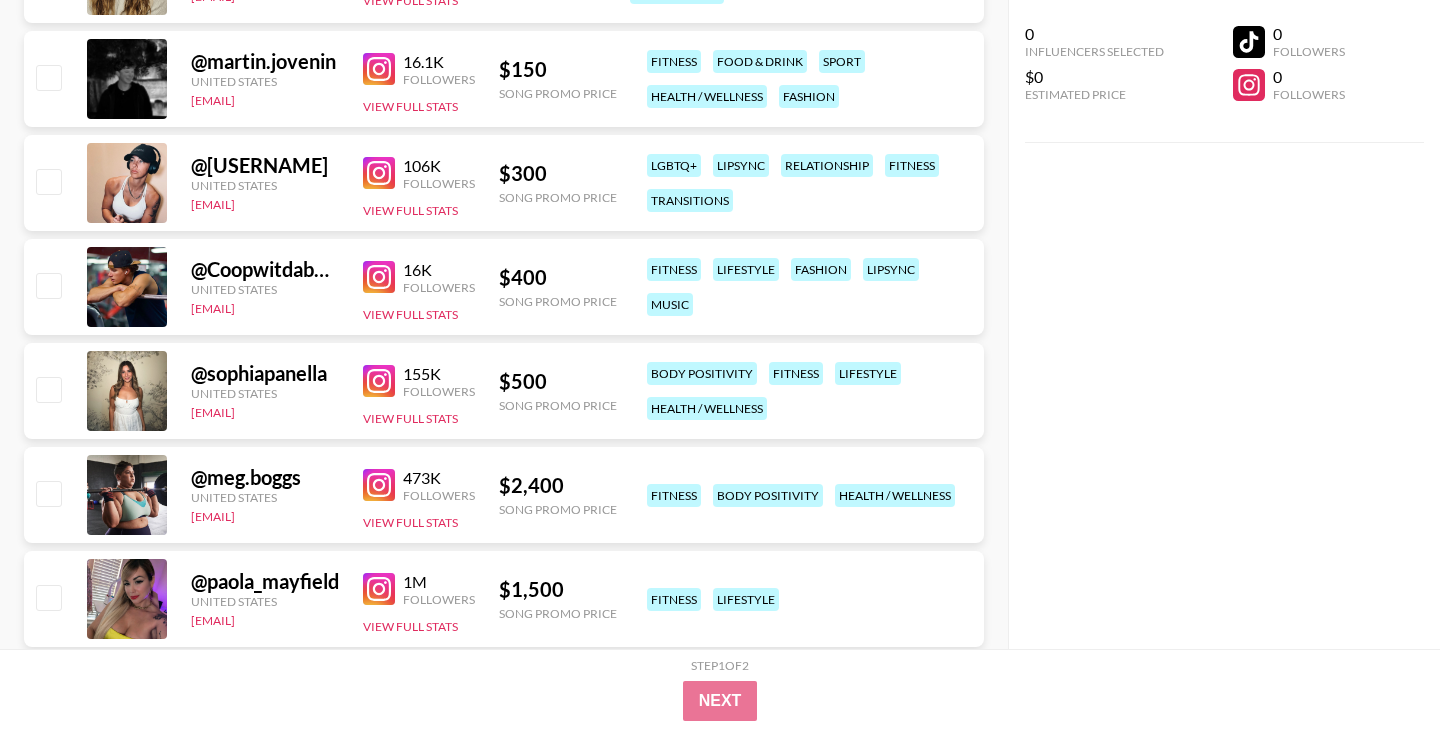 scroll, scrollTop: 6972, scrollLeft: 0, axis: vertical 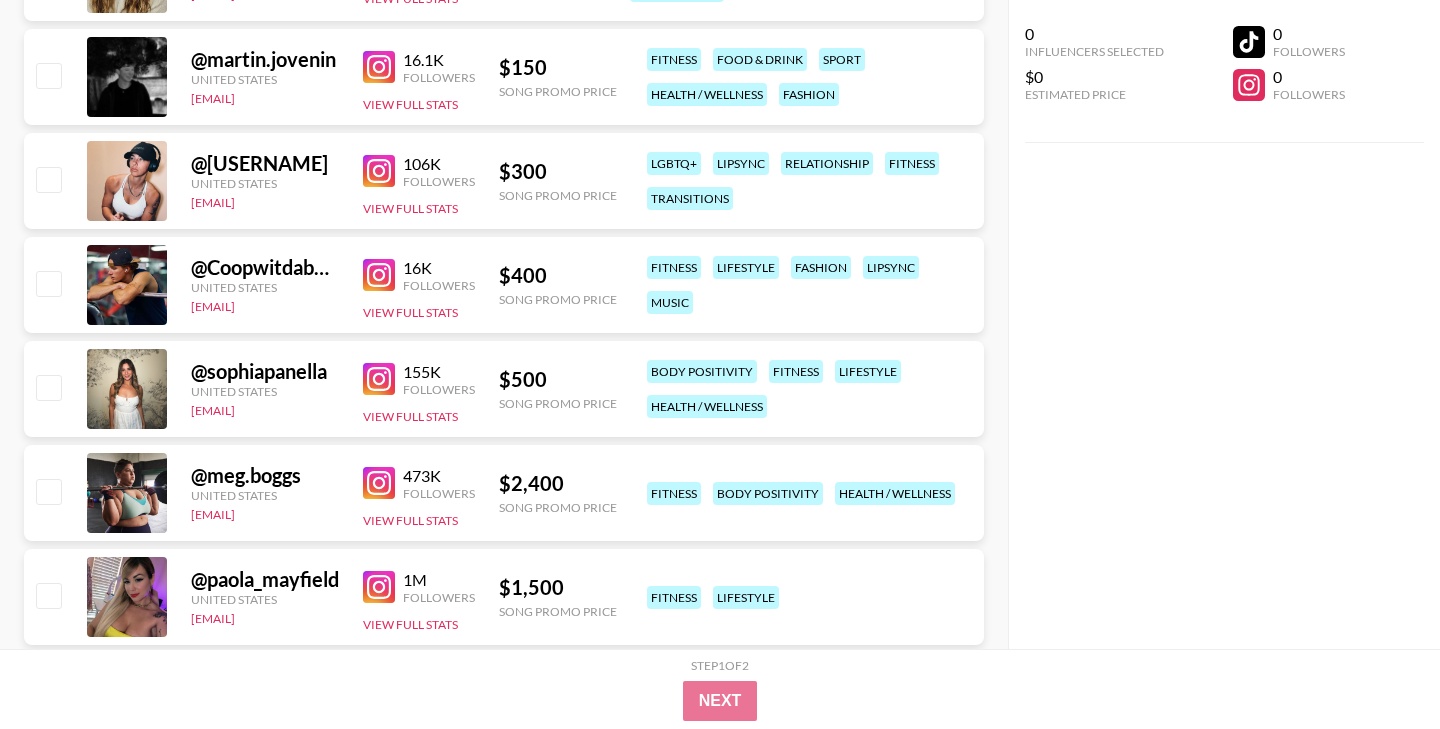 click at bounding box center (379, 171) 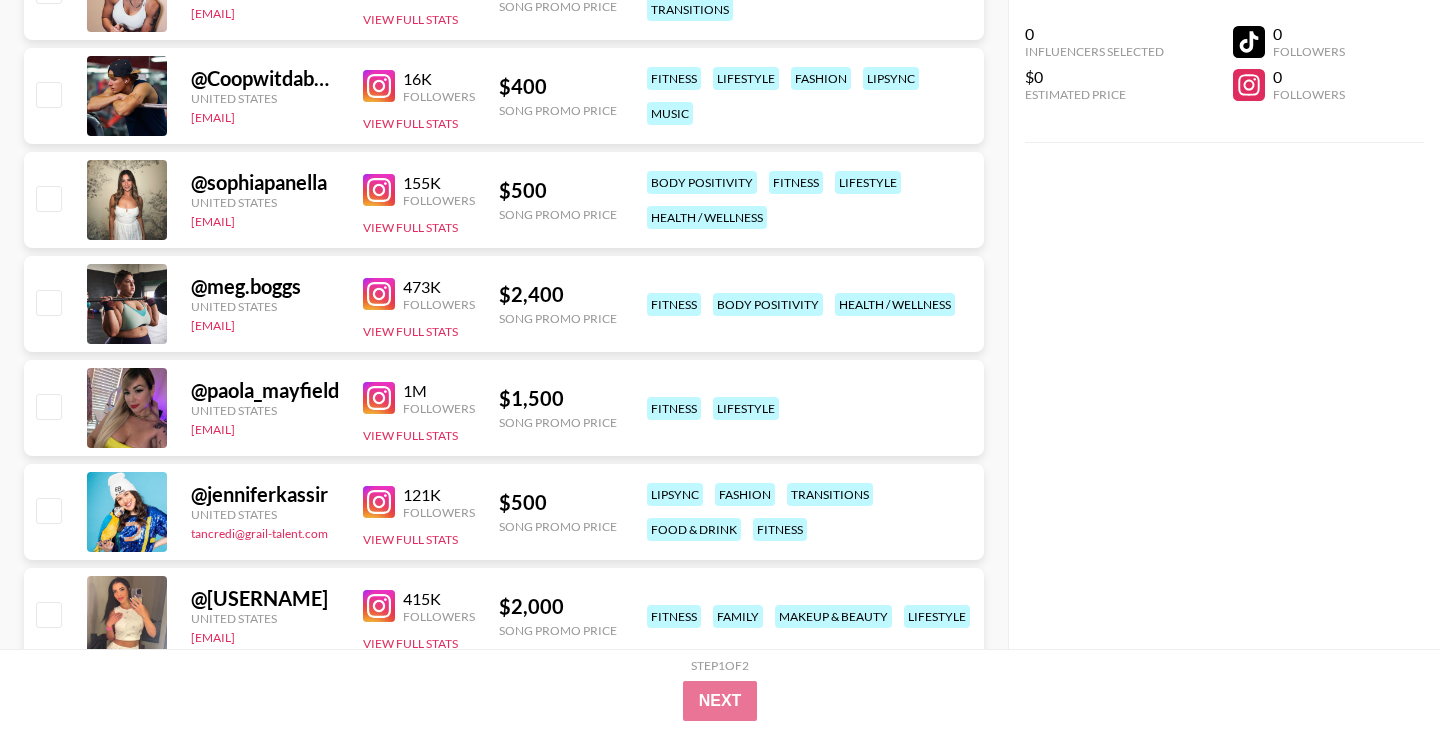 scroll, scrollTop: 7169, scrollLeft: 0, axis: vertical 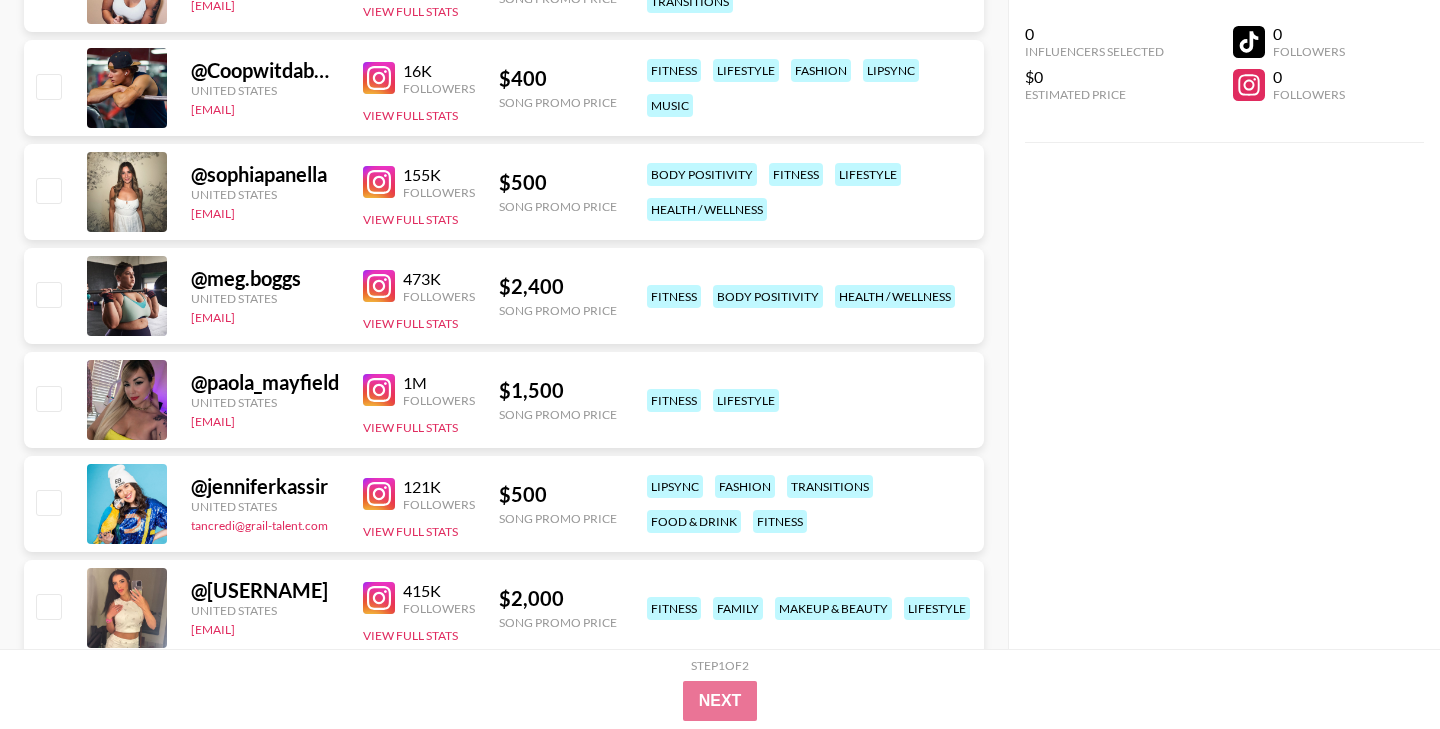 click at bounding box center [379, 78] 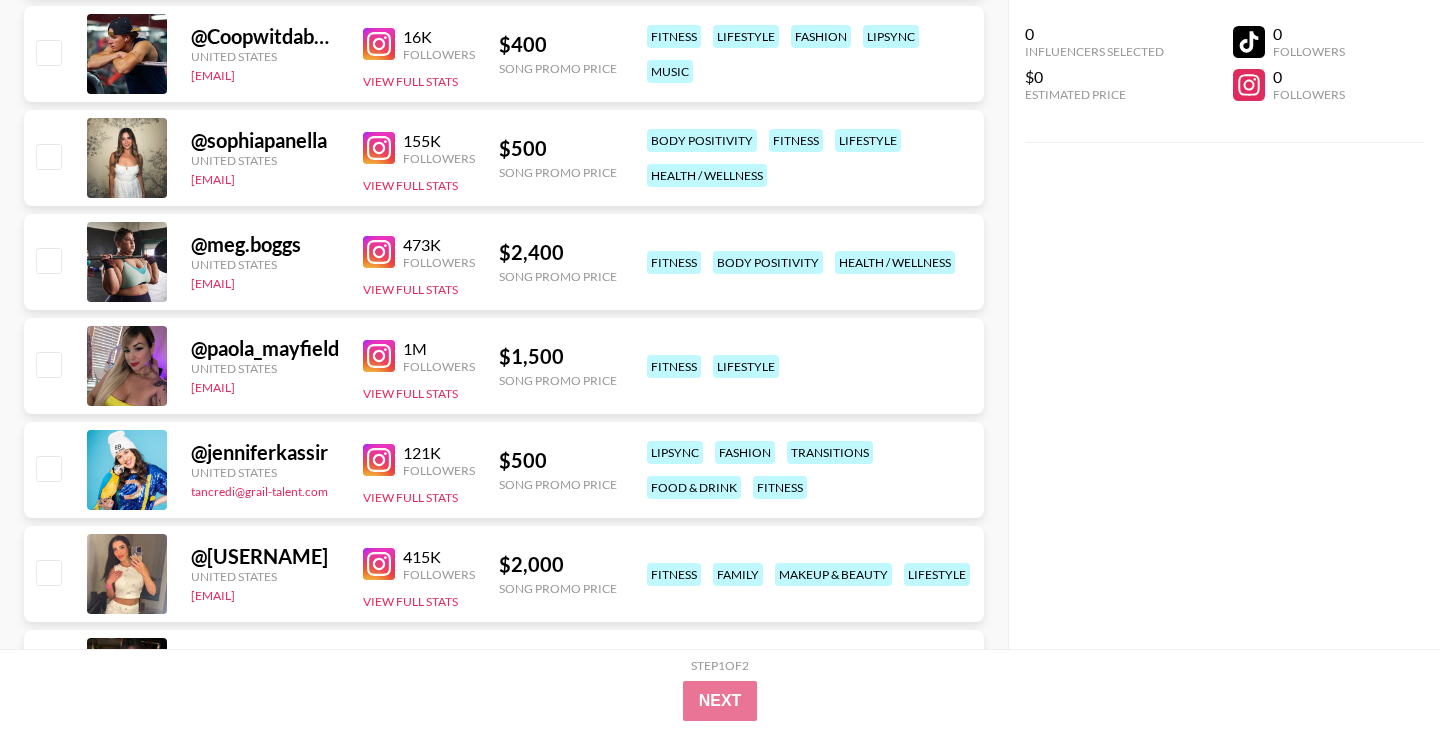scroll, scrollTop: 7204, scrollLeft: 0, axis: vertical 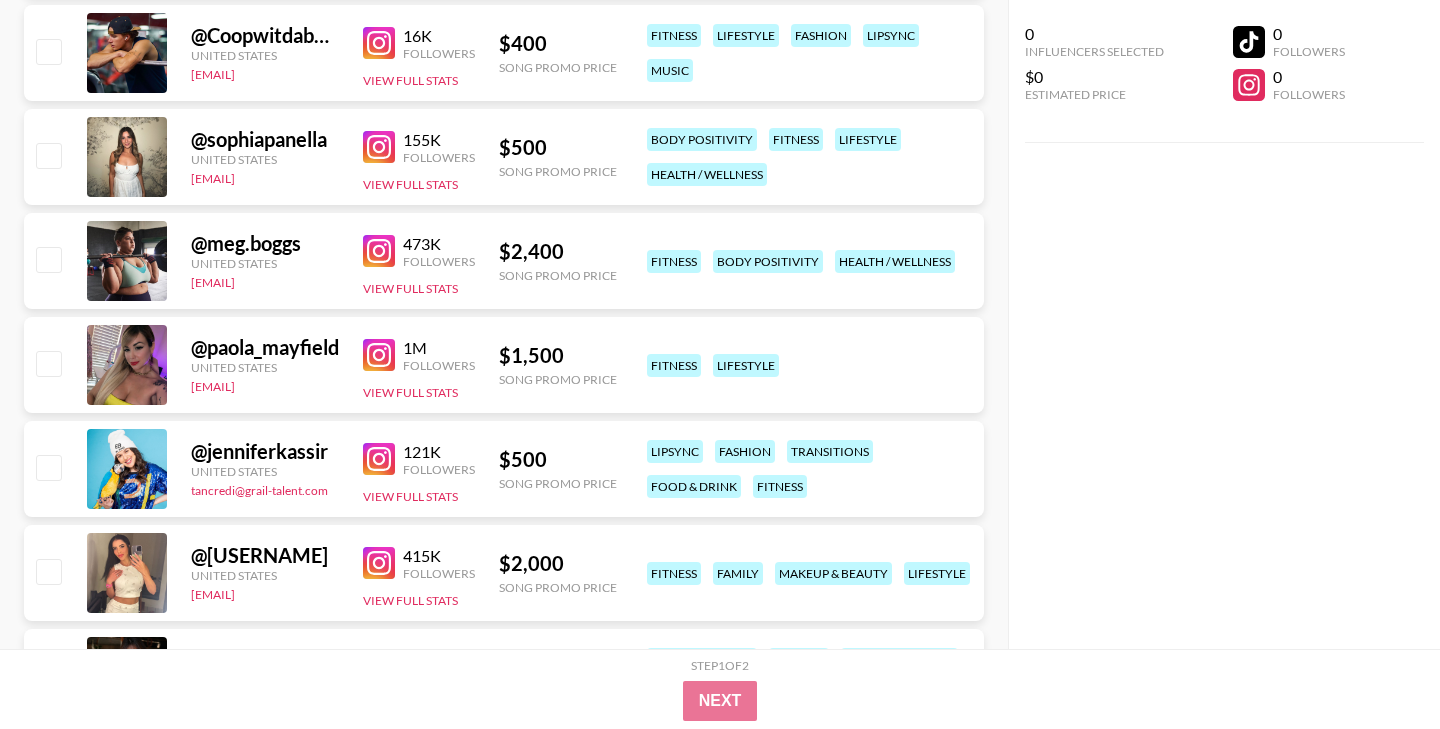 click at bounding box center [379, 147] 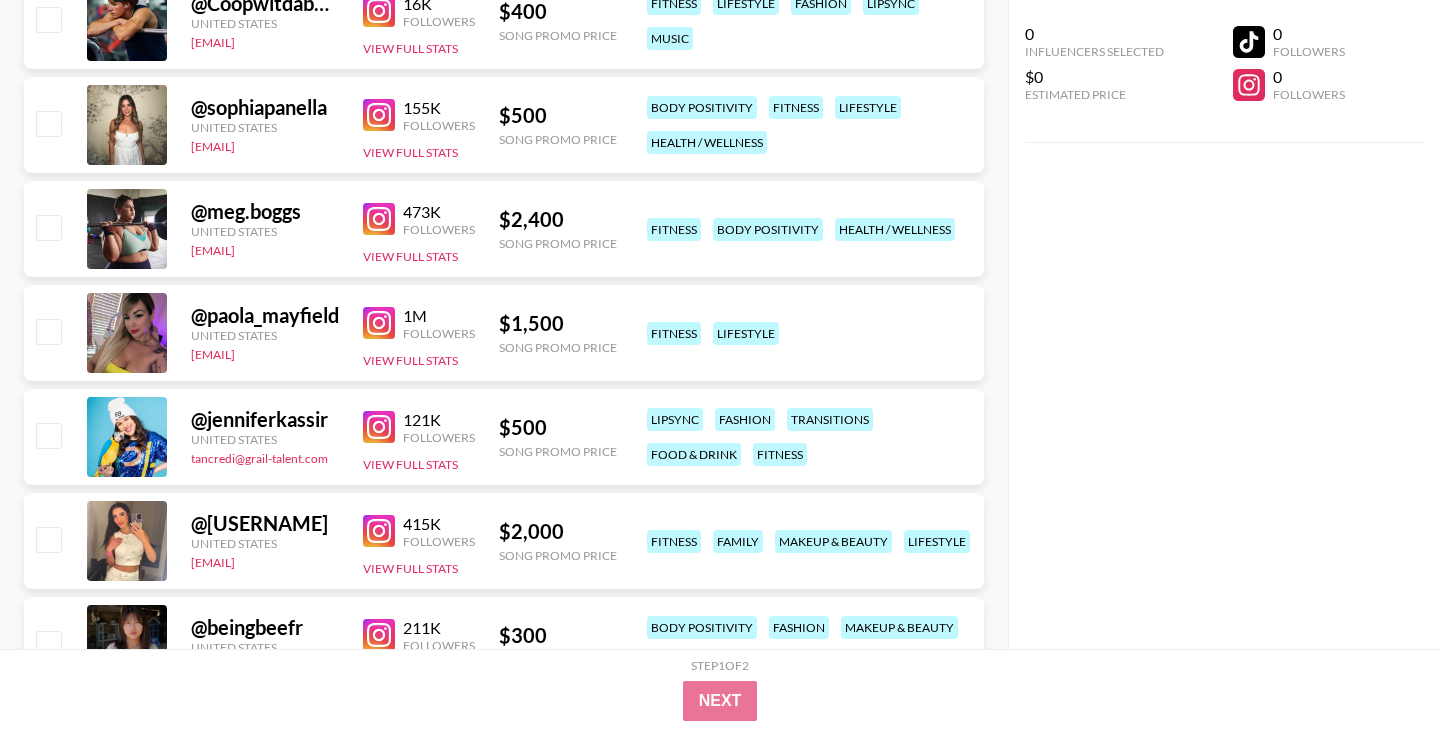 scroll, scrollTop: 7244, scrollLeft: 0, axis: vertical 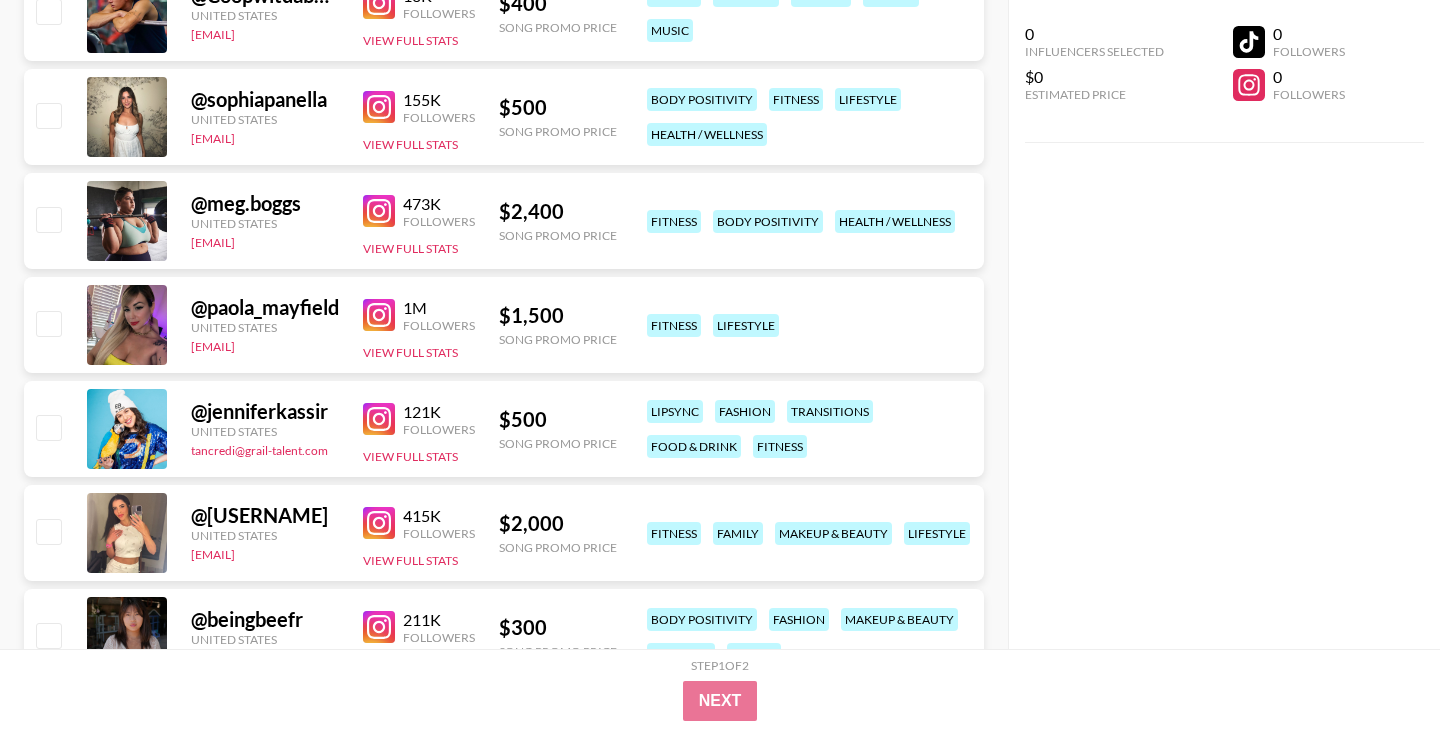 click at bounding box center (379, 211) 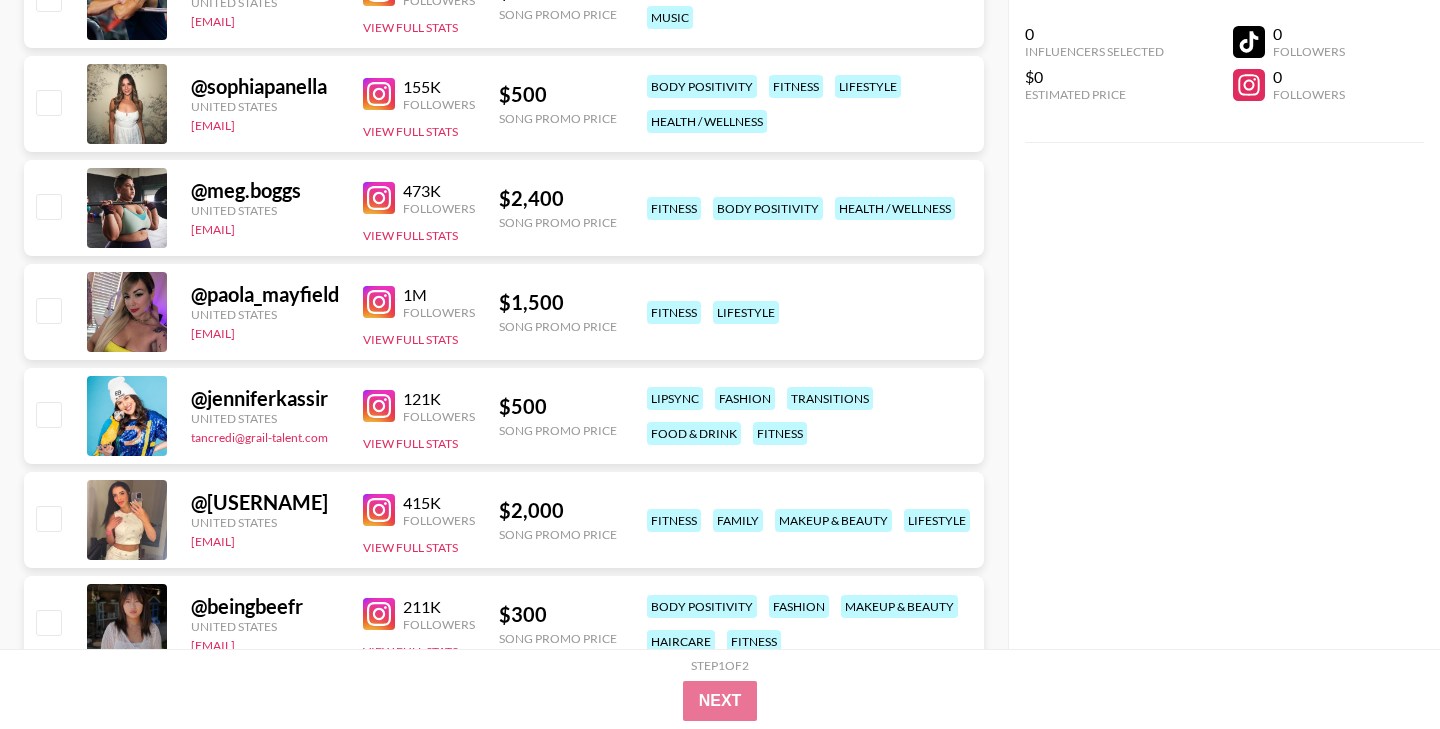 scroll, scrollTop: 7258, scrollLeft: 0, axis: vertical 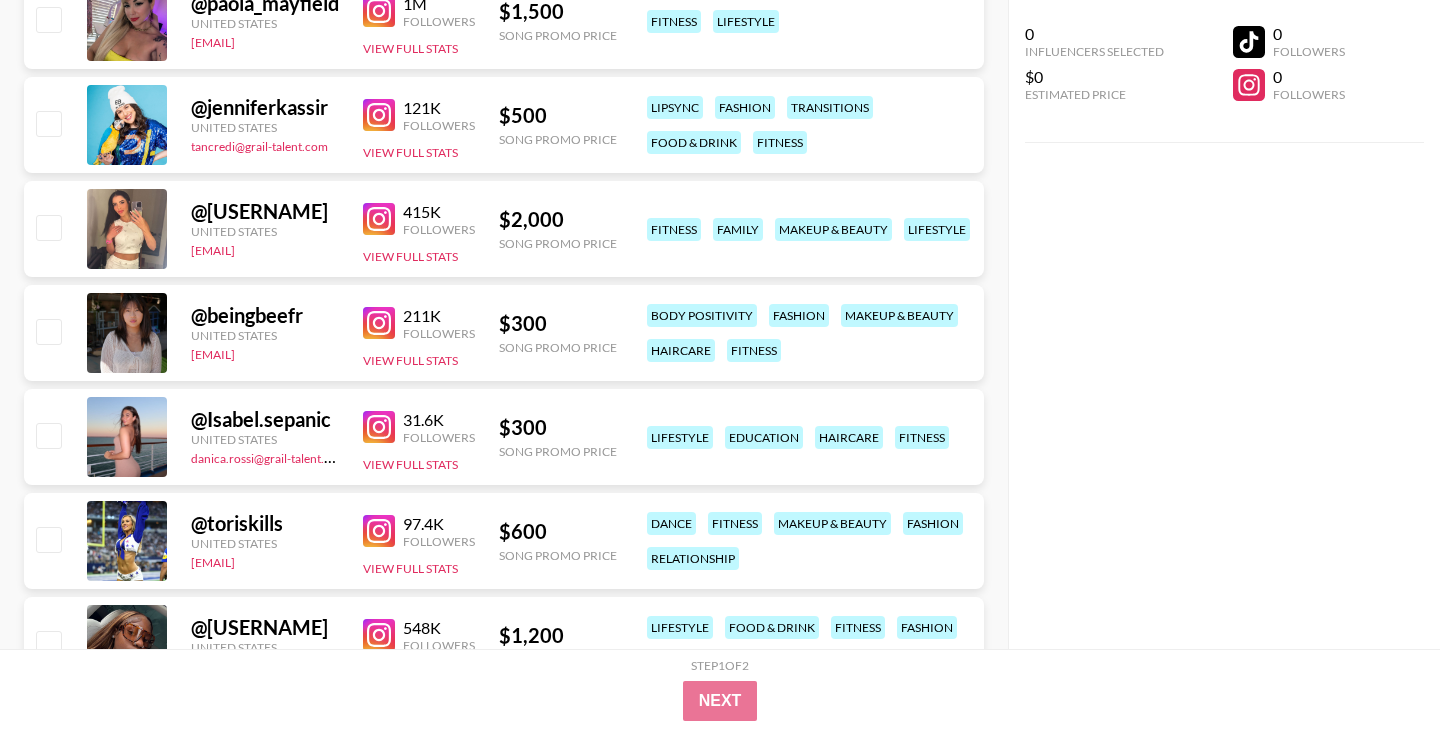 click at bounding box center [379, 115] 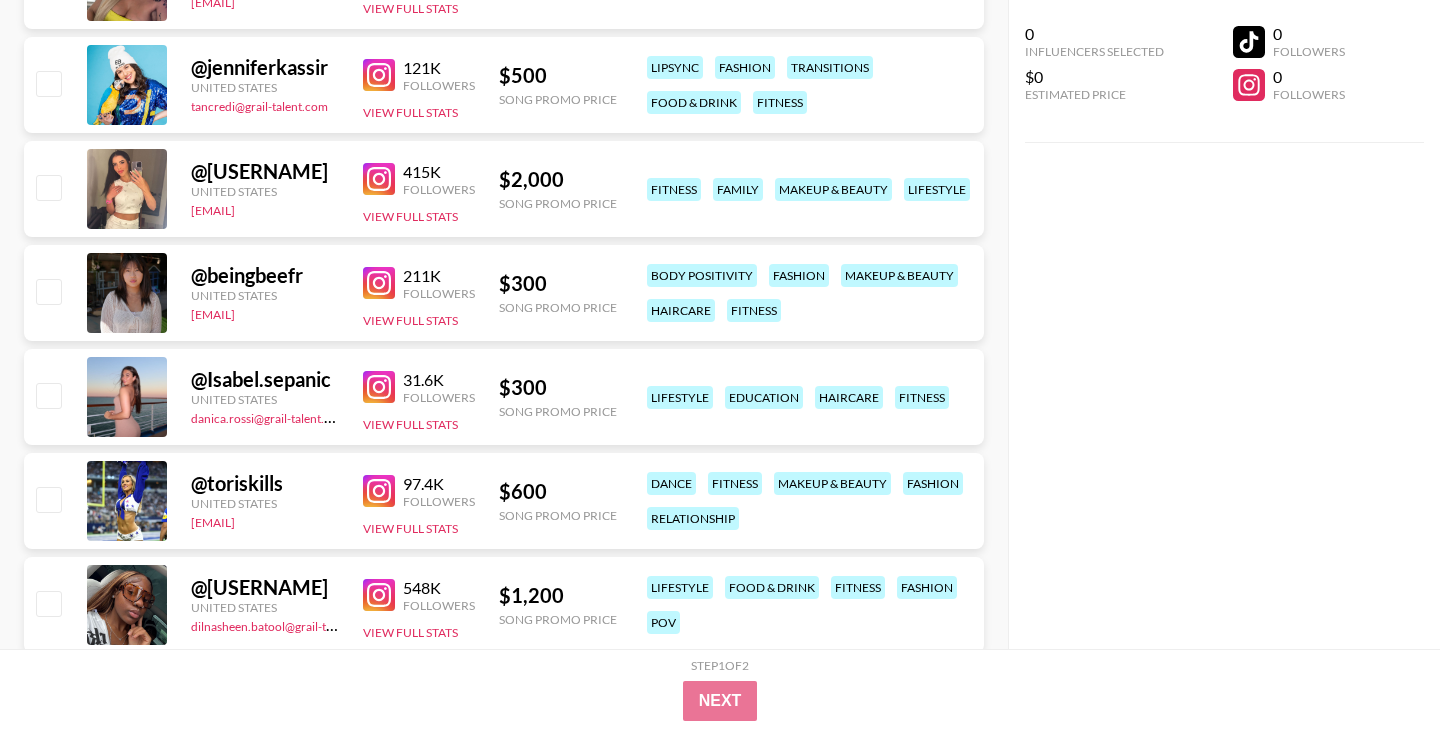 scroll, scrollTop: 7590, scrollLeft: 0, axis: vertical 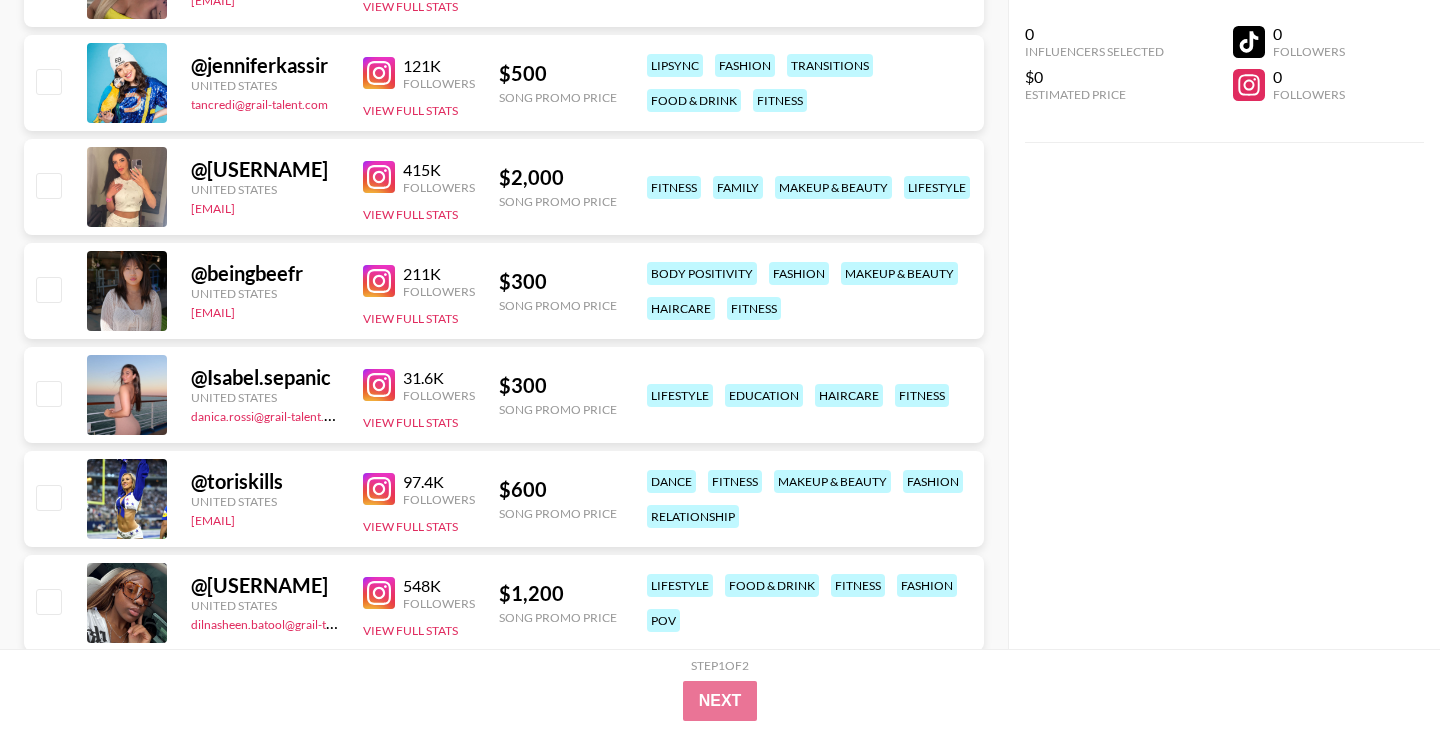 click at bounding box center (379, 281) 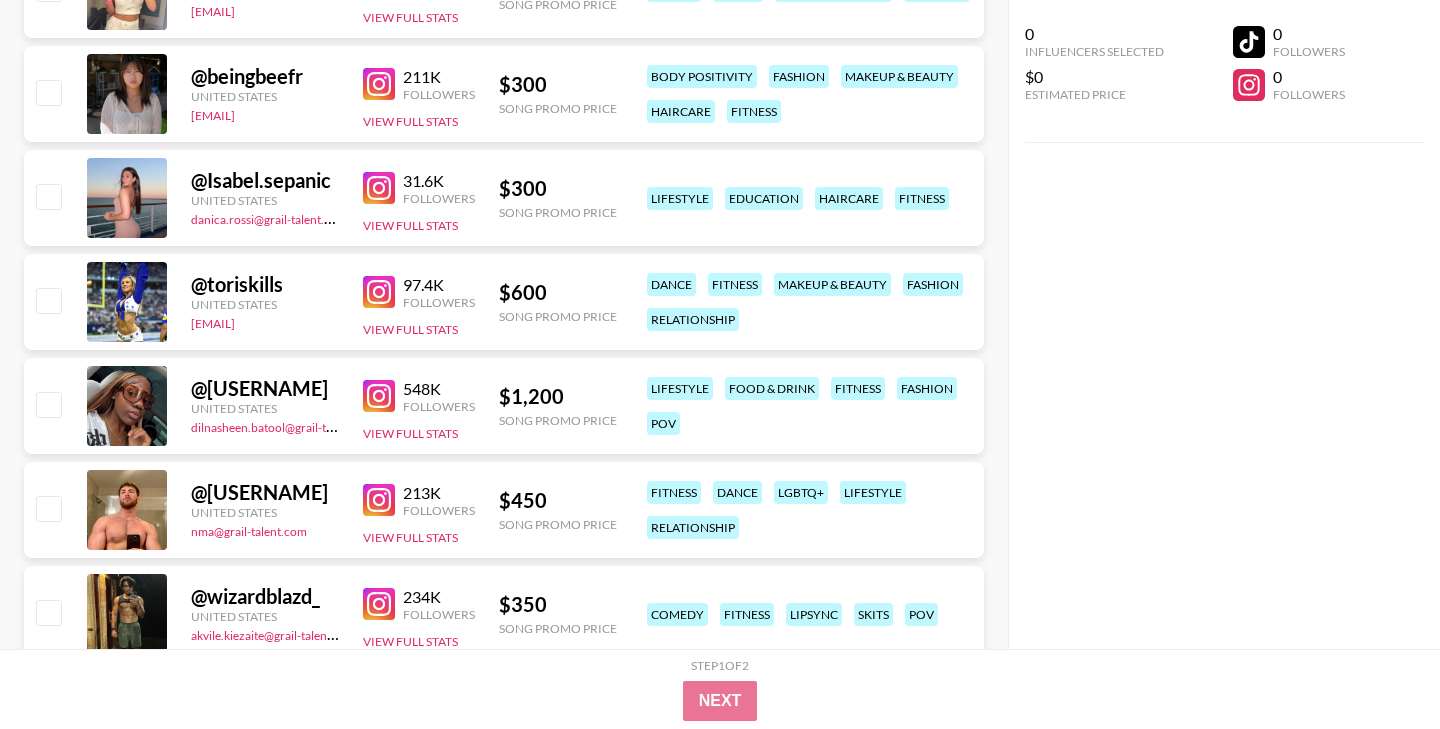 scroll, scrollTop: 7856, scrollLeft: 0, axis: vertical 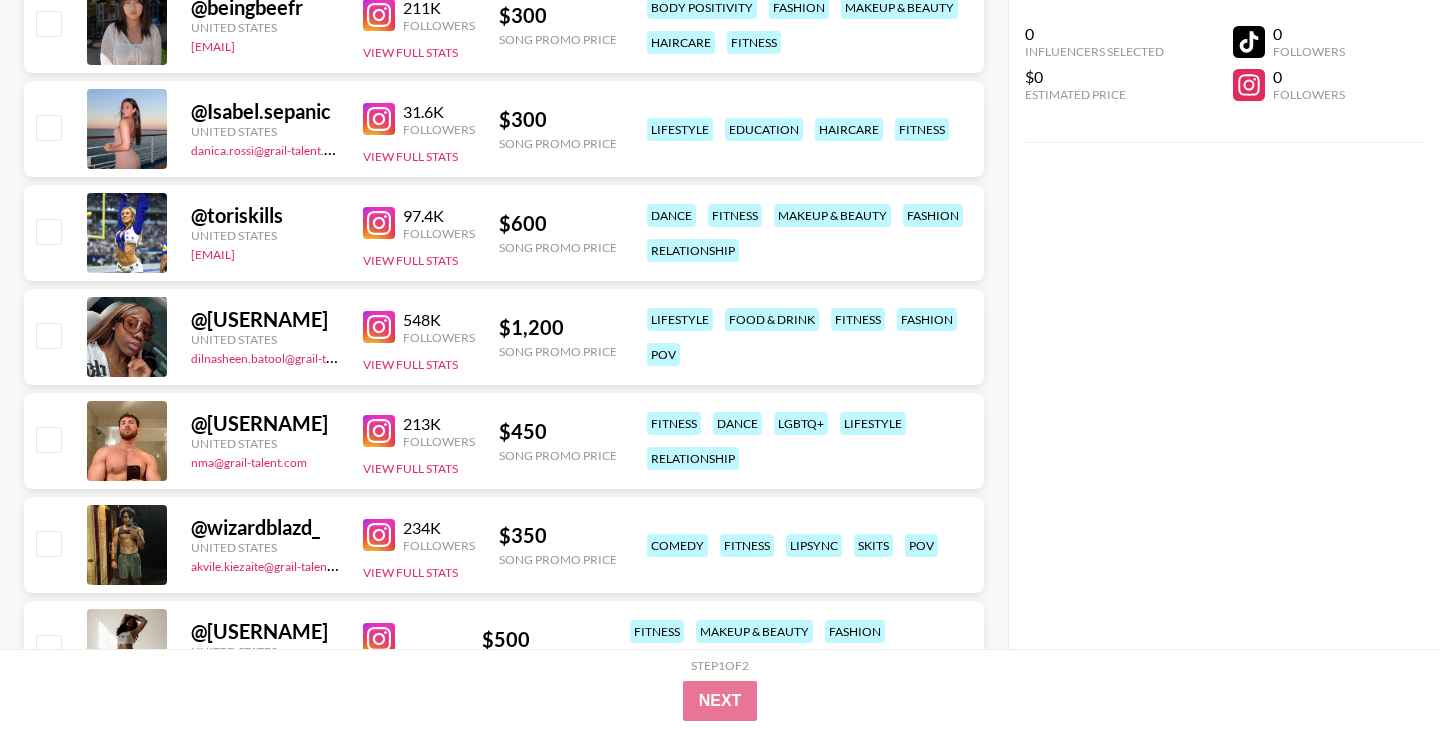 click at bounding box center [379, 119] 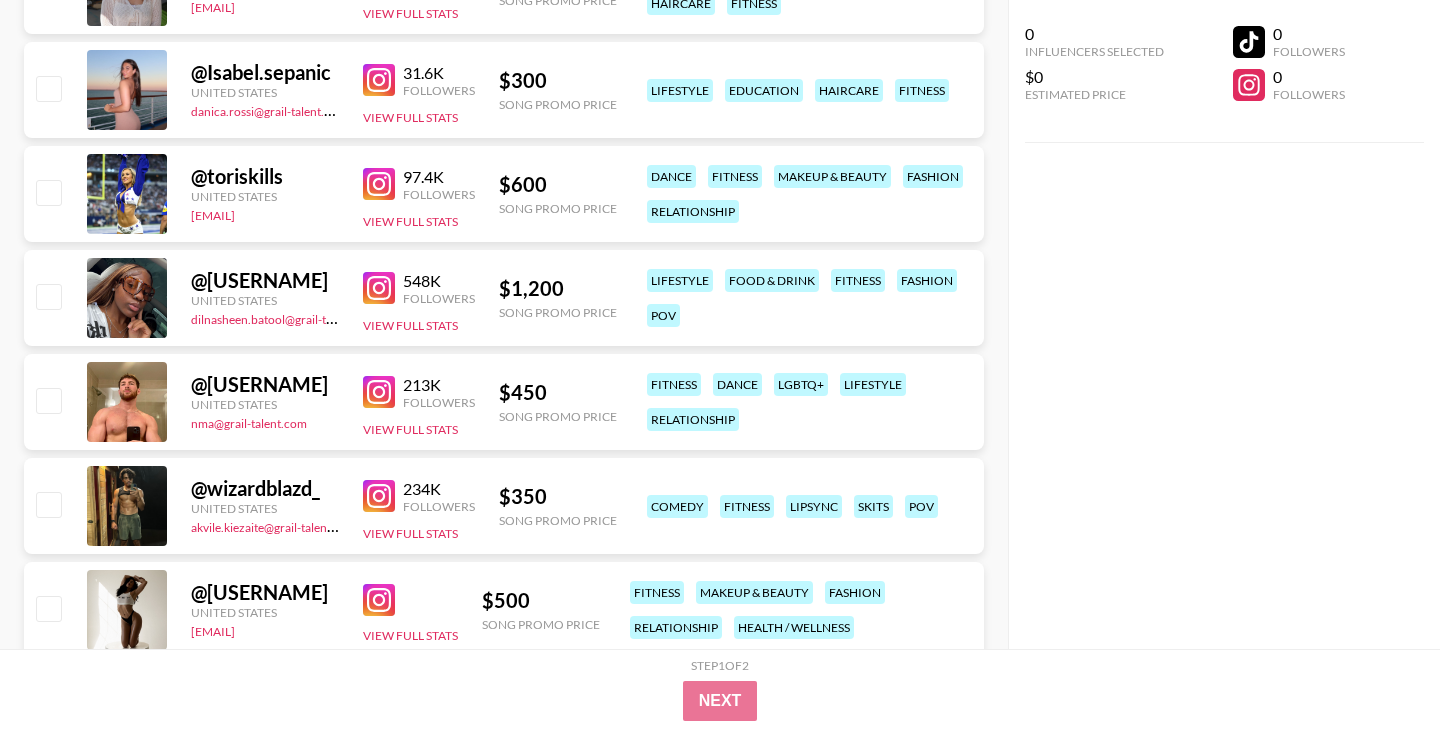scroll, scrollTop: 7896, scrollLeft: 0, axis: vertical 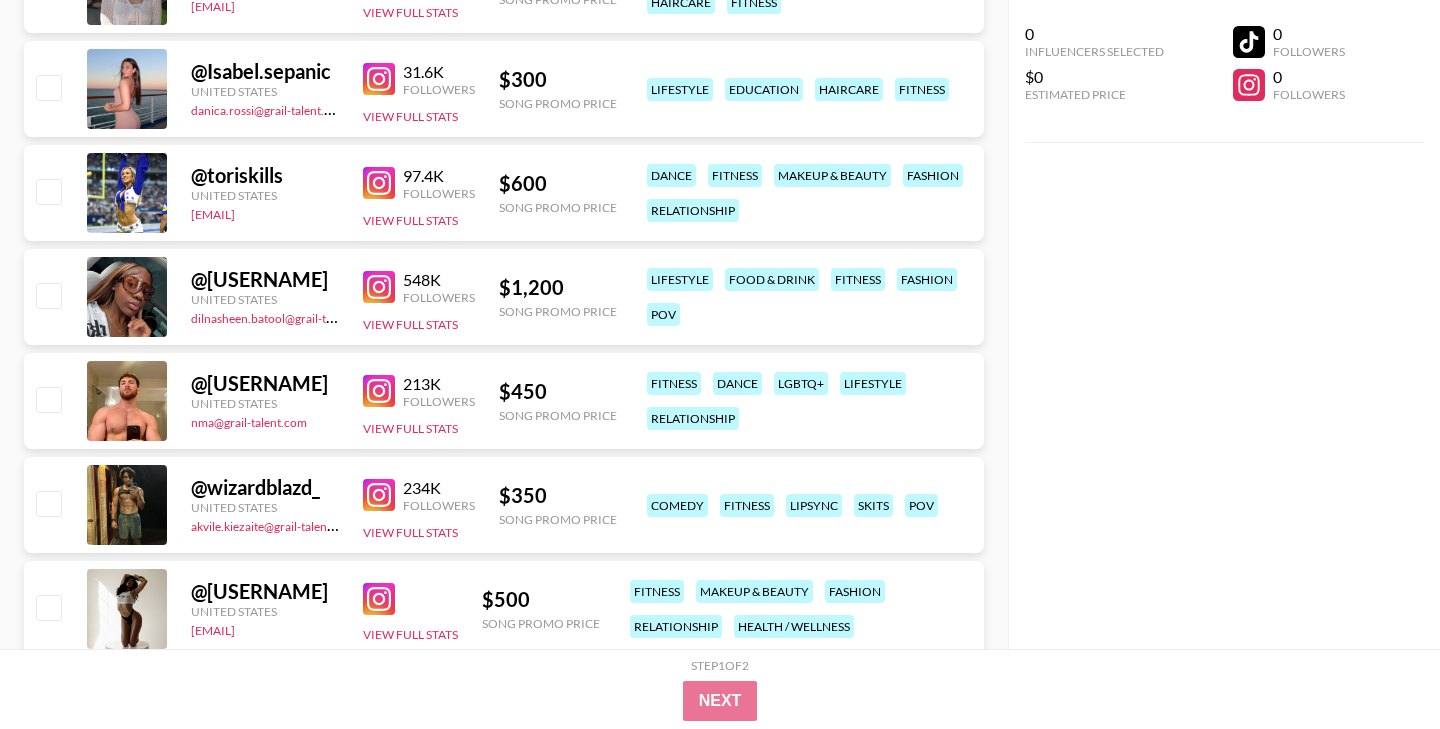 click at bounding box center (379, 183) 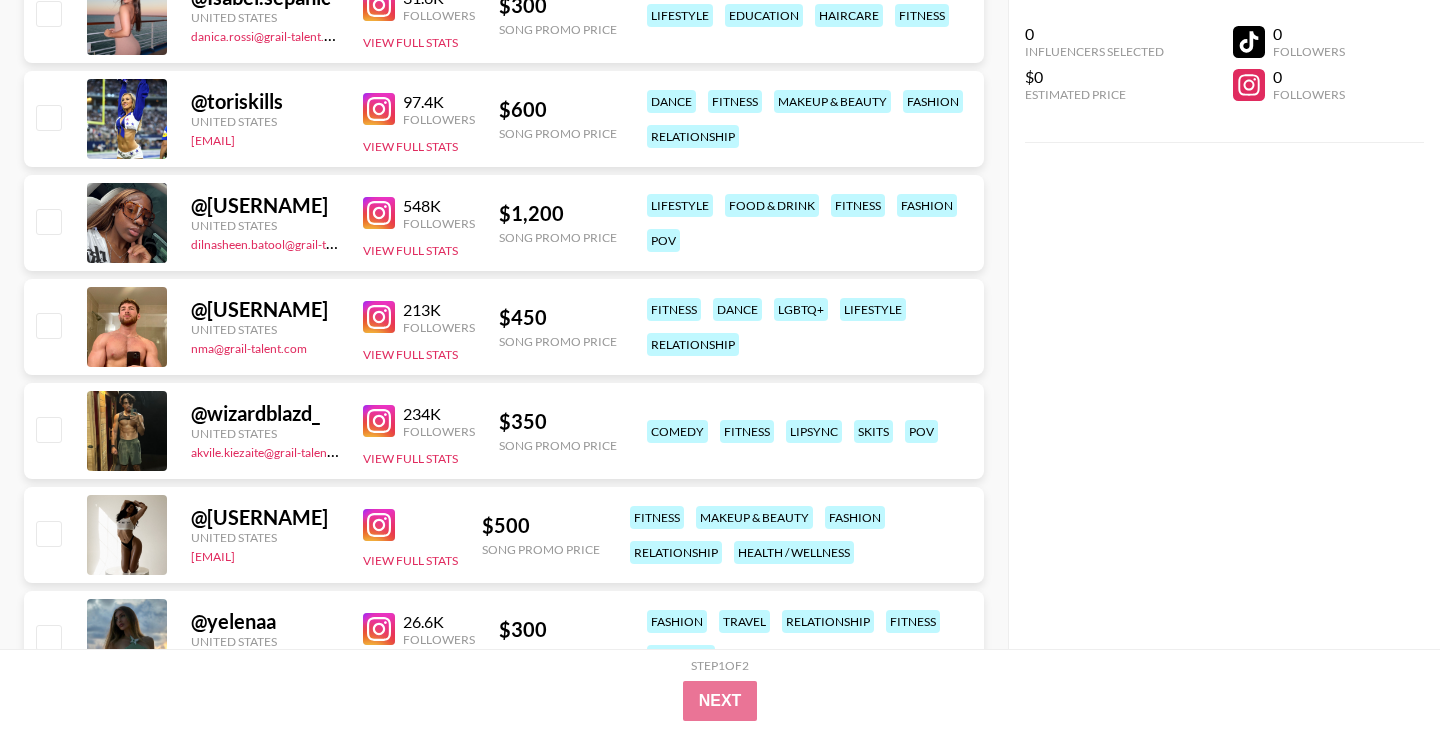 scroll, scrollTop: 8085, scrollLeft: 0, axis: vertical 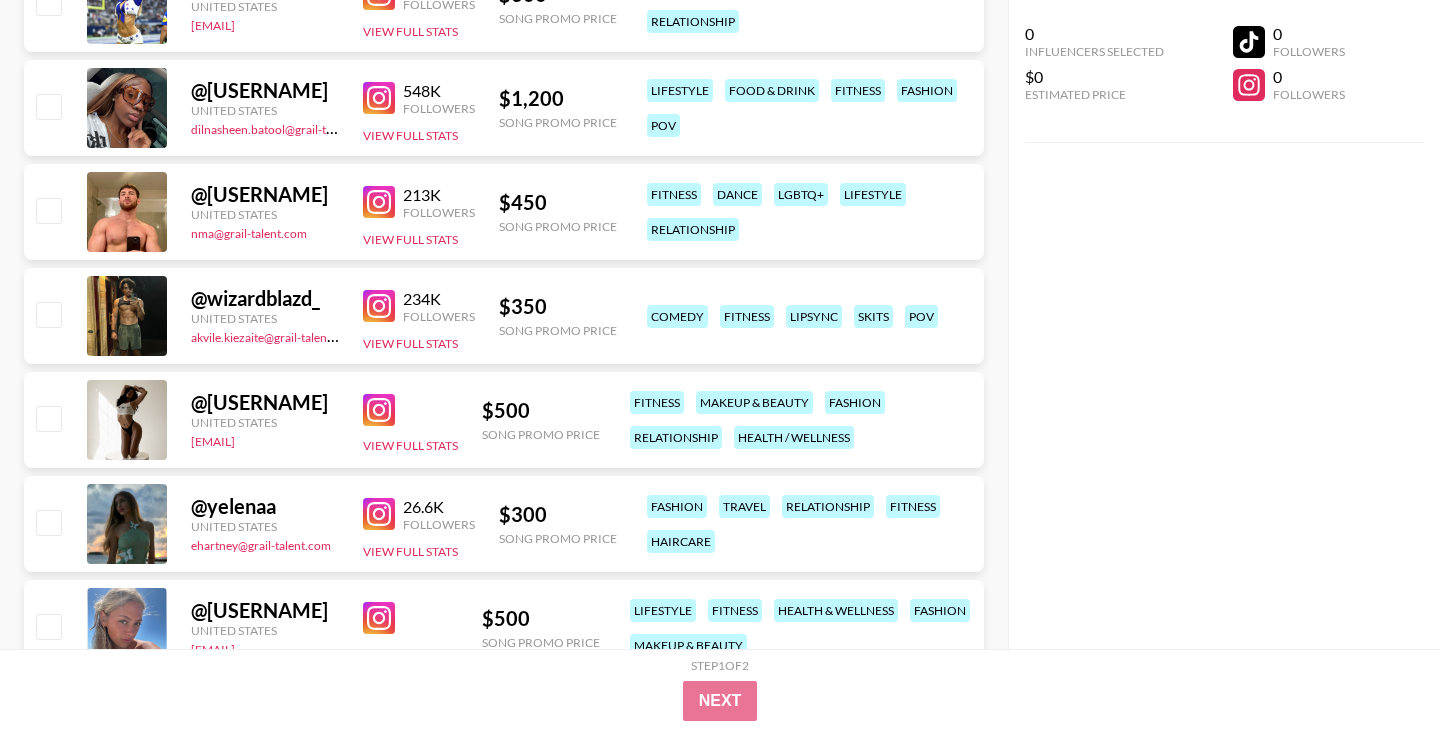 click at bounding box center [379, 202] 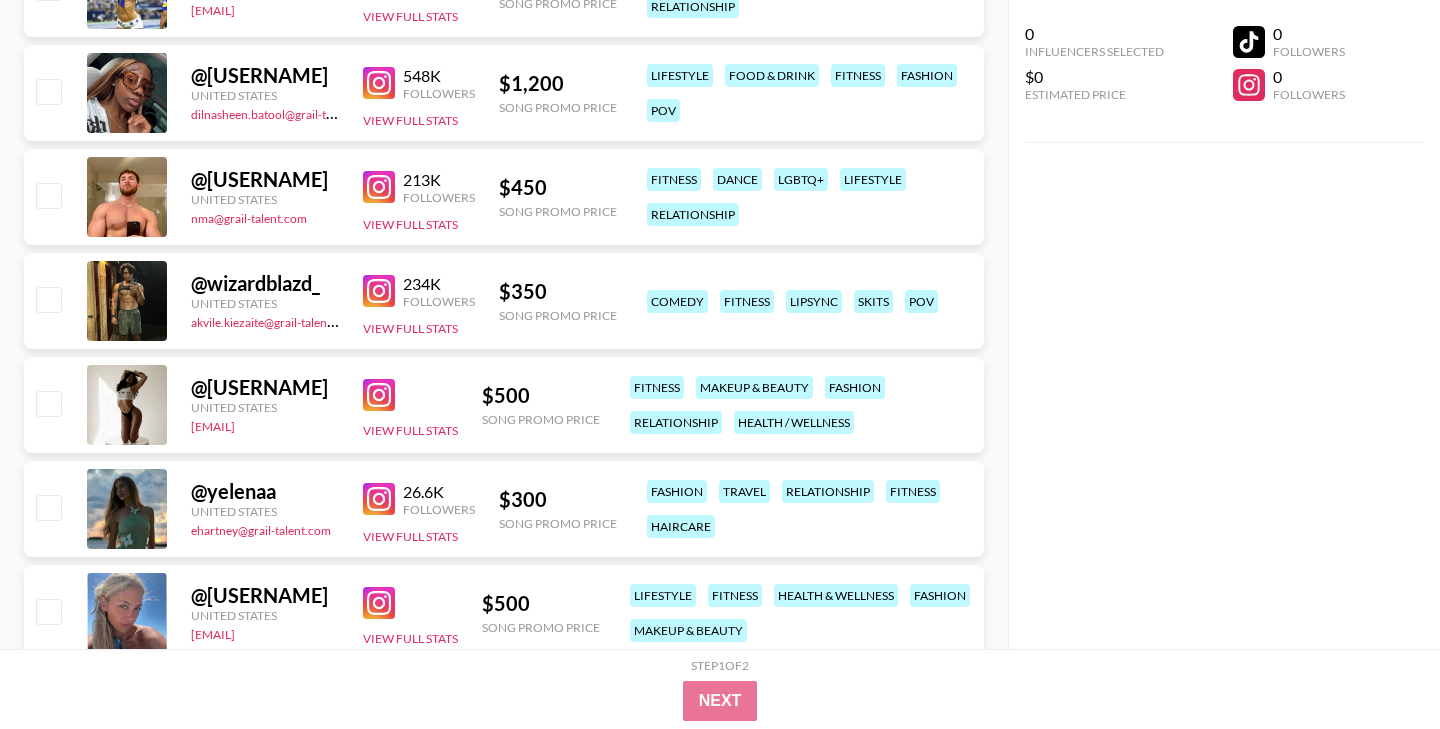 click at bounding box center [379, 291] 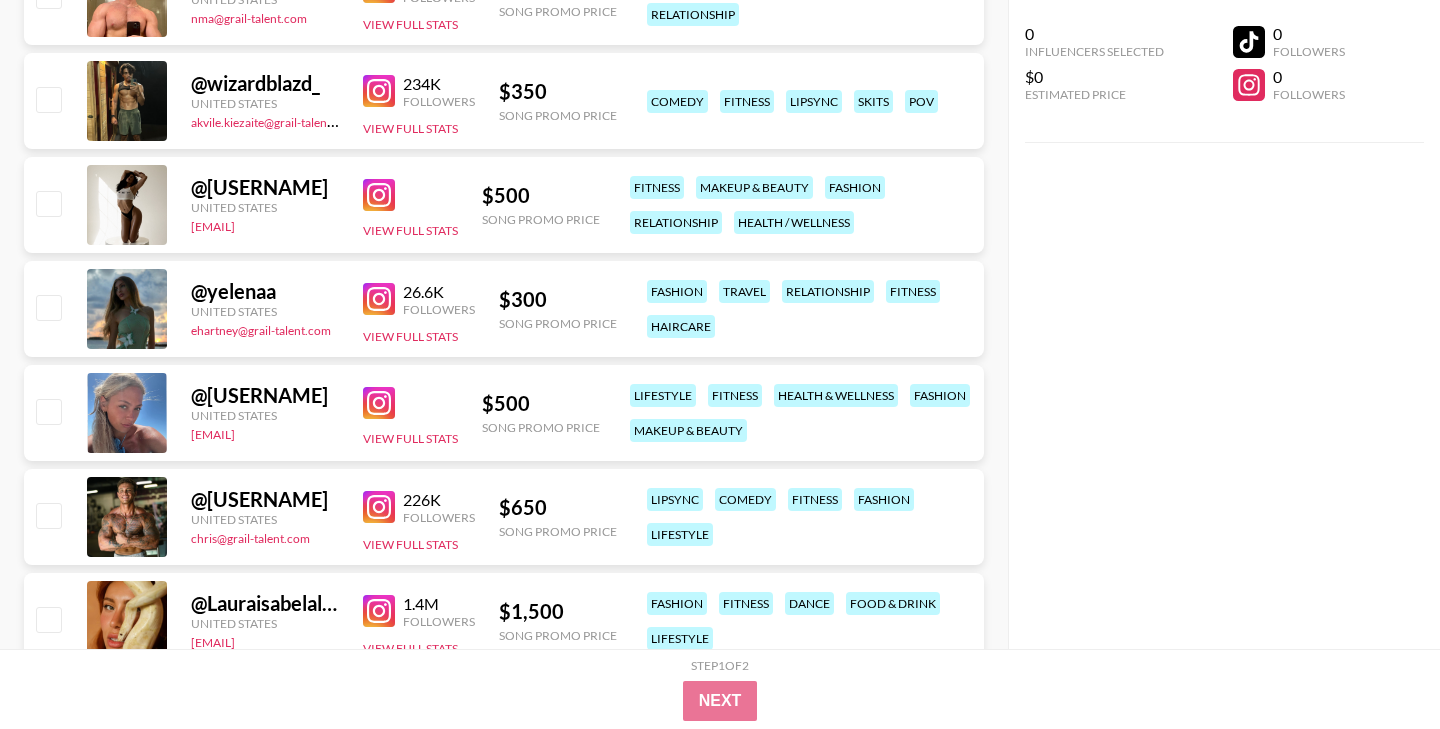 scroll, scrollTop: 8317, scrollLeft: 0, axis: vertical 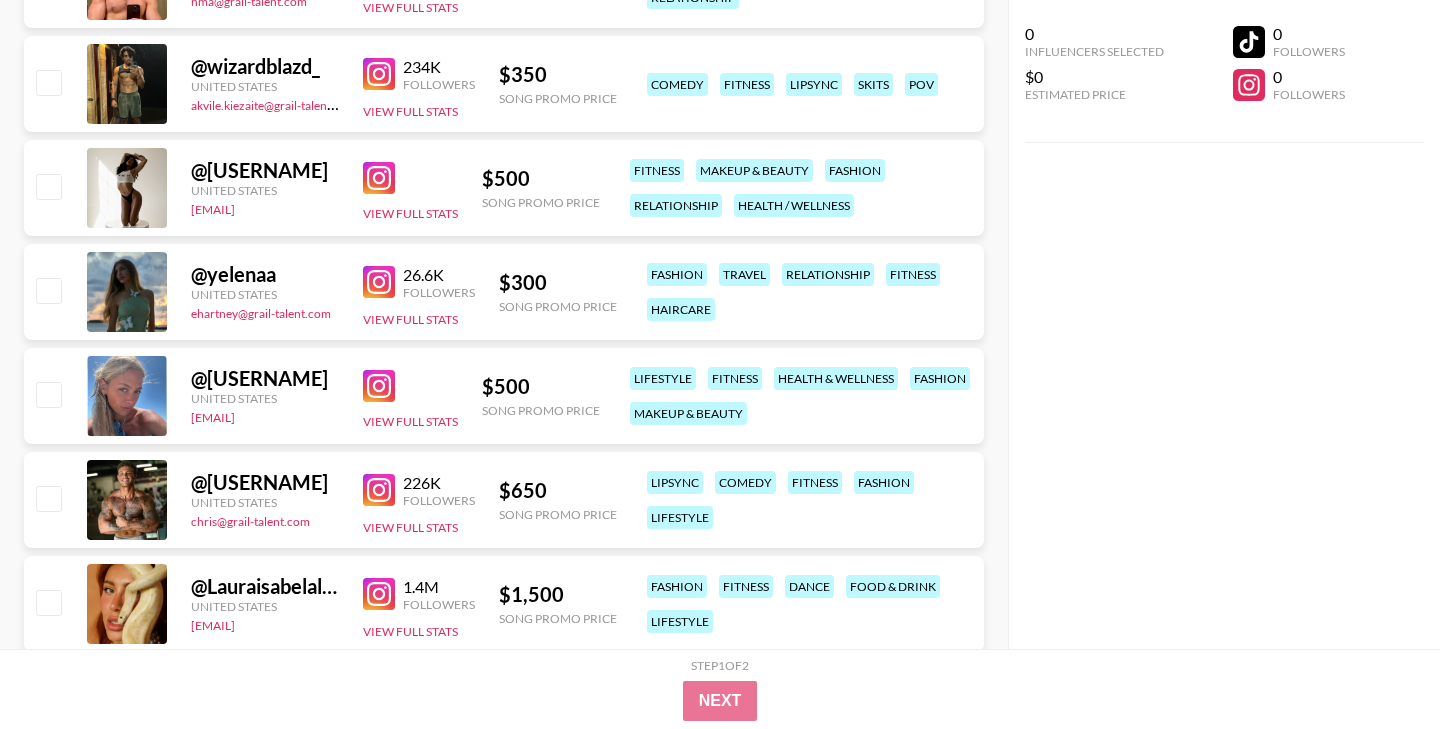 click at bounding box center [379, 178] 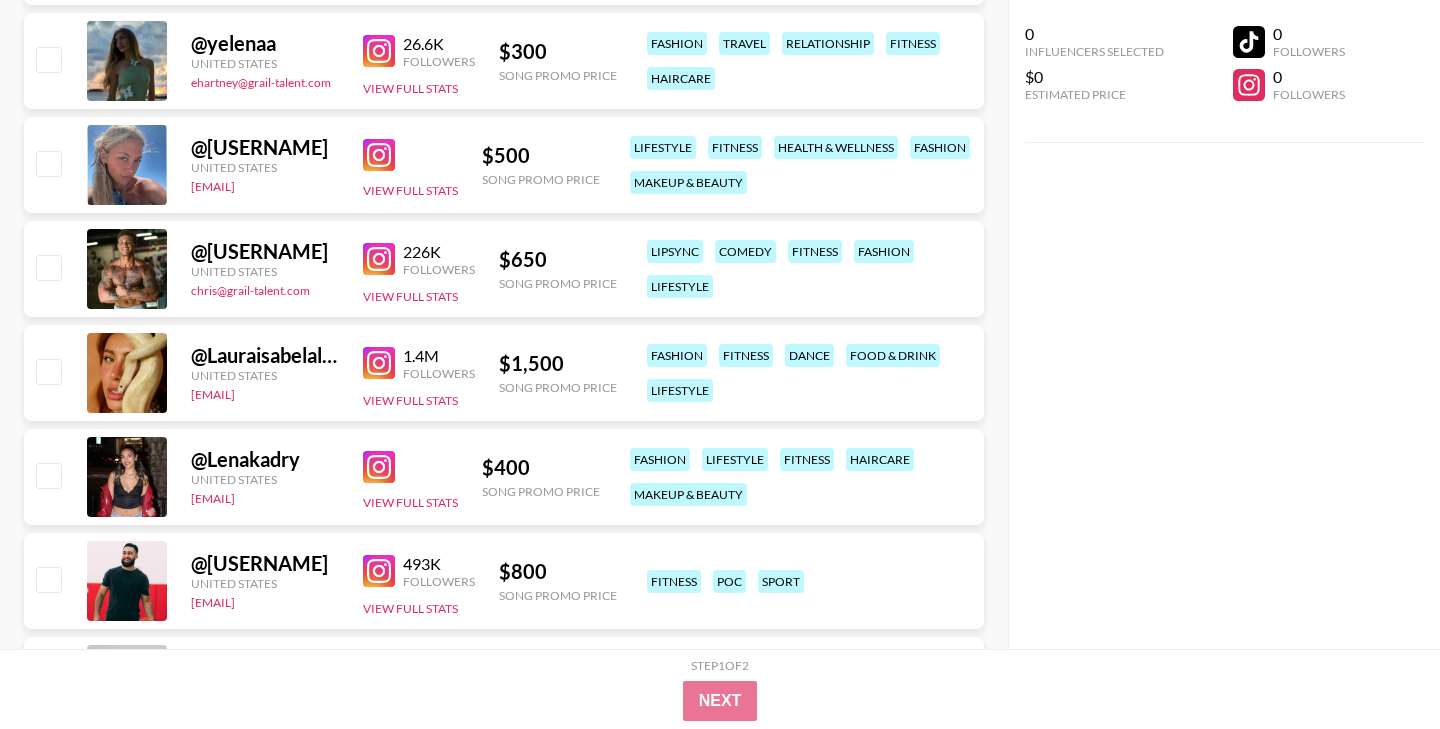 scroll, scrollTop: 8564, scrollLeft: 0, axis: vertical 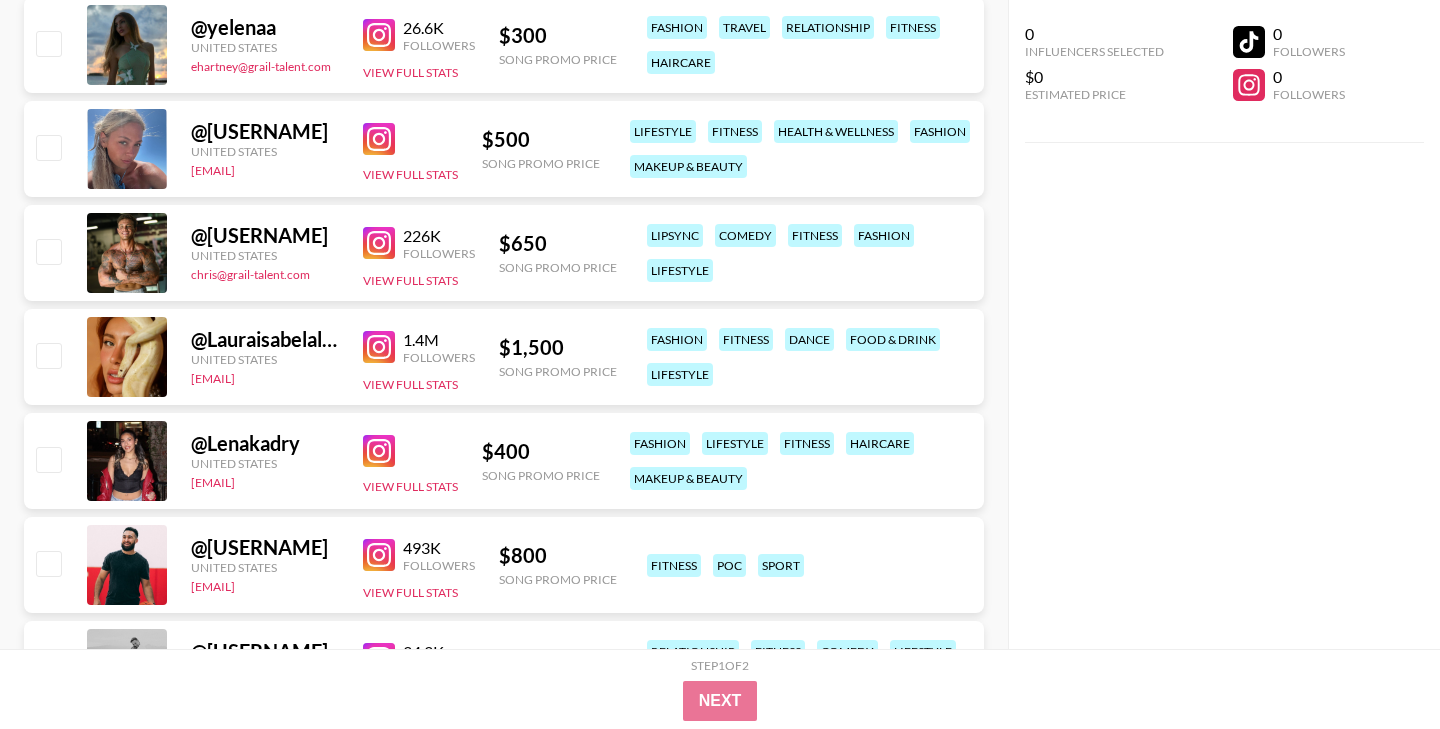 click at bounding box center [379, 35] 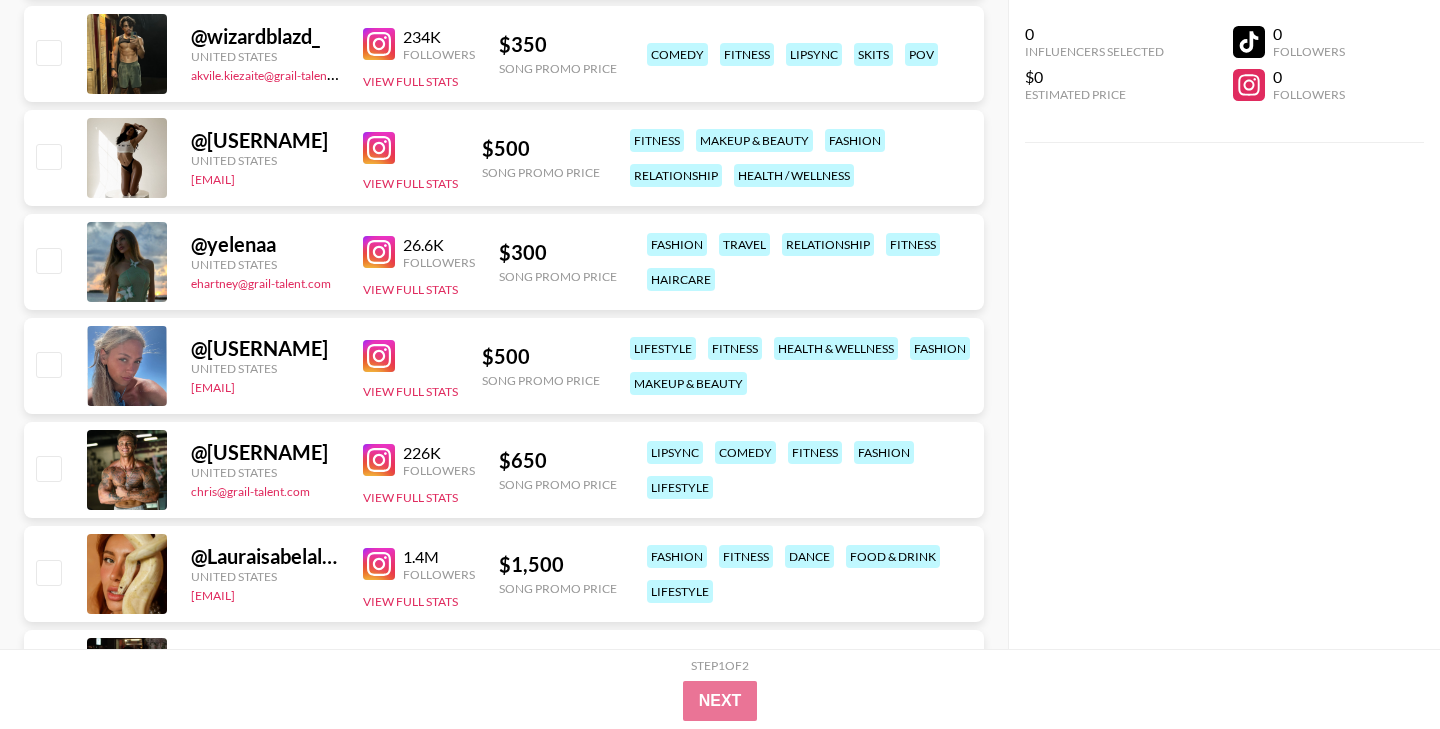 scroll, scrollTop: 8342, scrollLeft: 0, axis: vertical 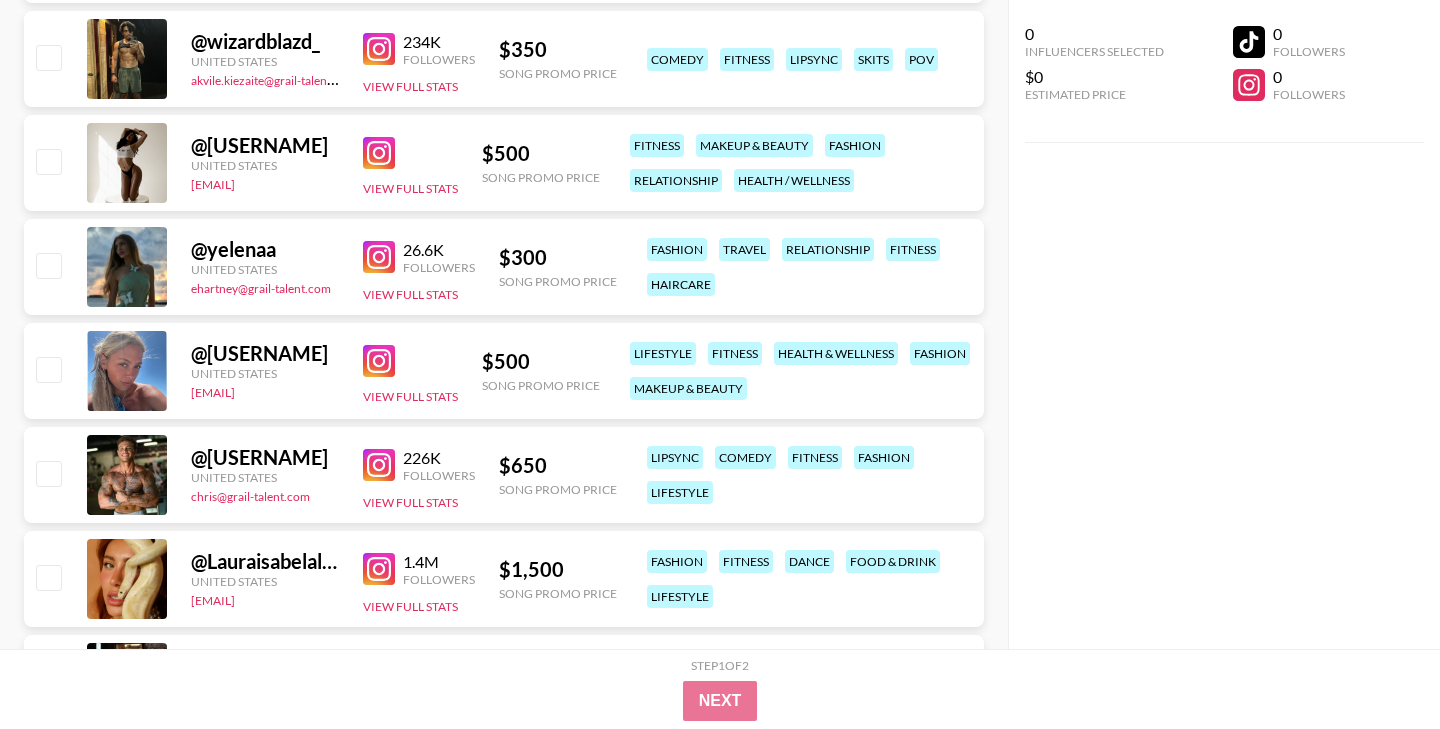 click at bounding box center (379, 361) 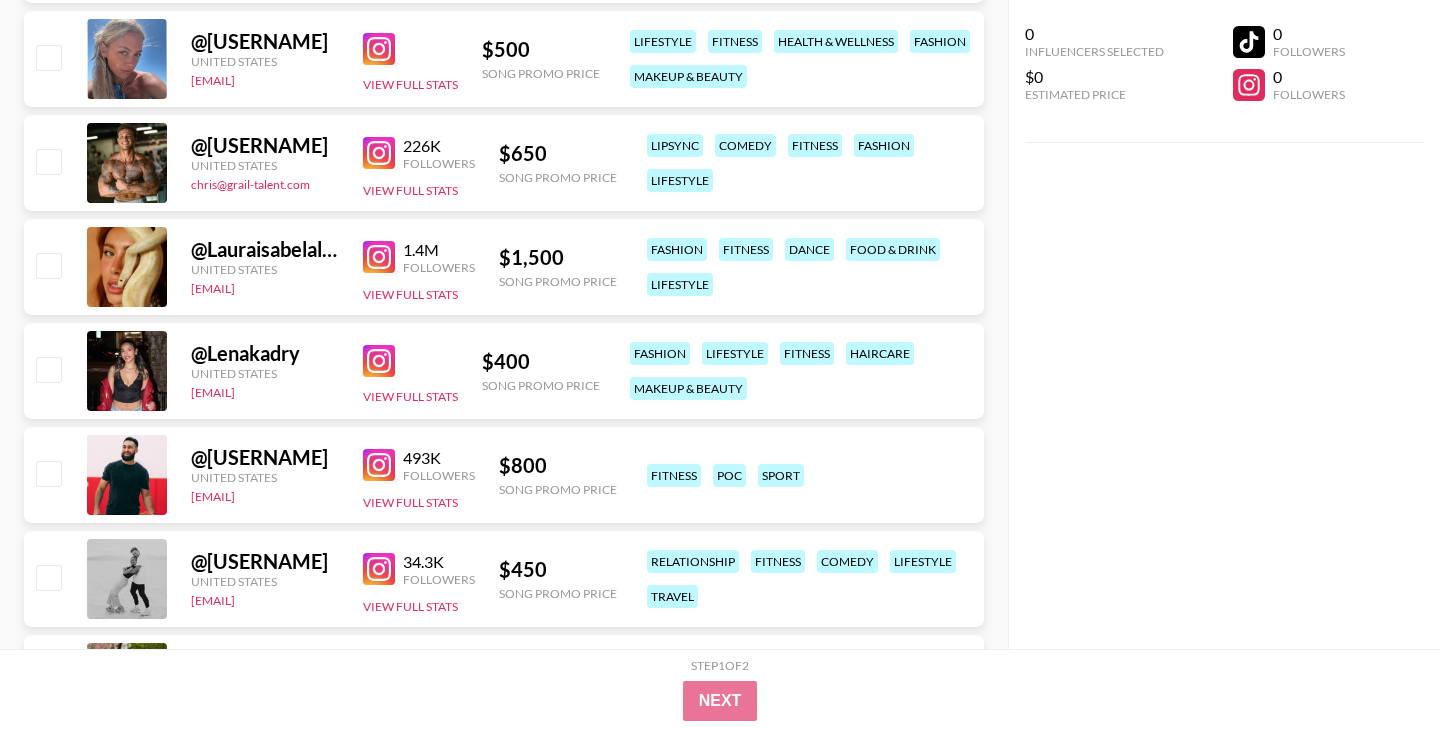 scroll, scrollTop: 8656, scrollLeft: 0, axis: vertical 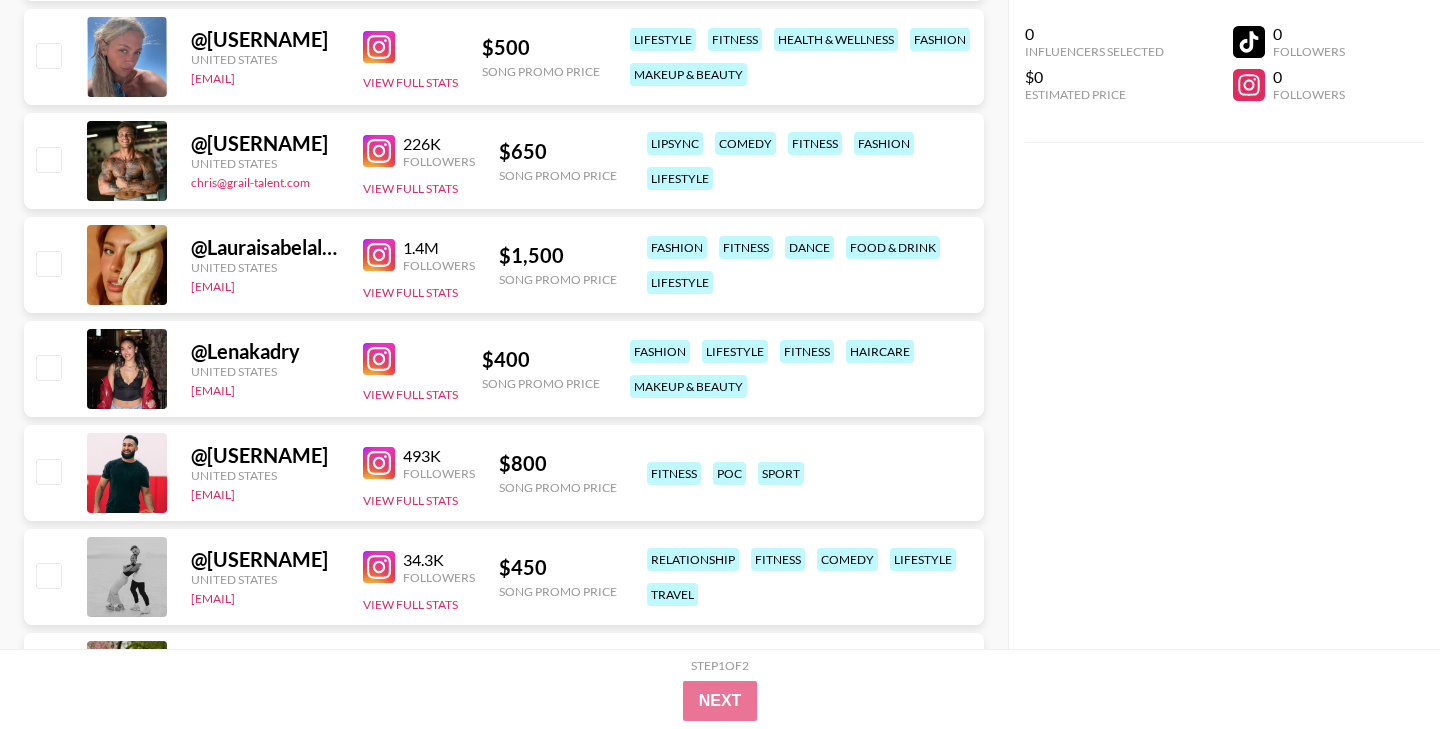 click at bounding box center [379, 151] 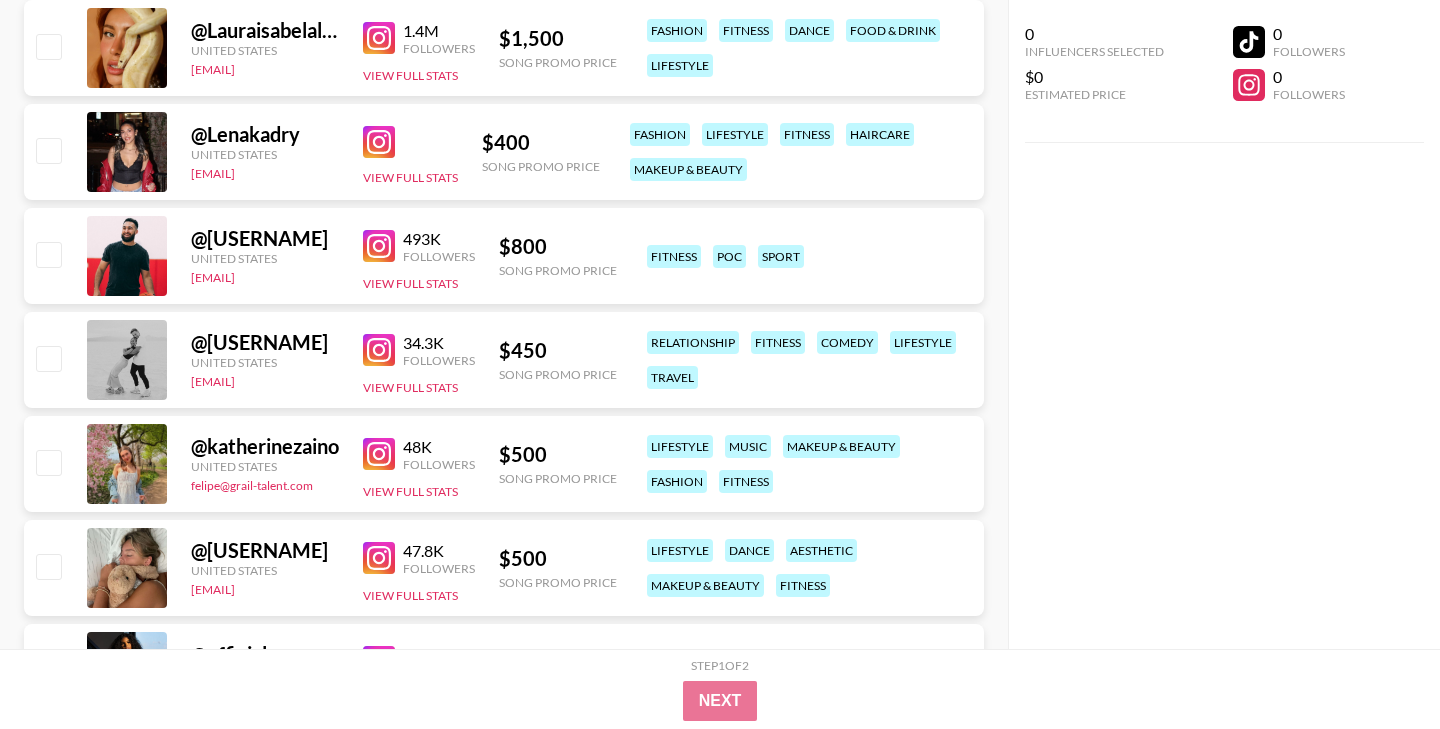 scroll, scrollTop: 8879, scrollLeft: 0, axis: vertical 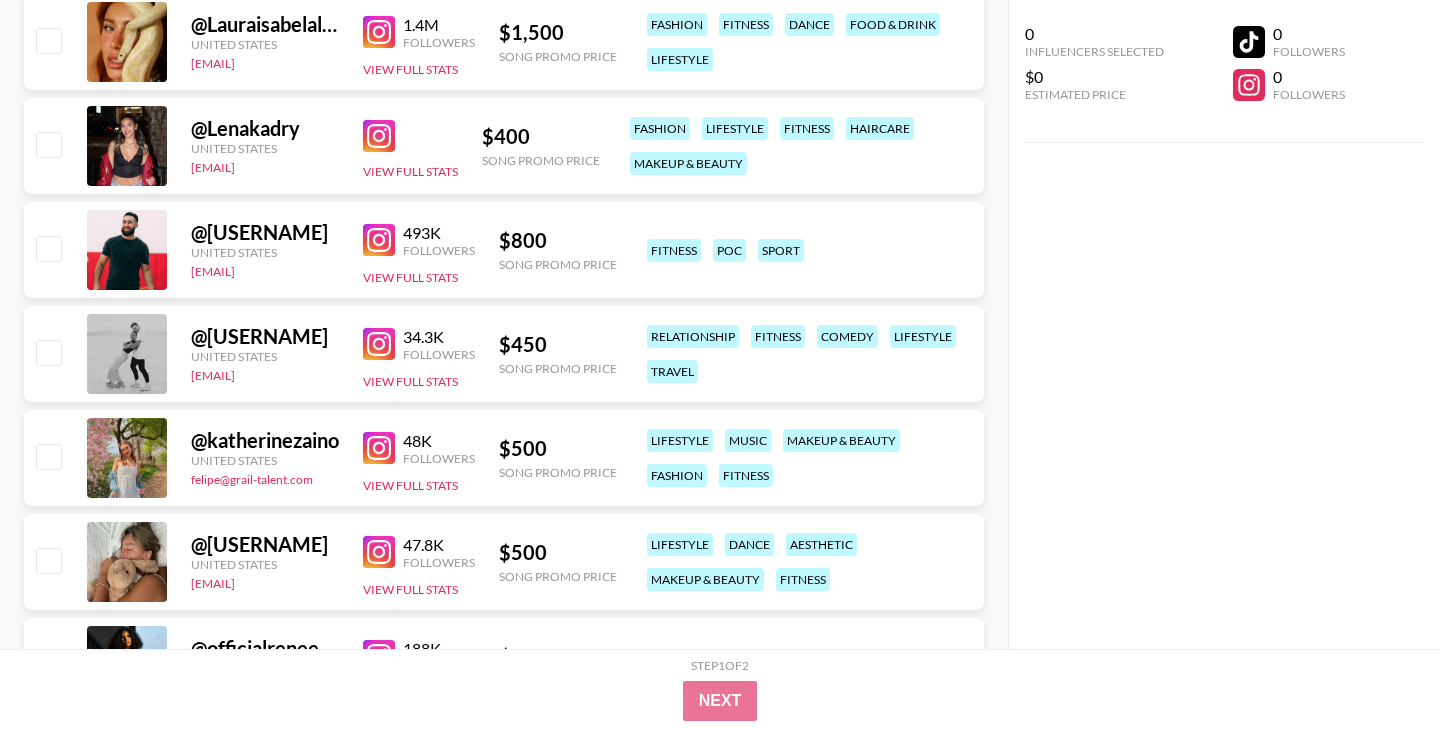 click at bounding box center (379, 136) 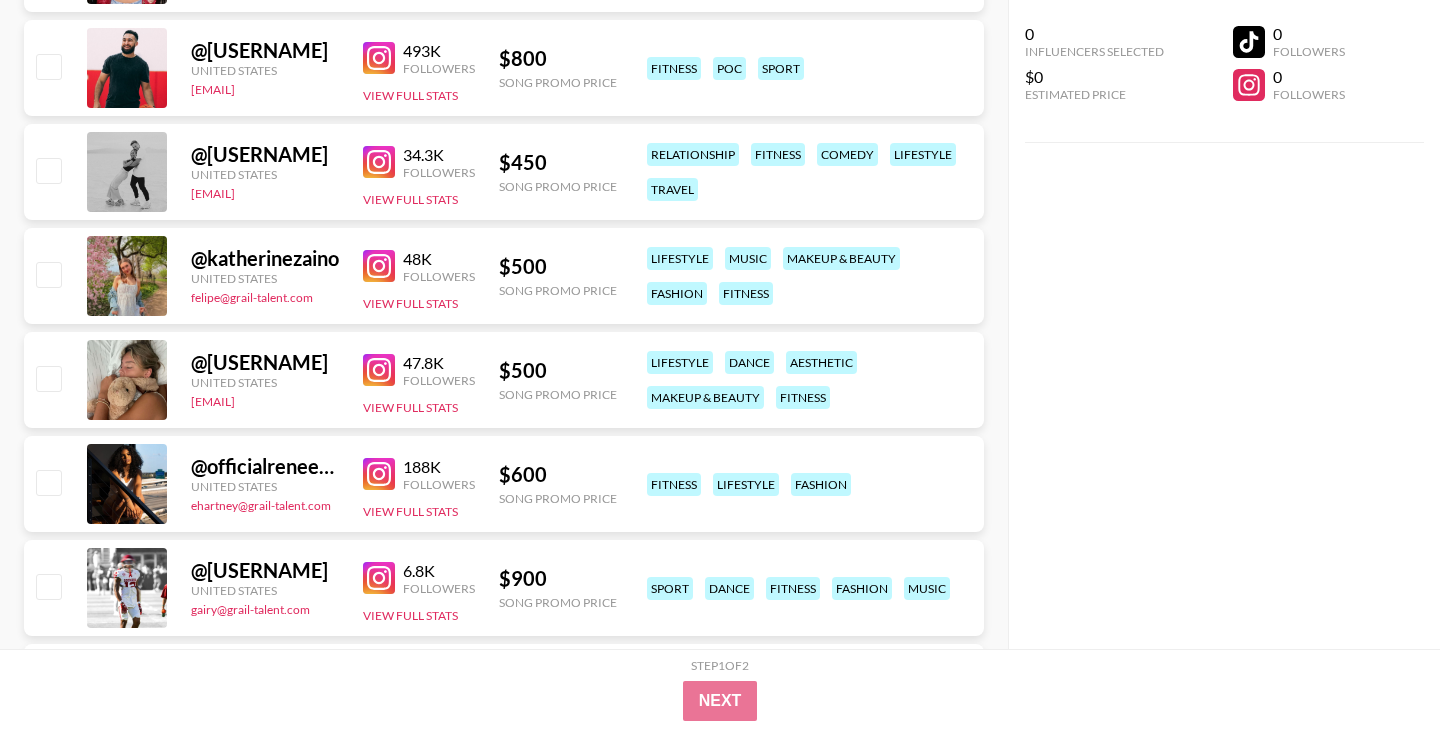 scroll, scrollTop: 9087, scrollLeft: 0, axis: vertical 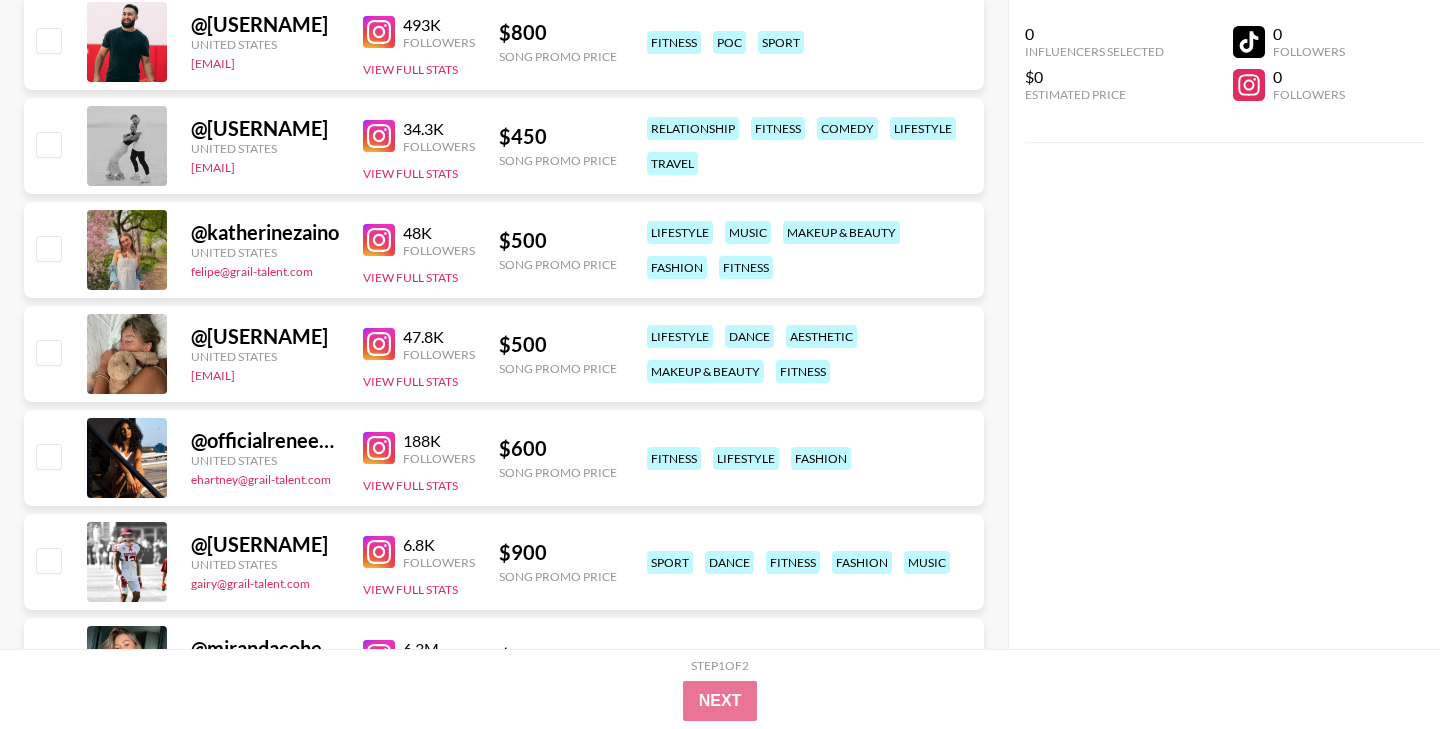 click at bounding box center (379, 136) 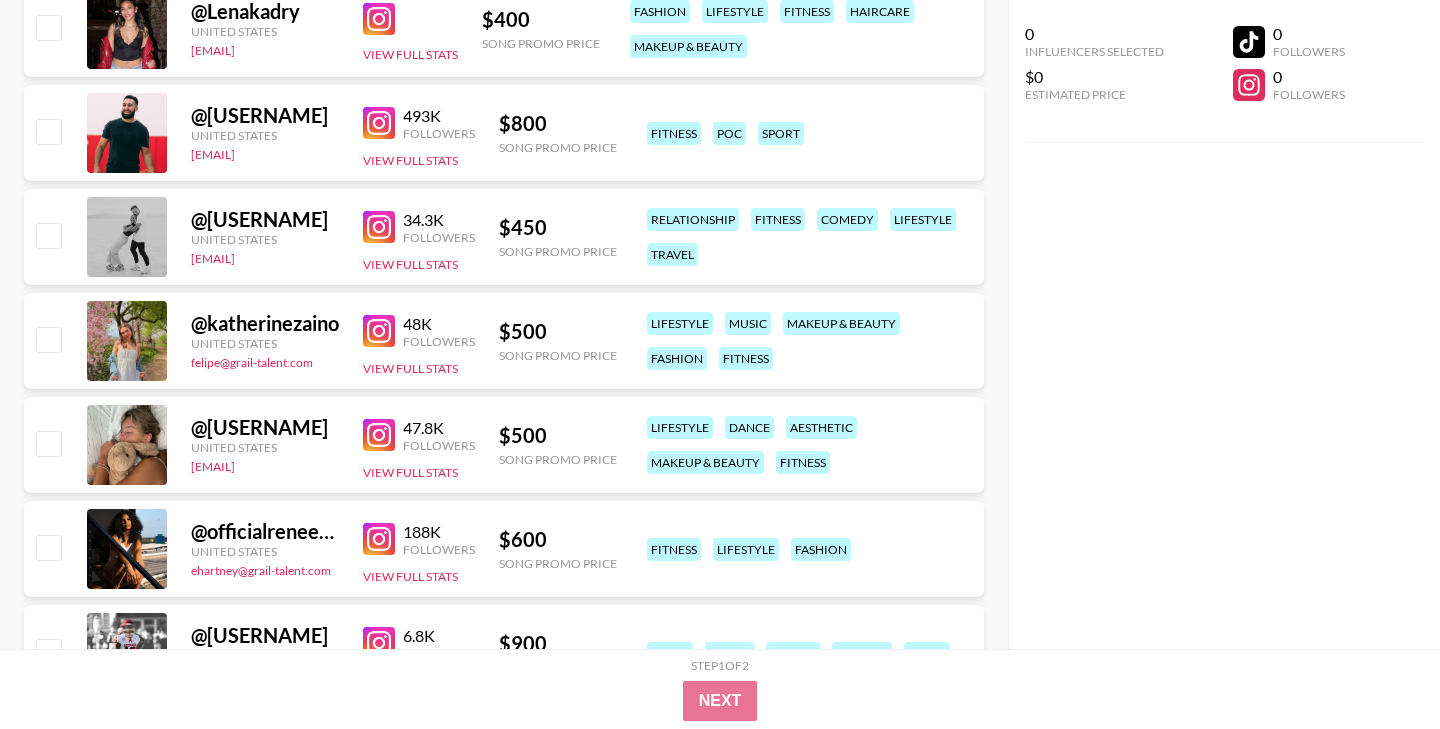 scroll, scrollTop: 8994, scrollLeft: 0, axis: vertical 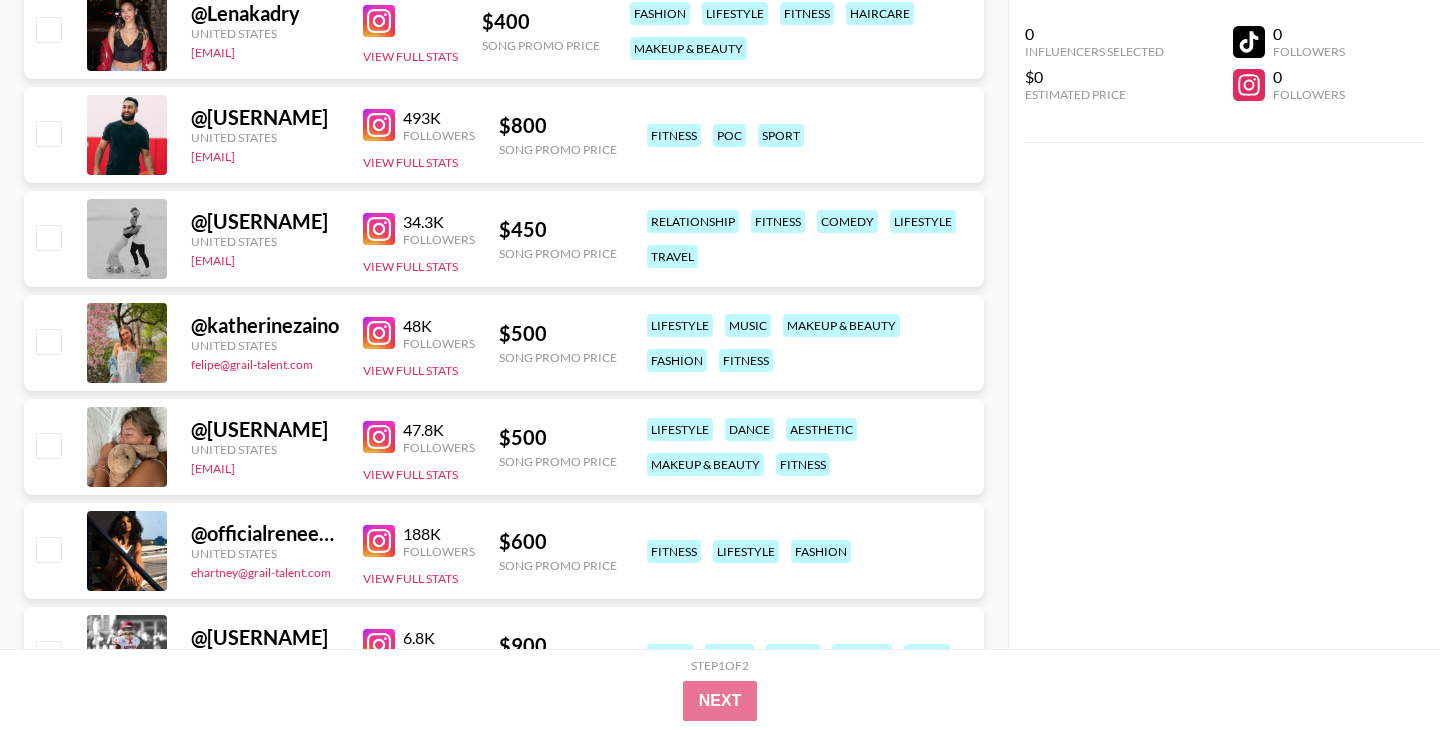 click at bounding box center (379, 333) 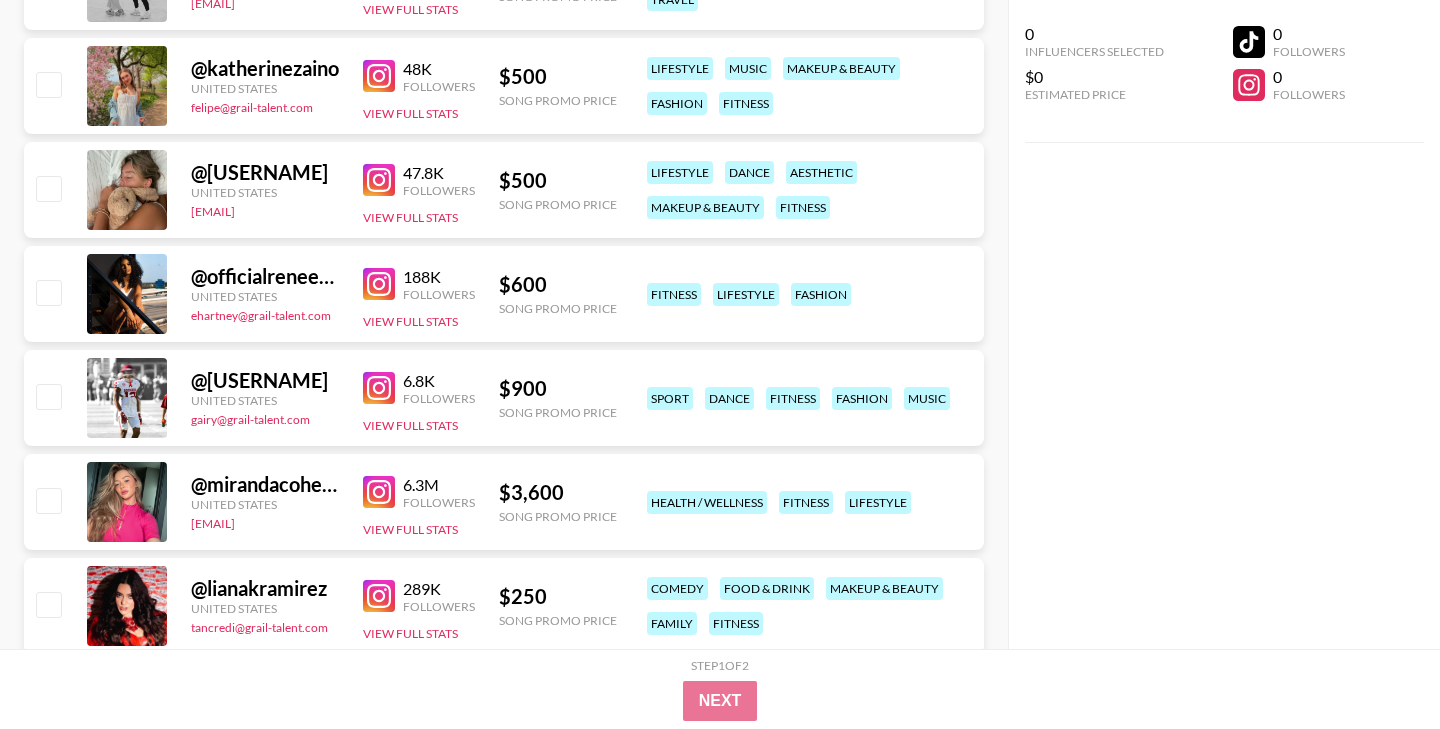 scroll, scrollTop: 9304, scrollLeft: 0, axis: vertical 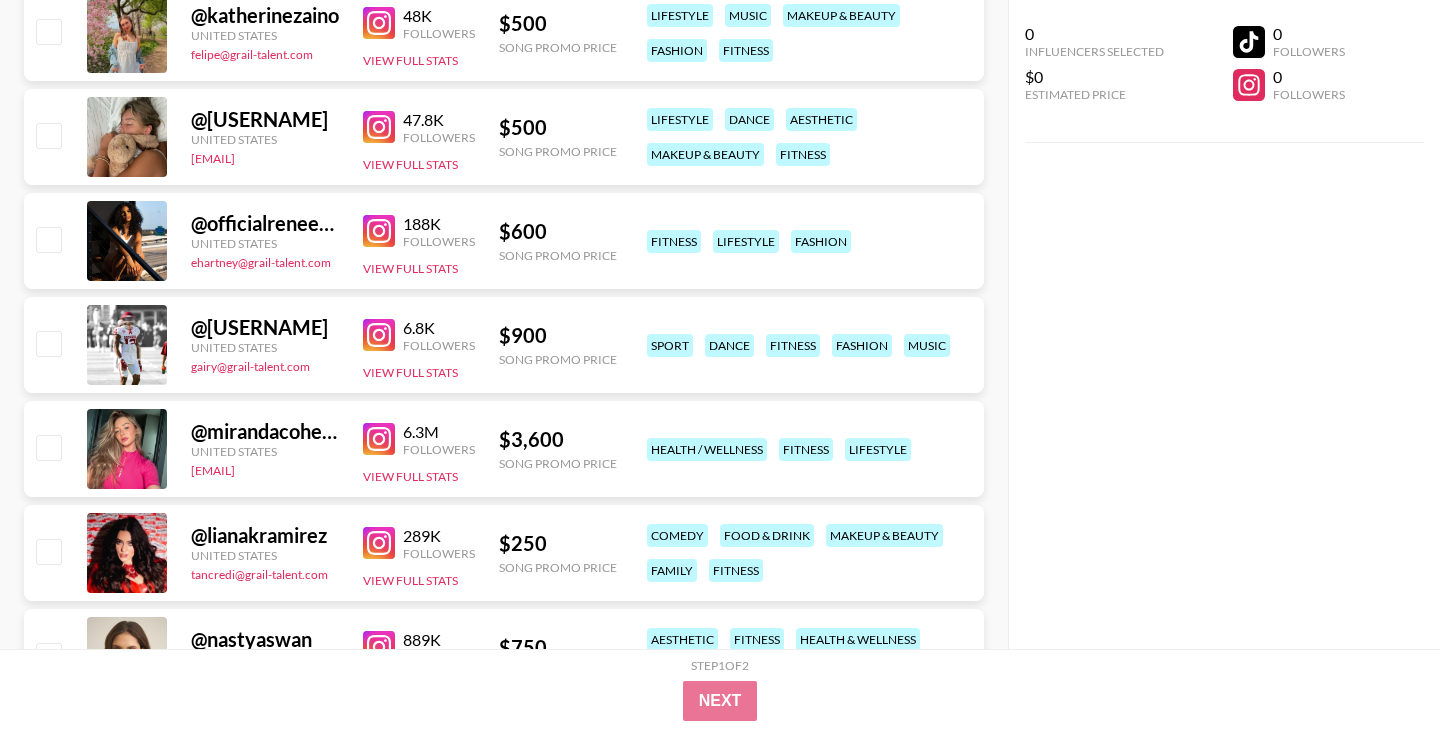 click at bounding box center (379, 127) 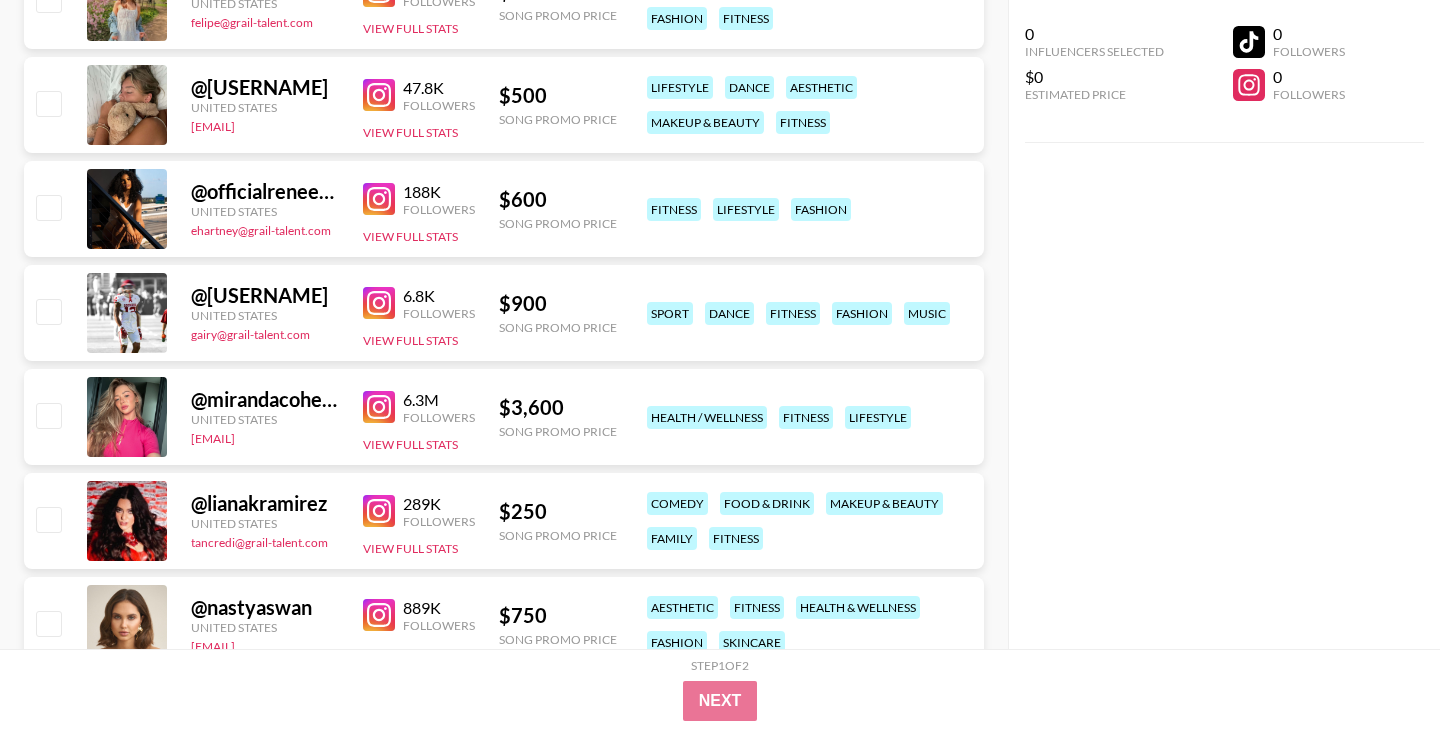 scroll, scrollTop: 9390, scrollLeft: 0, axis: vertical 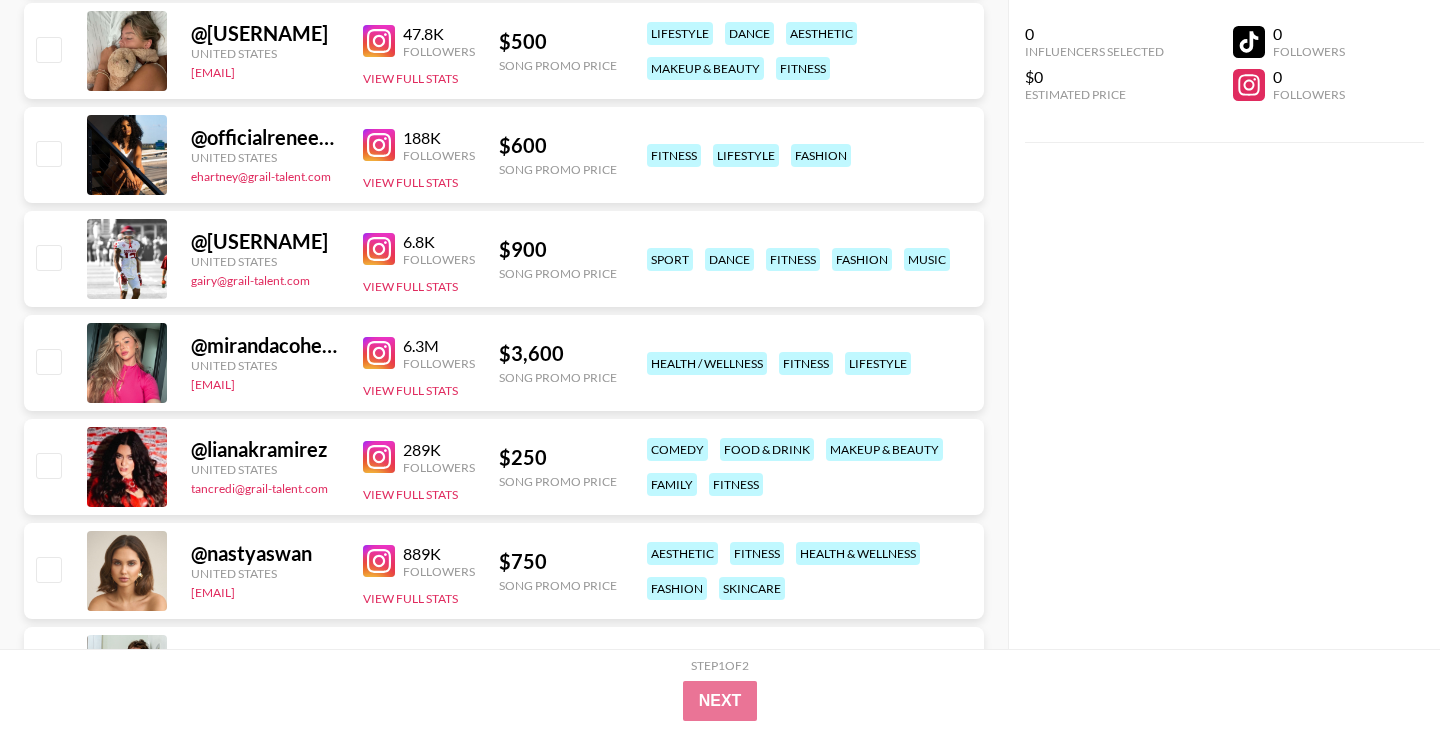 click at bounding box center [379, 145] 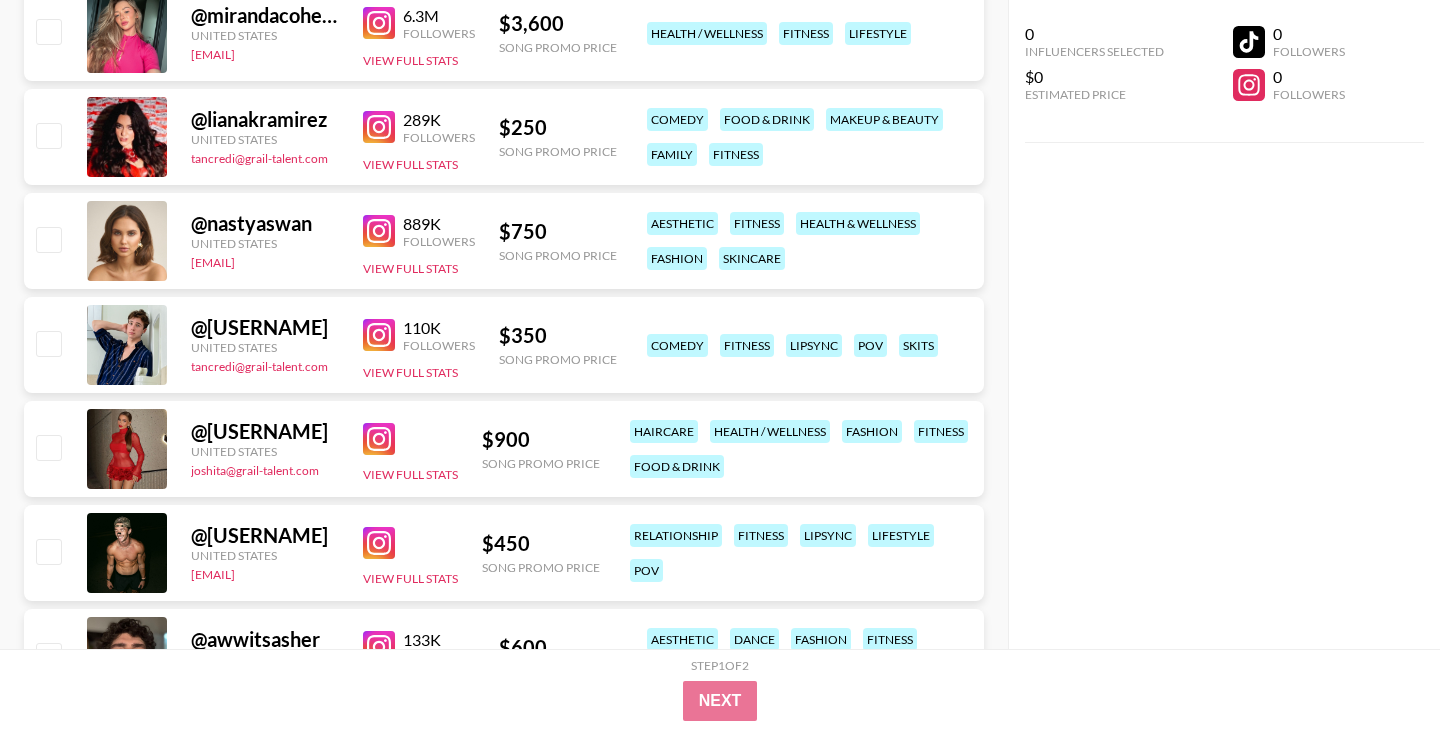 scroll, scrollTop: 9723, scrollLeft: 0, axis: vertical 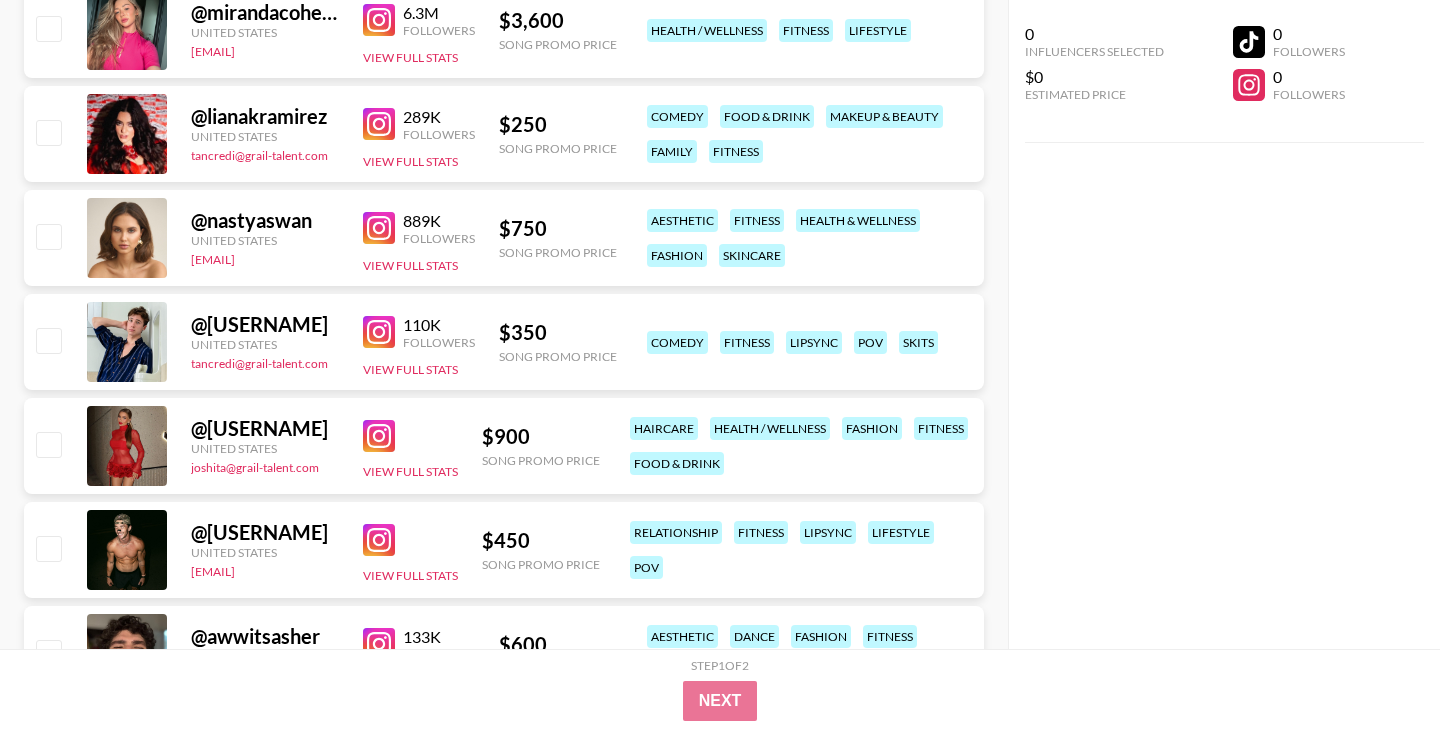 click at bounding box center (379, 124) 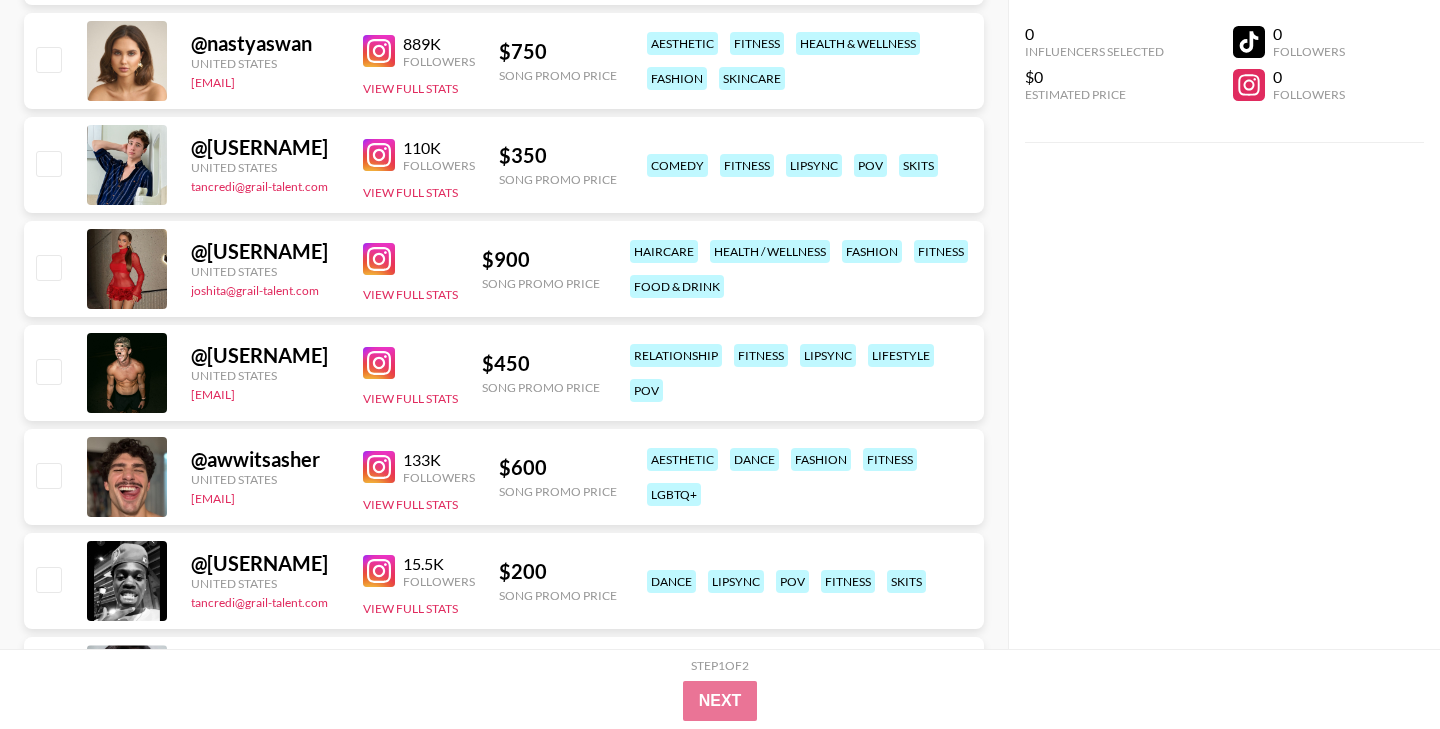scroll, scrollTop: 9905, scrollLeft: 0, axis: vertical 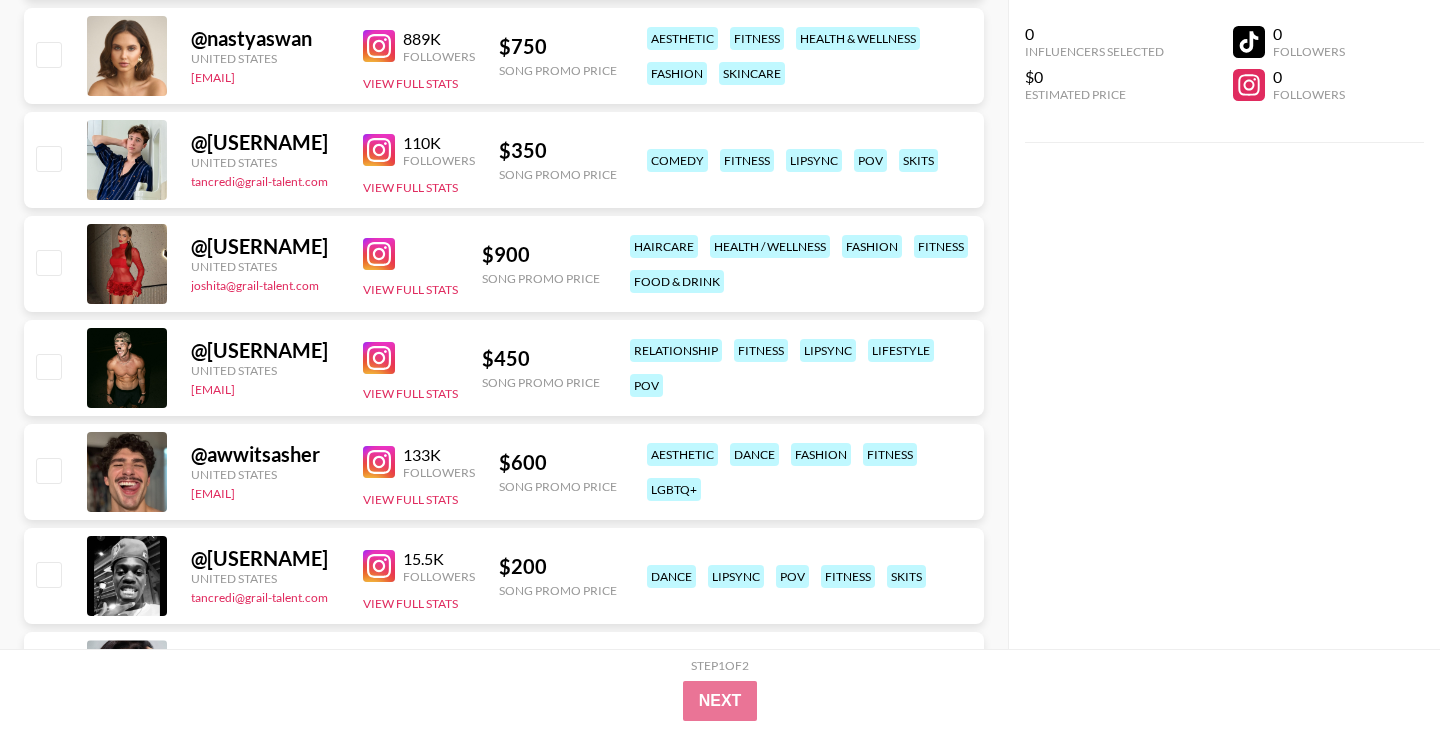 click at bounding box center (379, 150) 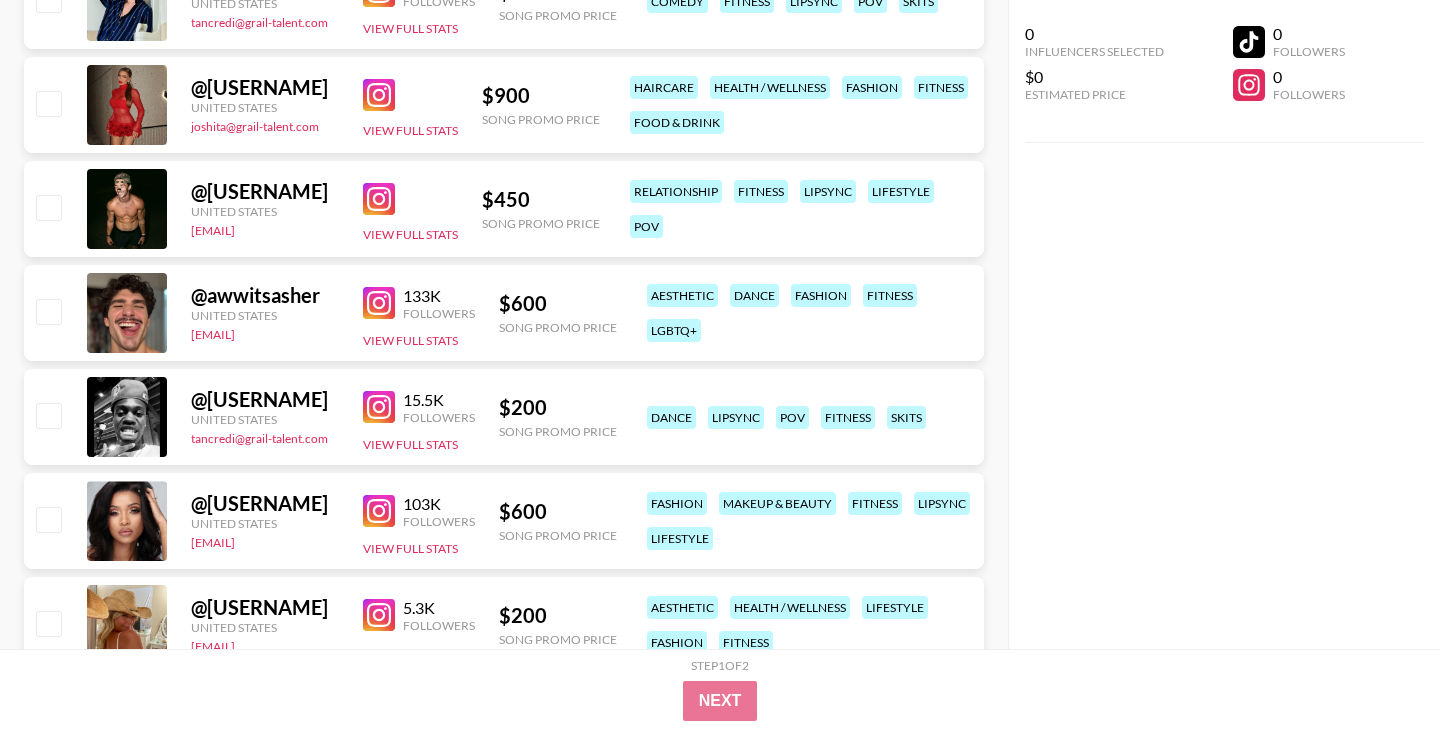 scroll, scrollTop: 10095, scrollLeft: 0, axis: vertical 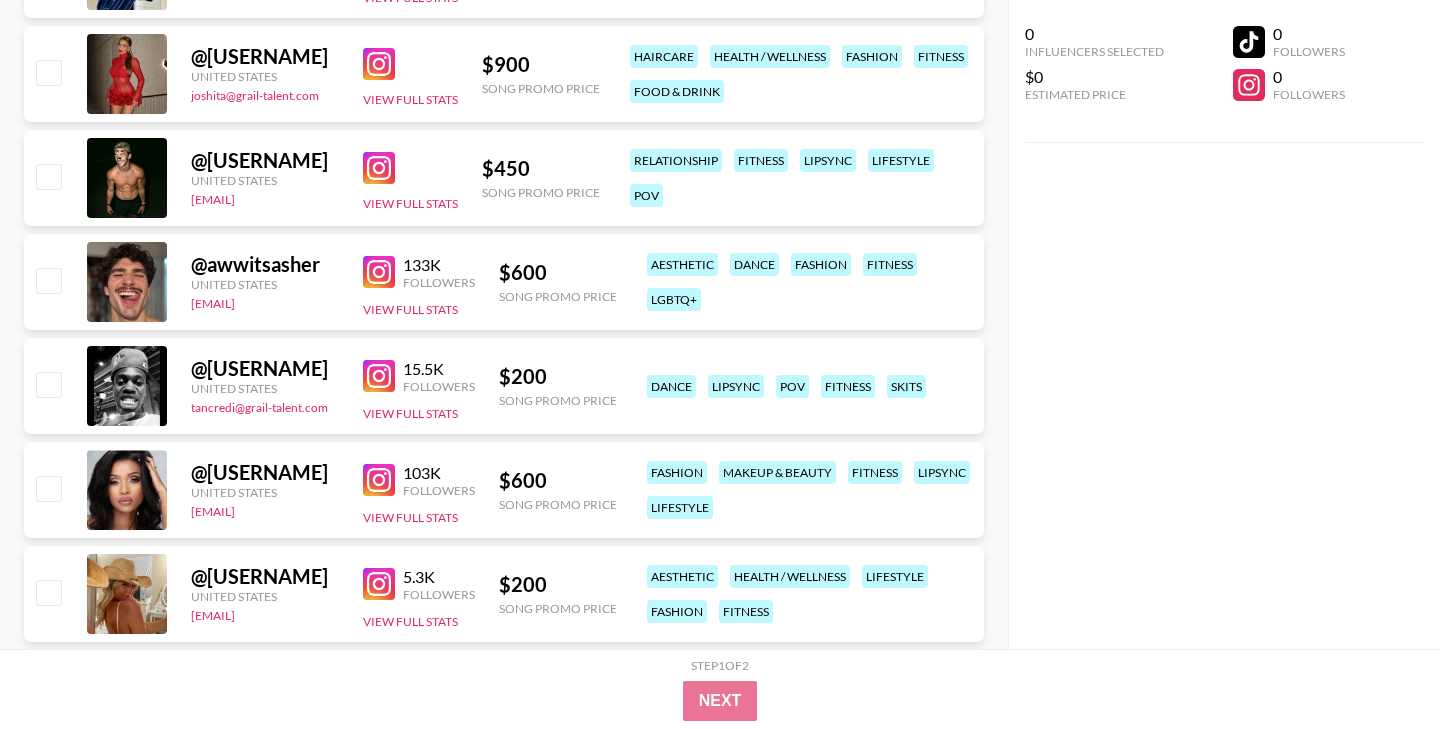 click on "@ [USERNAME] [COUNTRY] [EMAIL] View Full Stats   $ 450 Song Promo Price relationship fitness lipsync lifestyle pov" at bounding box center [504, 178] 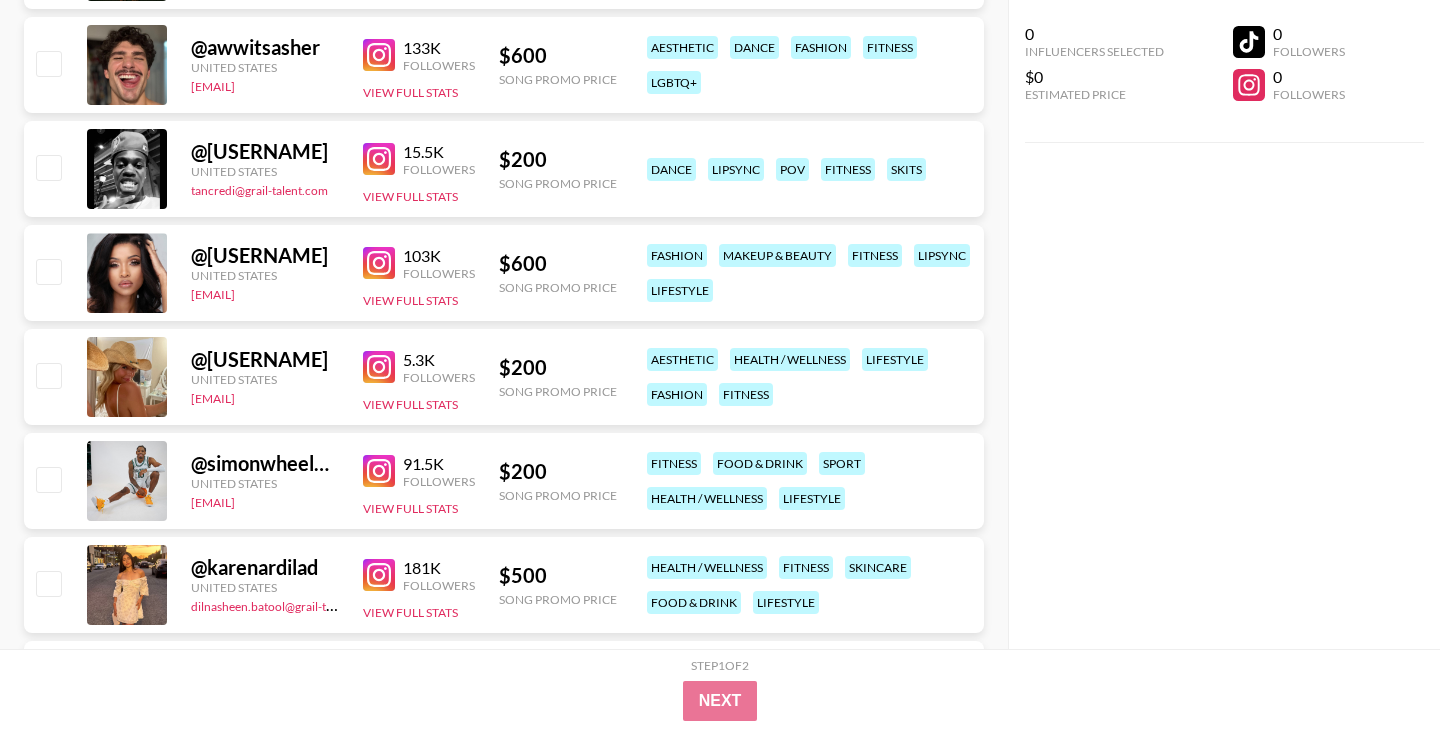 scroll, scrollTop: 10315, scrollLeft: 0, axis: vertical 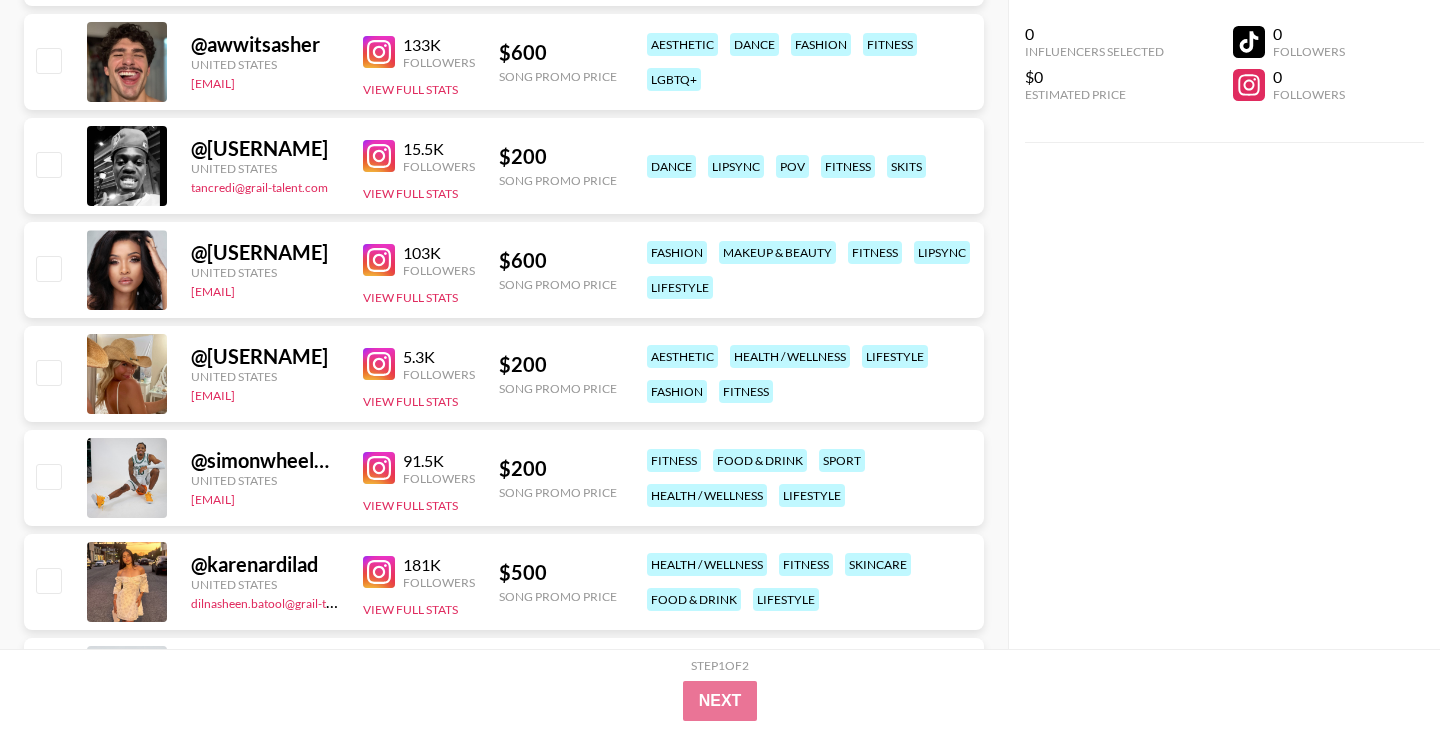 click at bounding box center [379, 156] 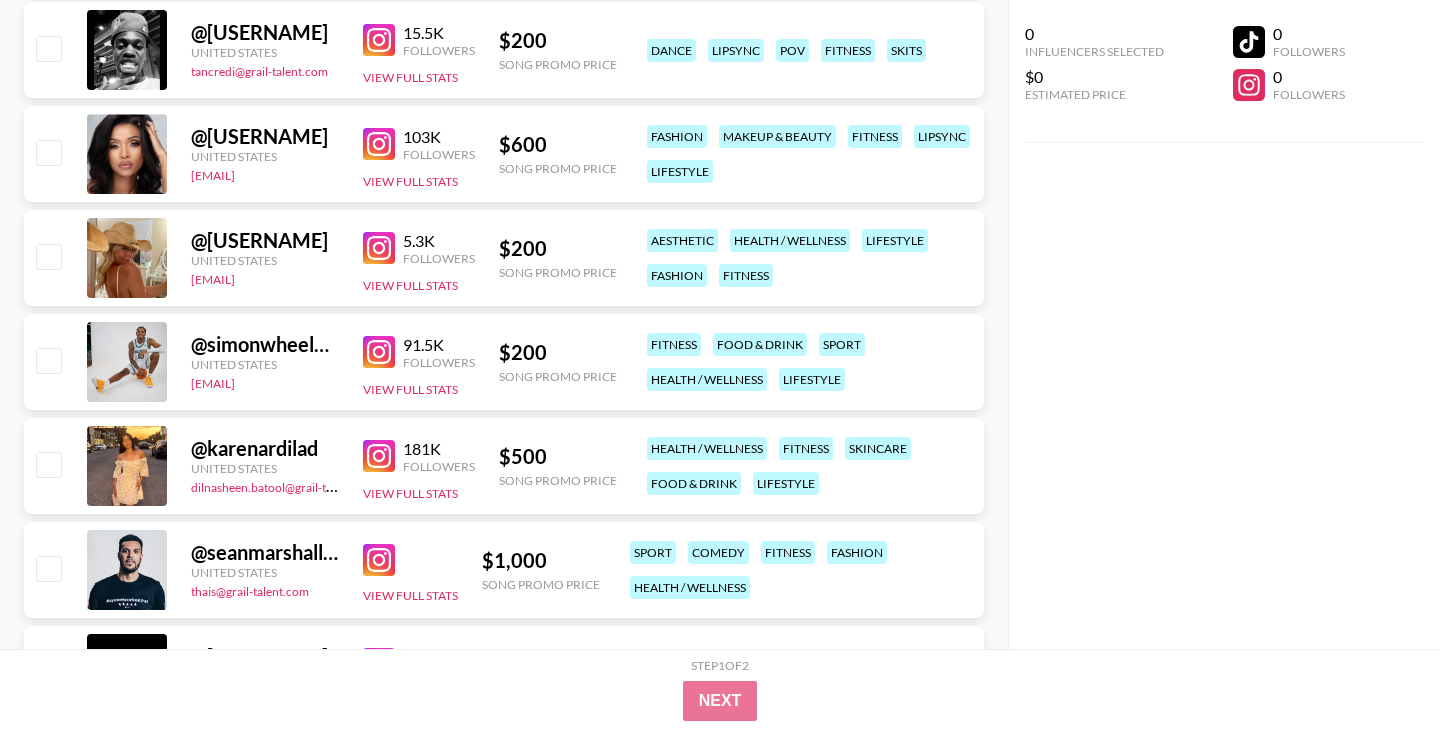 scroll, scrollTop: 10432, scrollLeft: 0, axis: vertical 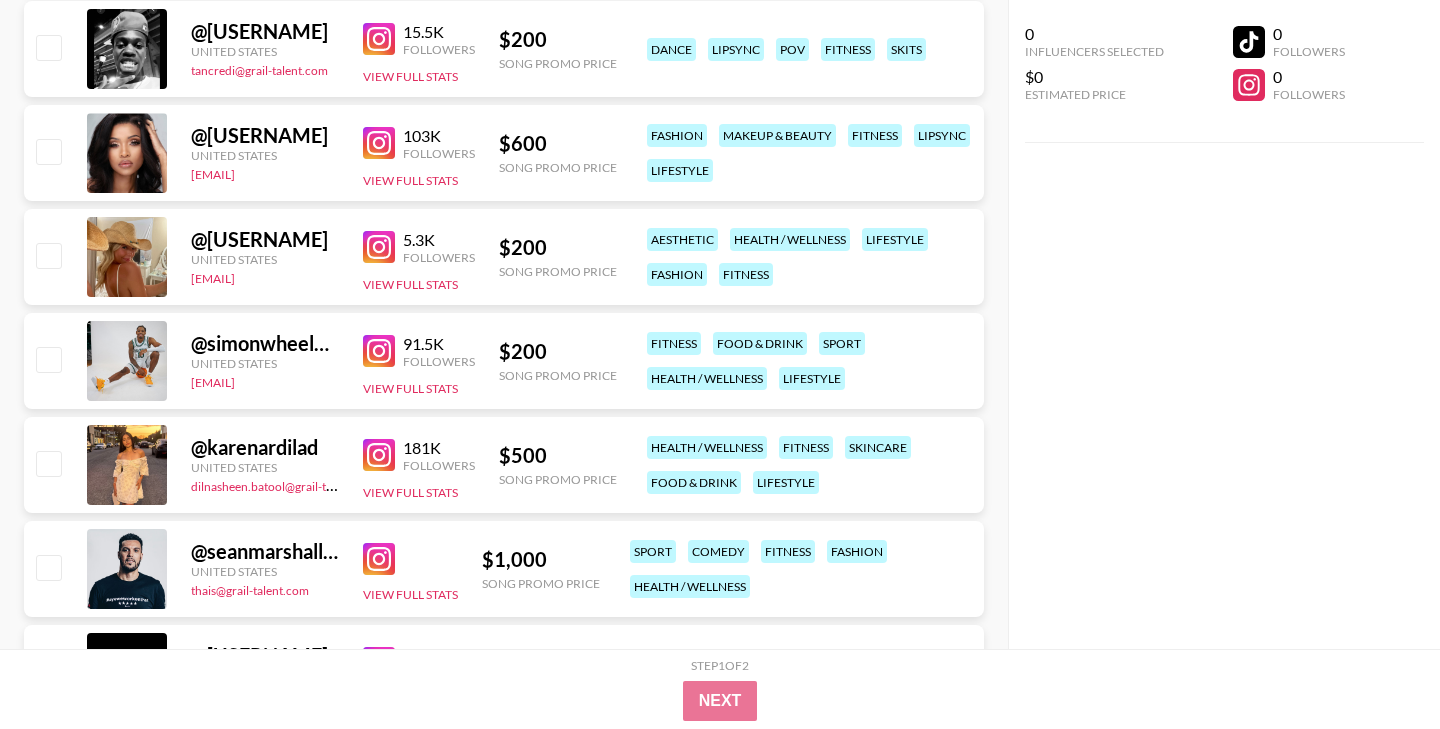 click at bounding box center (379, 143) 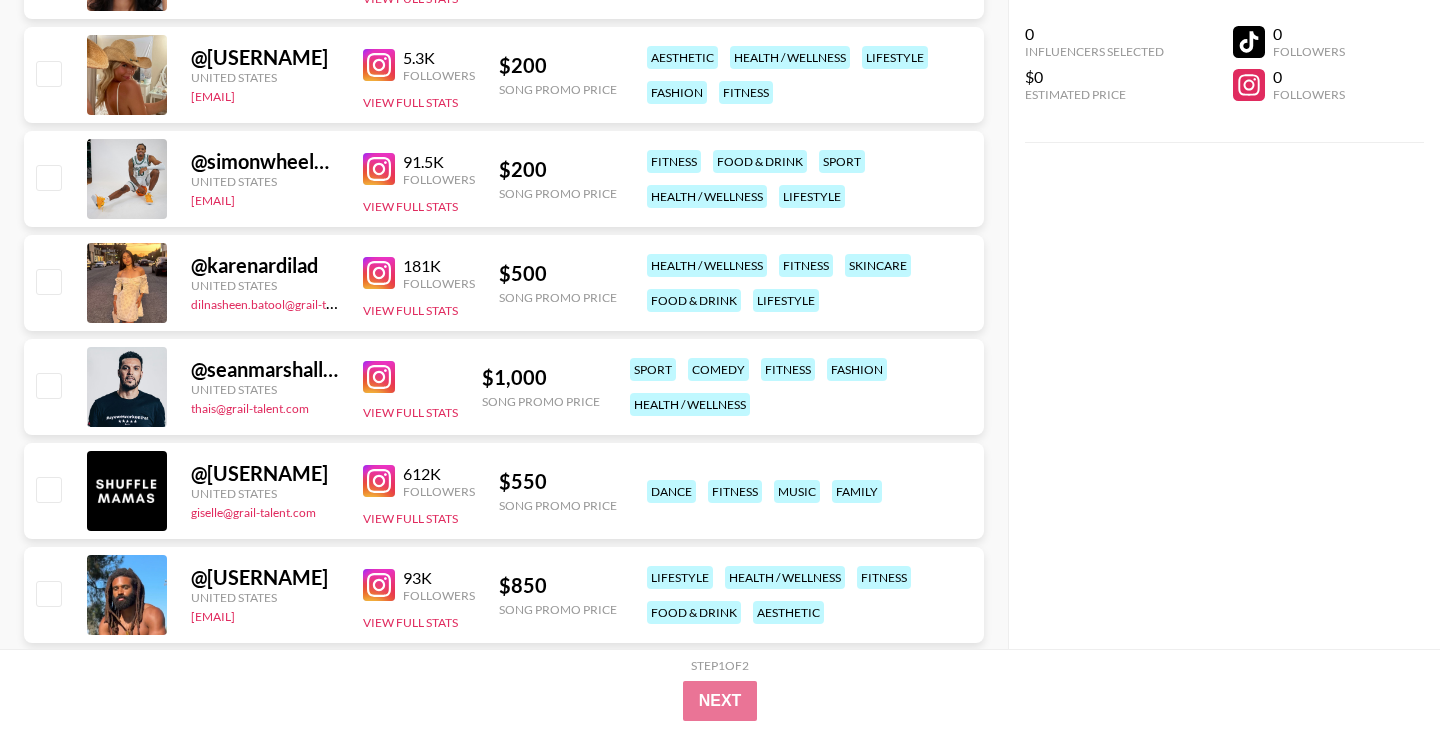 scroll, scrollTop: 10615, scrollLeft: 0, axis: vertical 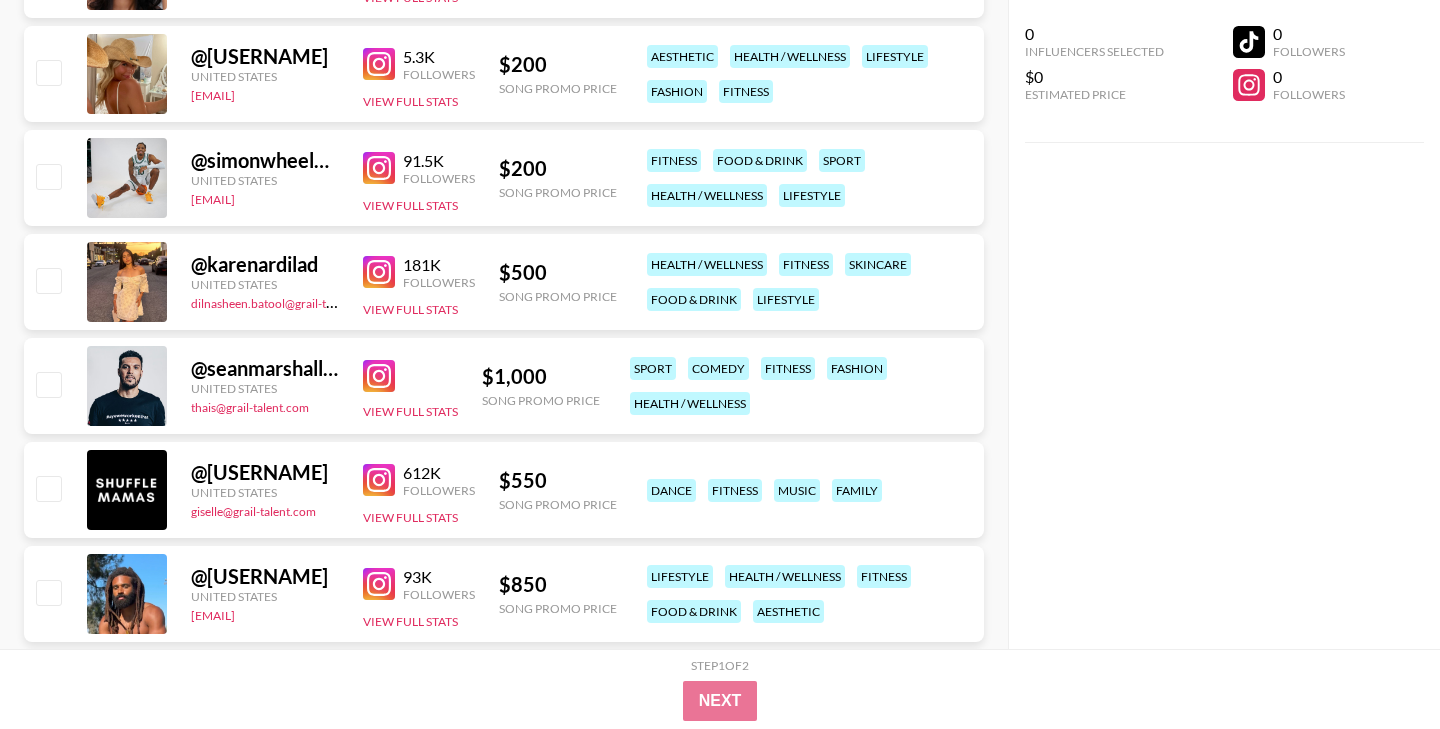 click at bounding box center [379, 168] 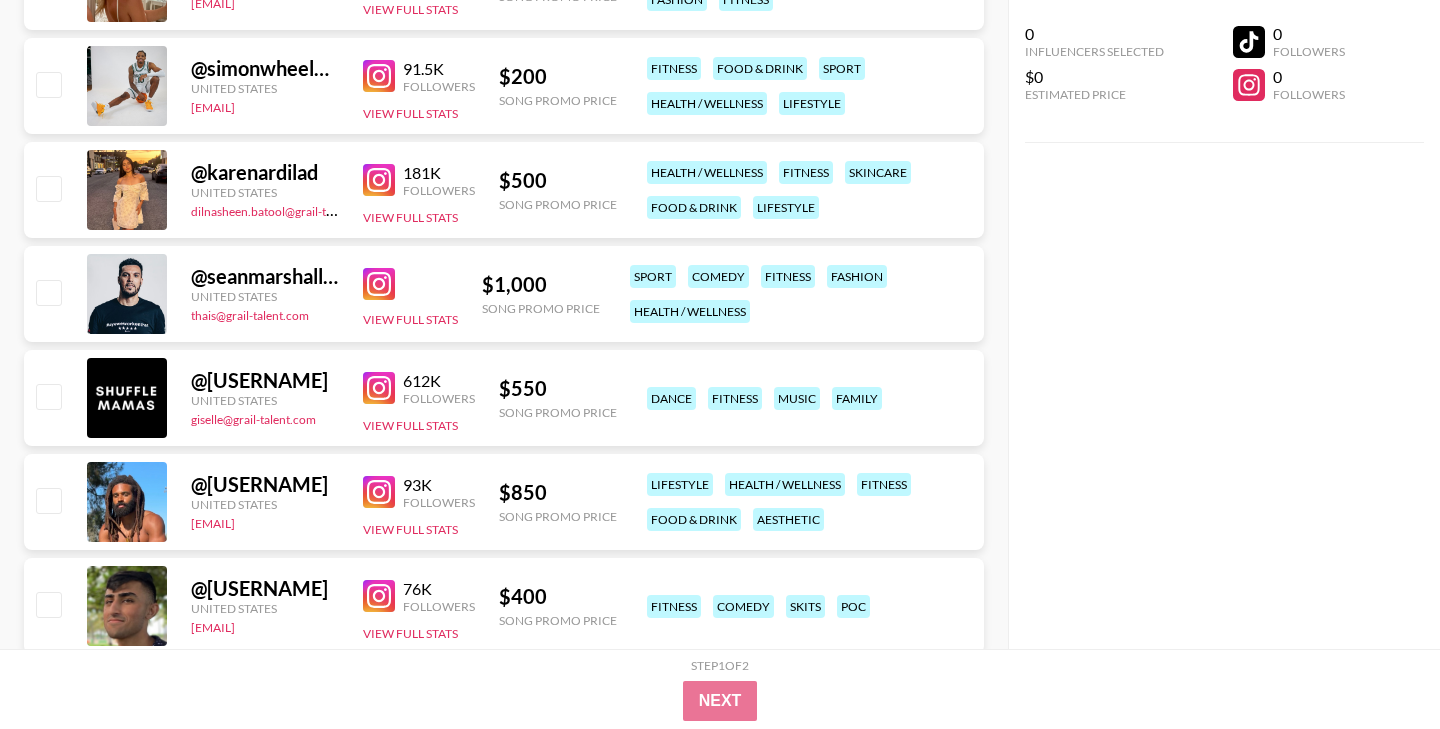 scroll, scrollTop: 10709, scrollLeft: 0, axis: vertical 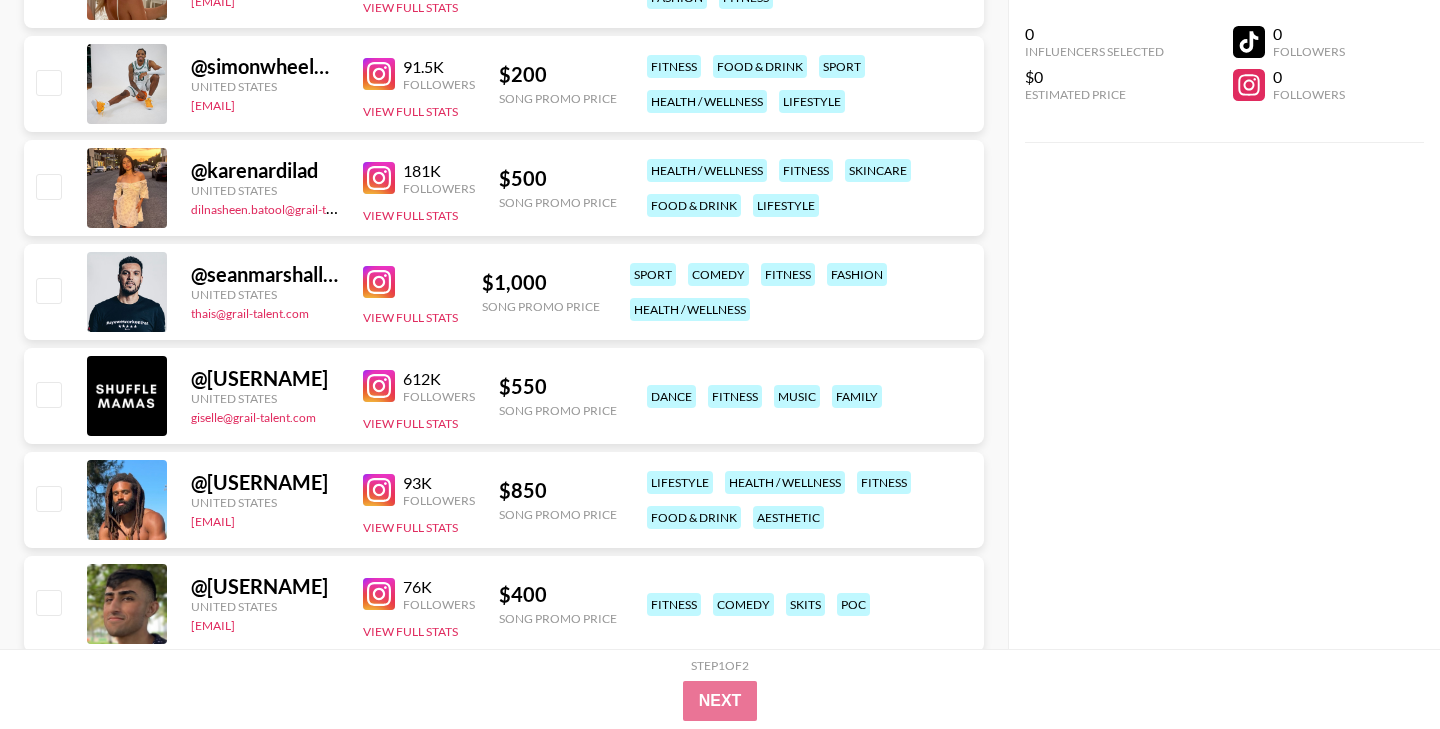 click at bounding box center [379, 178] 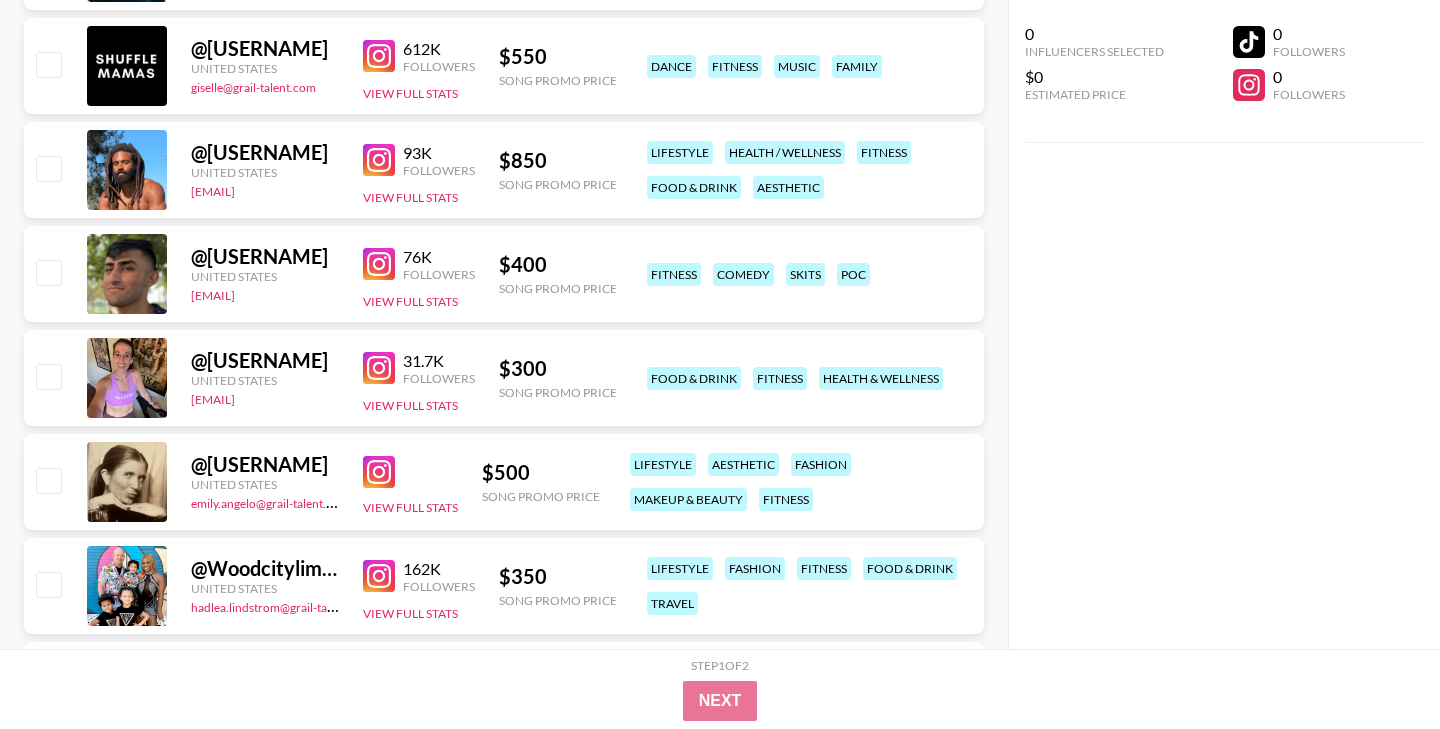 scroll, scrollTop: 11040, scrollLeft: 0, axis: vertical 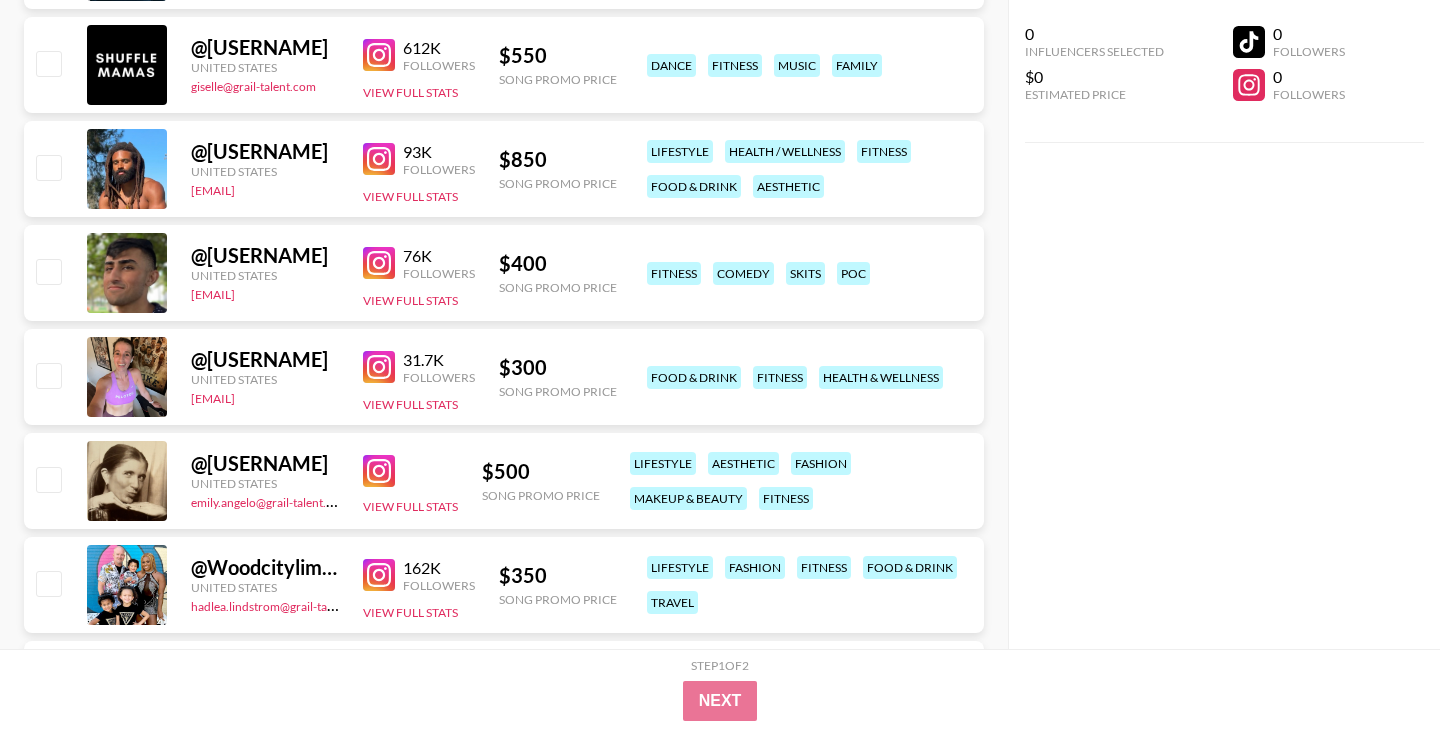 click at bounding box center (379, 55) 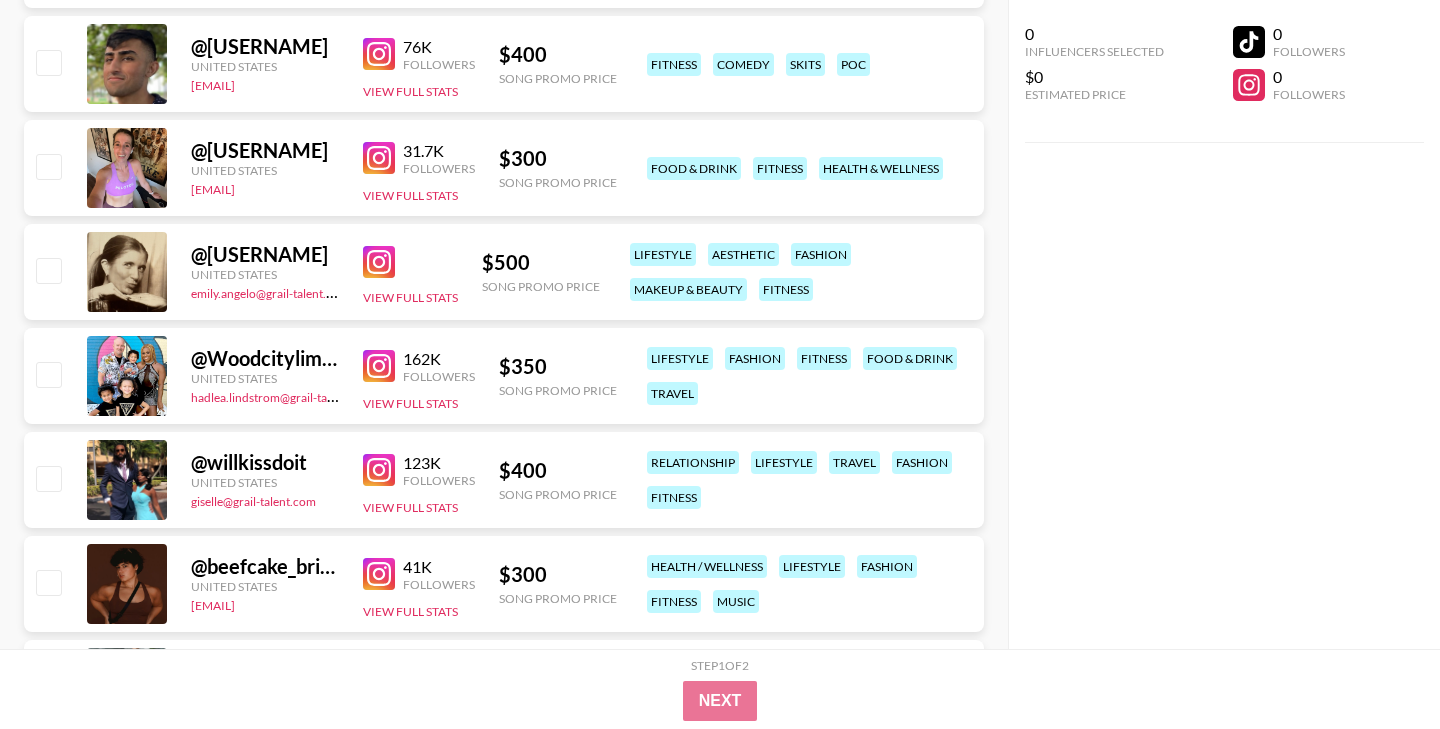 scroll, scrollTop: 11248, scrollLeft: 0, axis: vertical 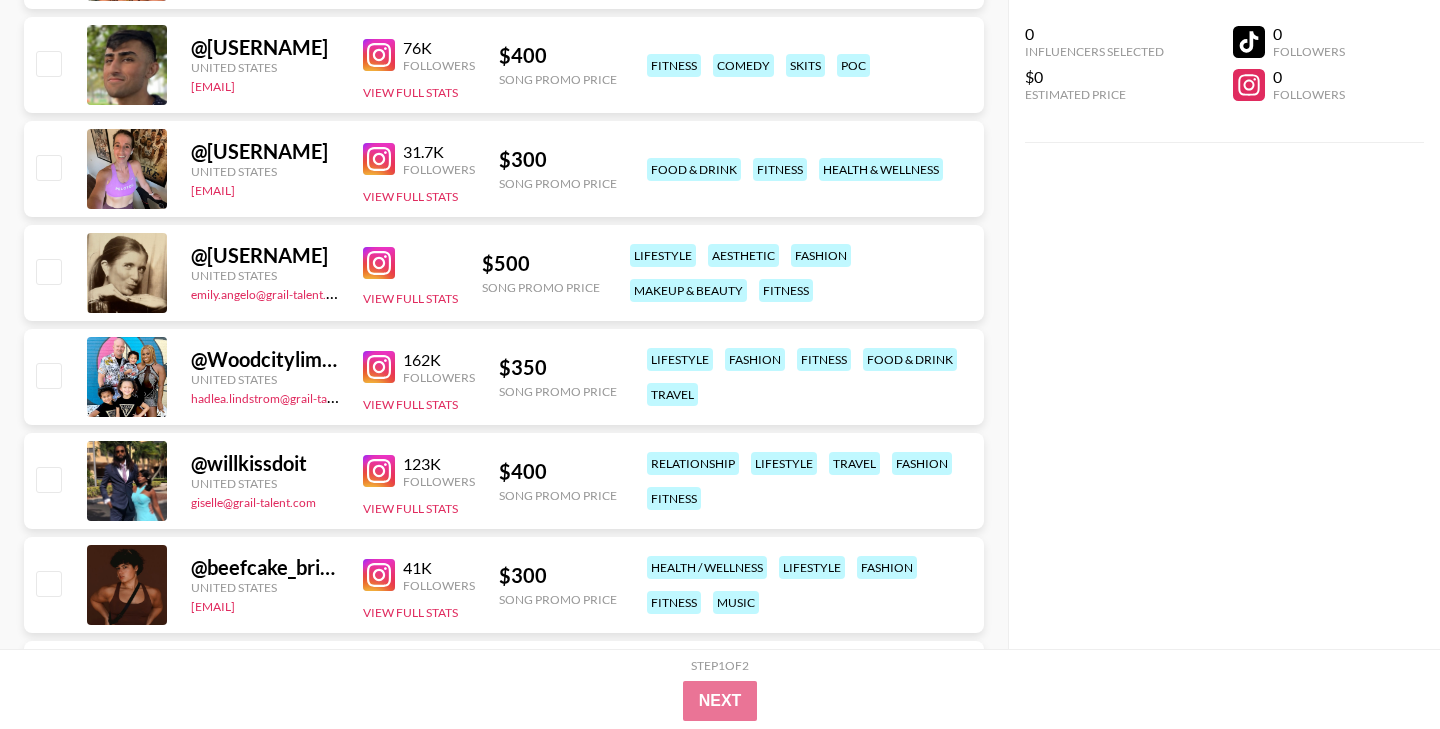 click at bounding box center (379, 159) 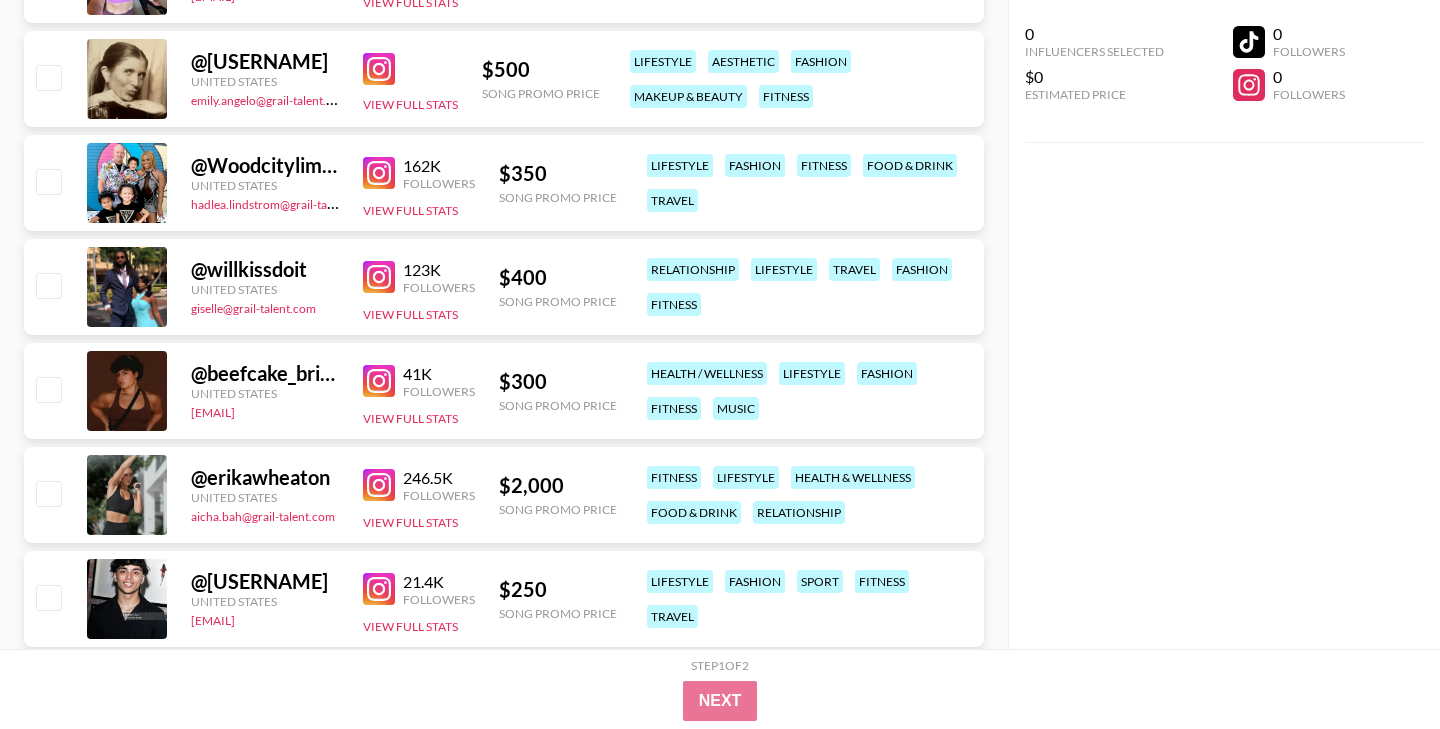 scroll, scrollTop: 11446, scrollLeft: 0, axis: vertical 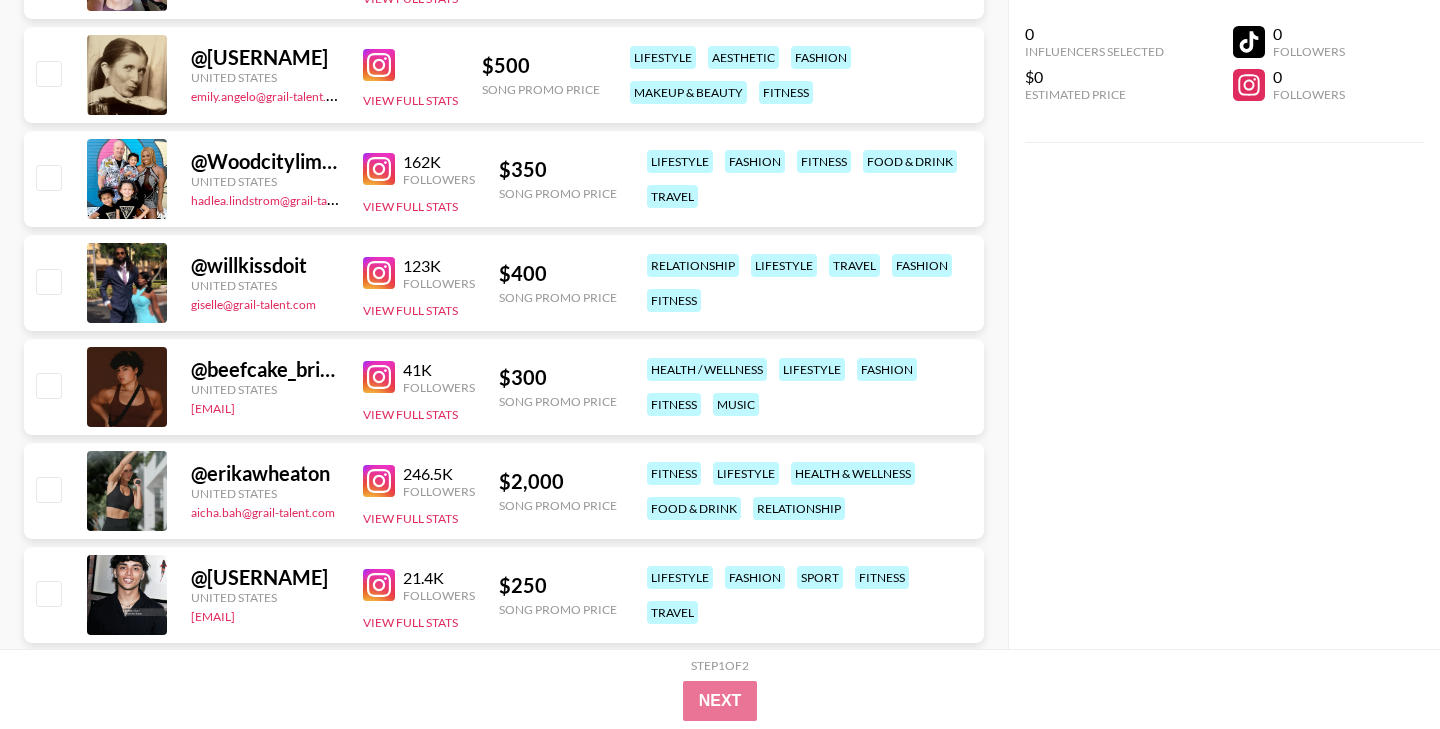 click at bounding box center (379, 65) 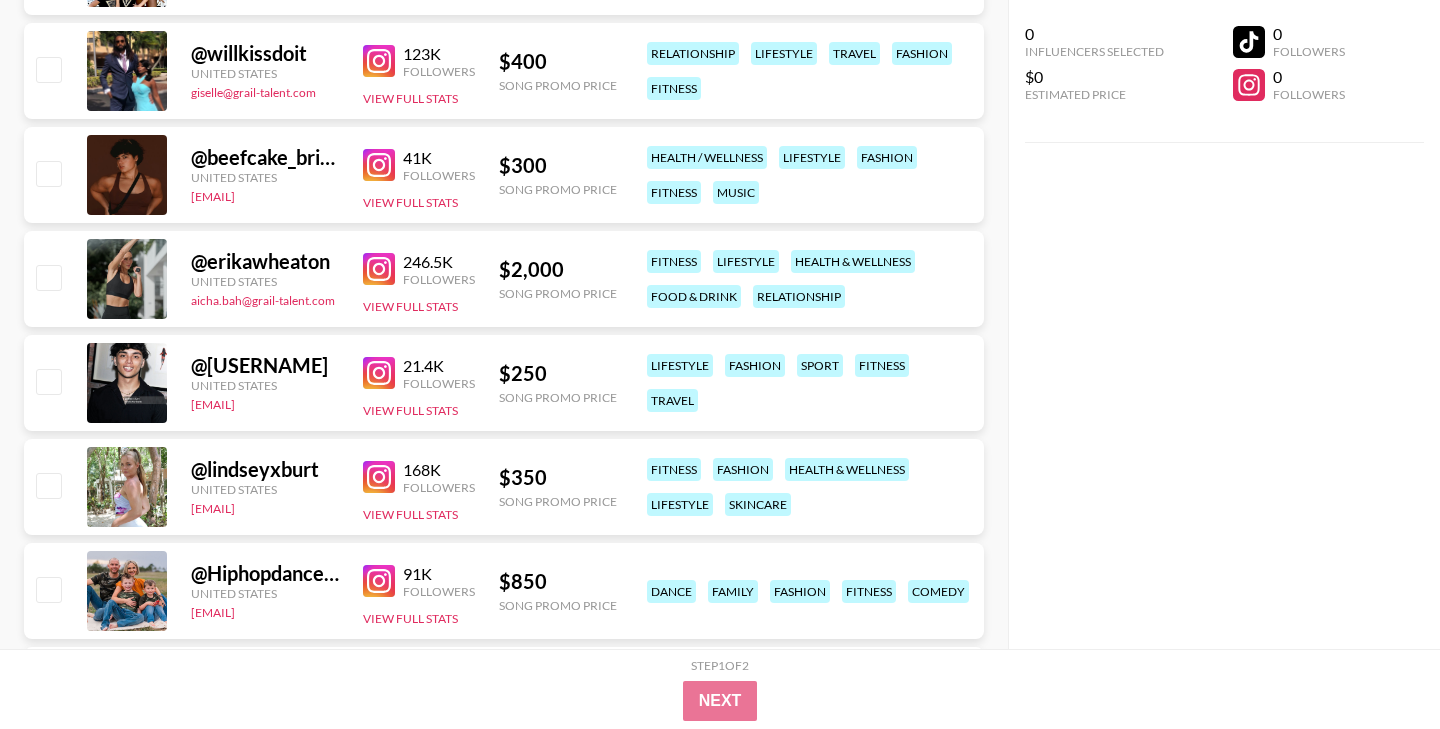 scroll, scrollTop: 11659, scrollLeft: 0, axis: vertical 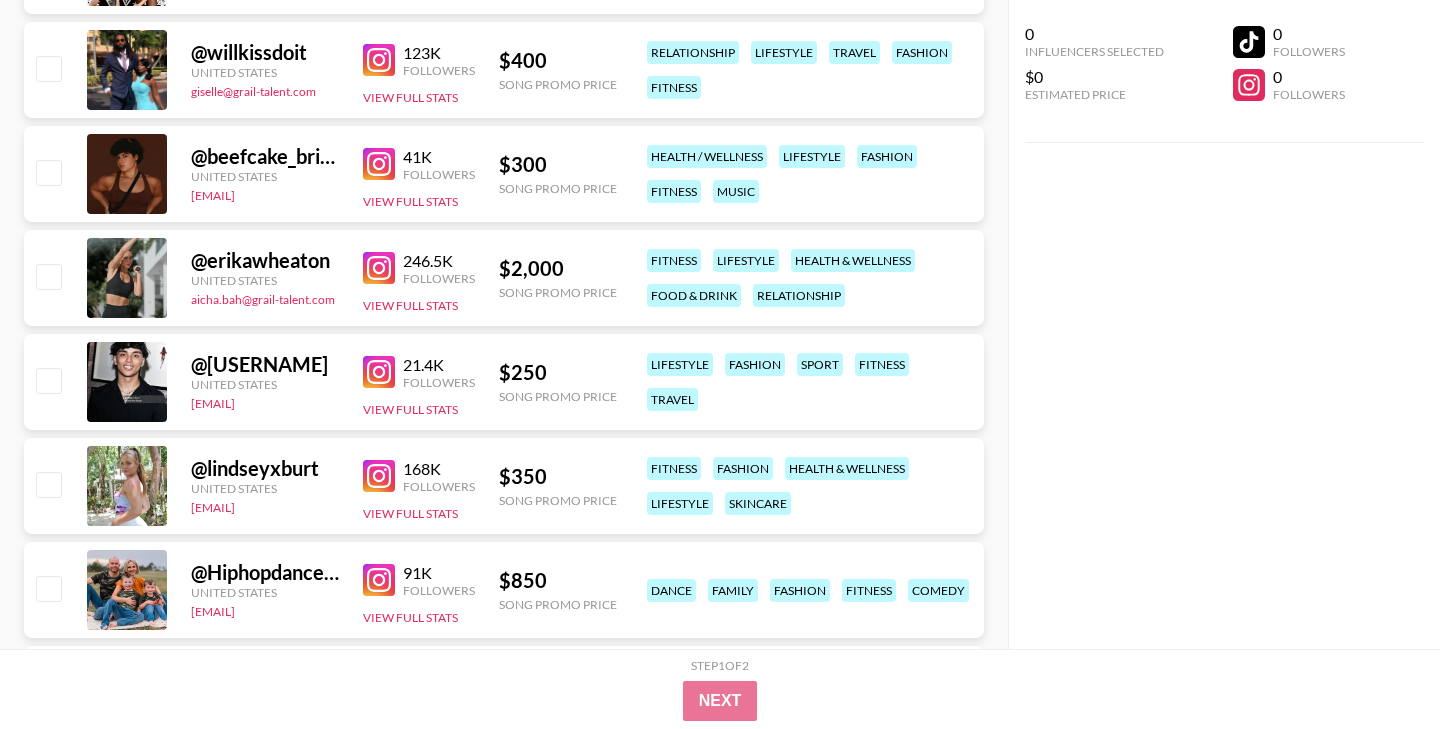 click at bounding box center [379, 60] 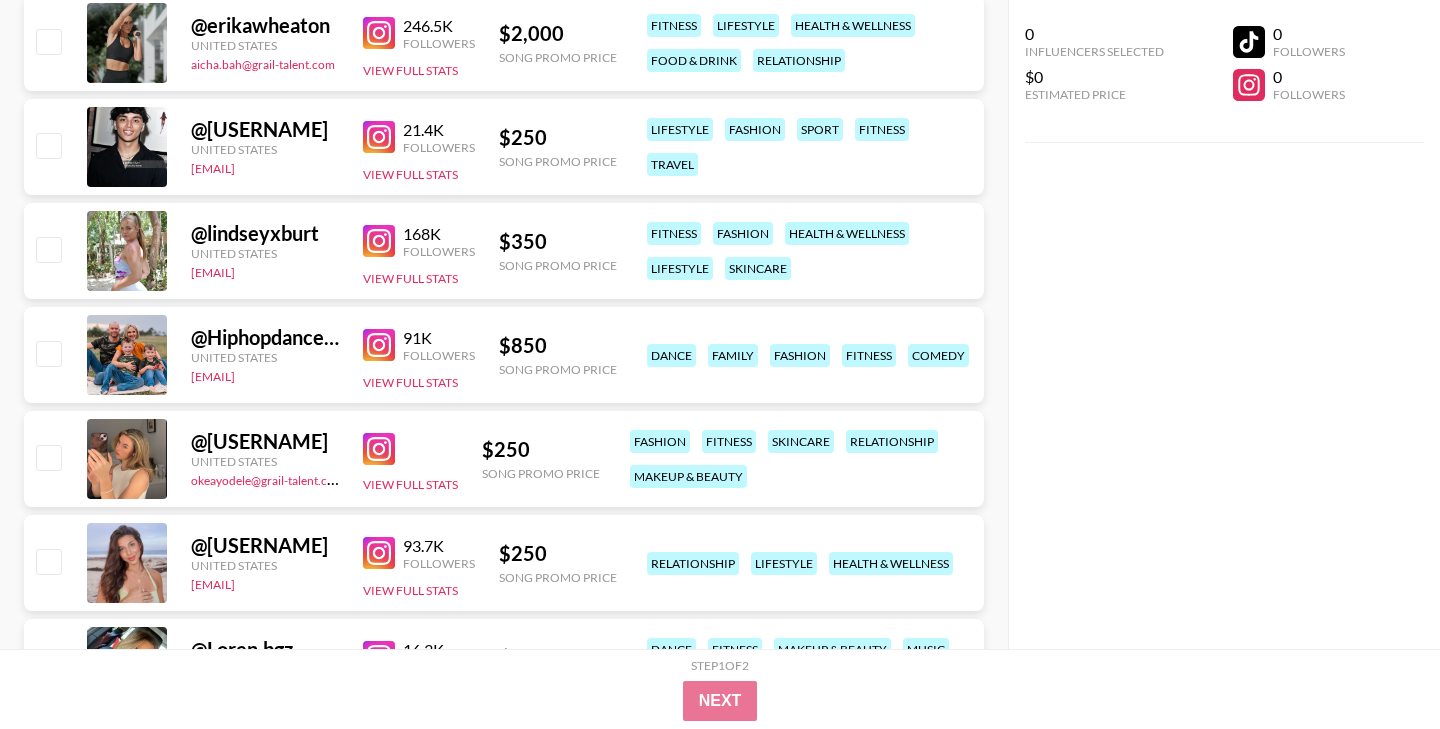scroll, scrollTop: 11910, scrollLeft: 0, axis: vertical 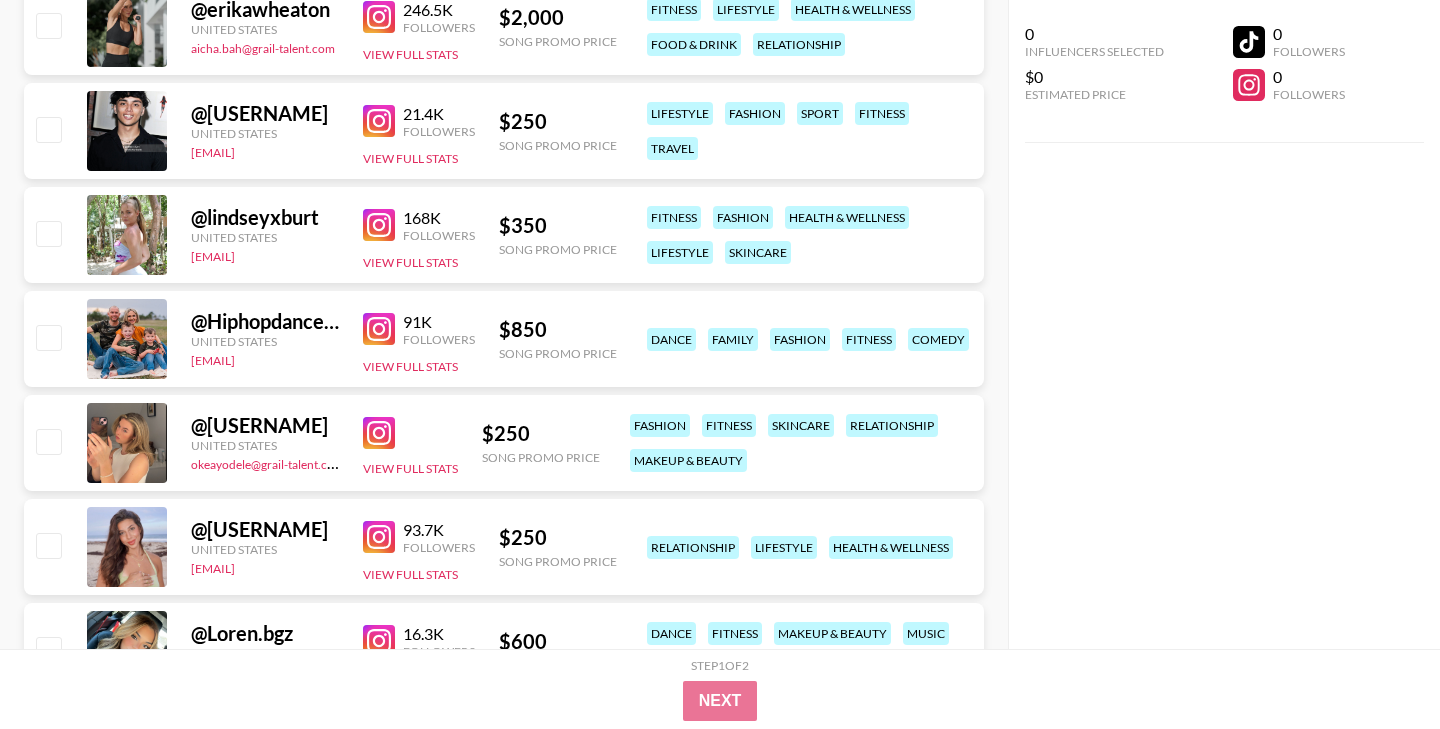 click at bounding box center [379, 121] 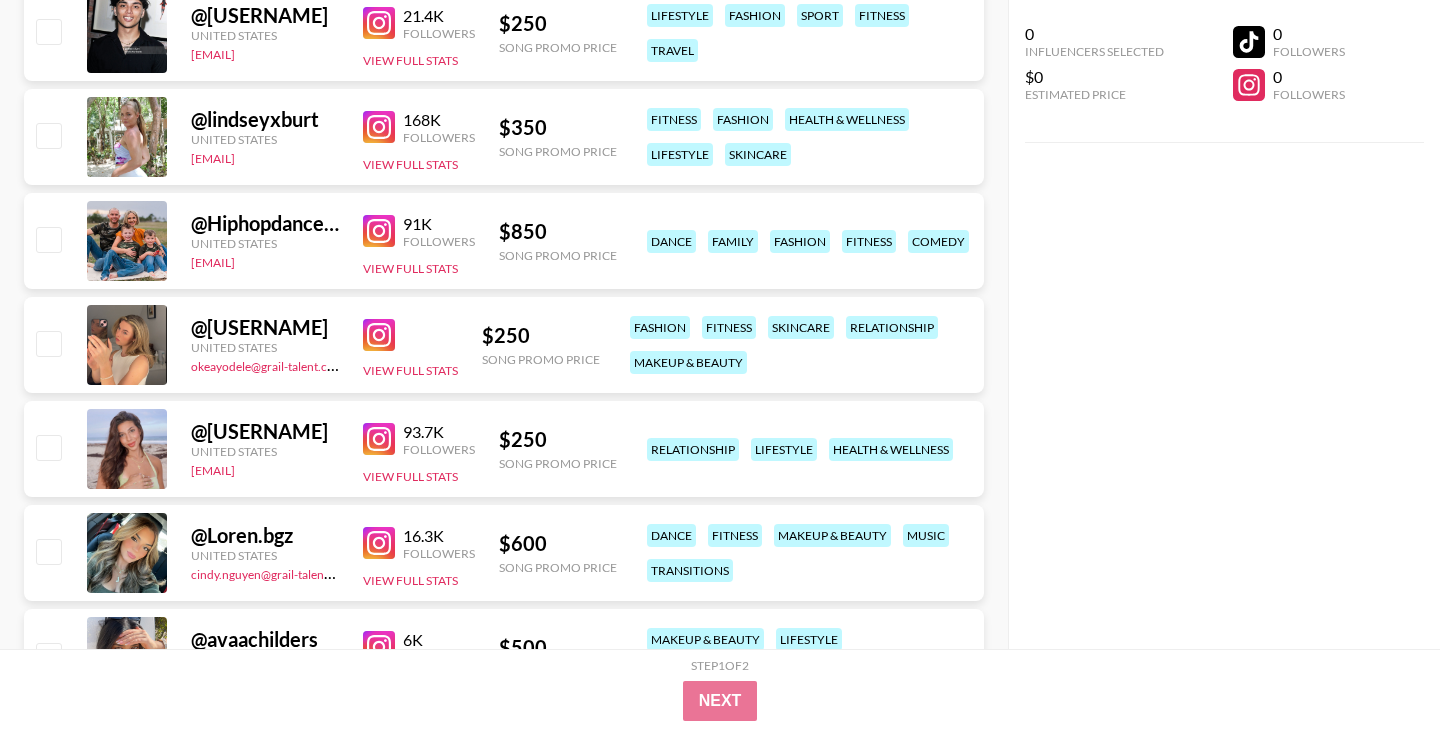 scroll, scrollTop: 12010, scrollLeft: 0, axis: vertical 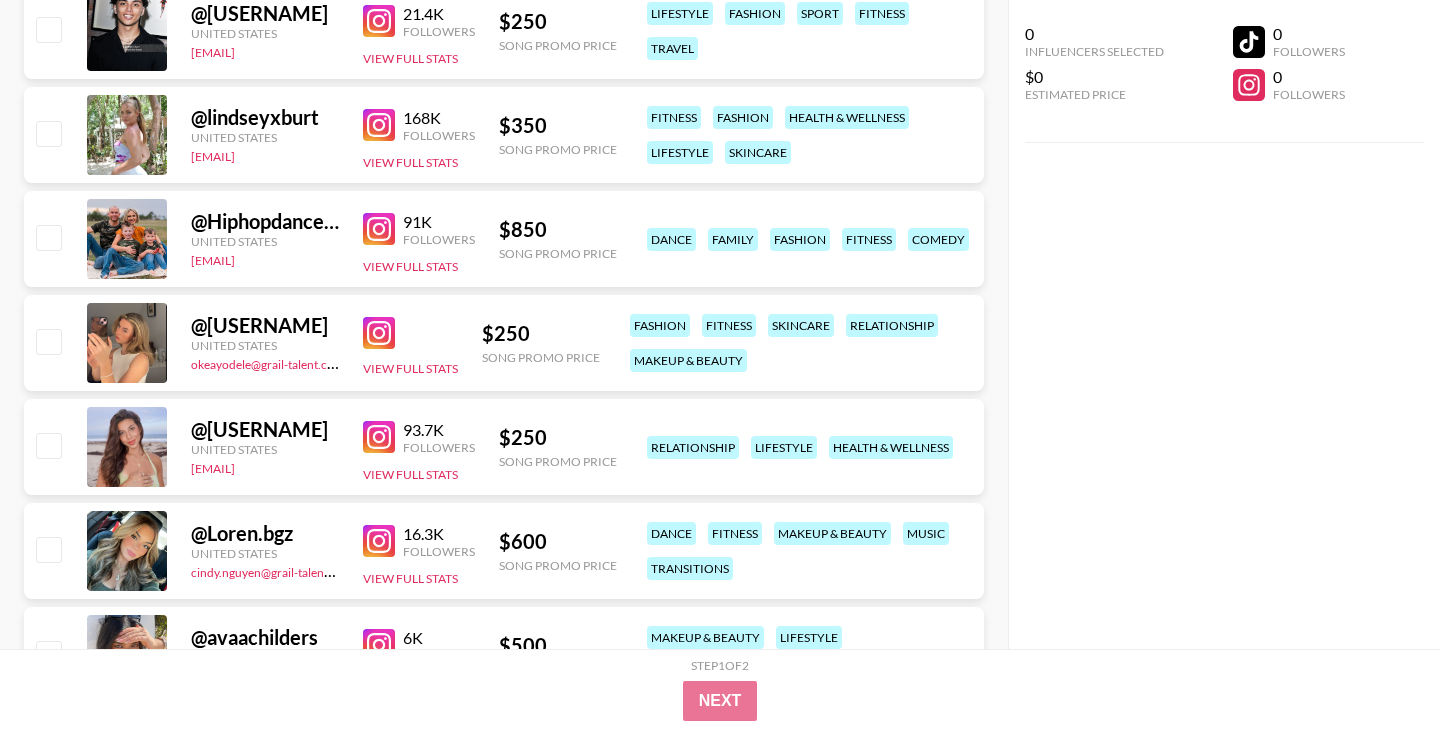 click at bounding box center [379, 125] 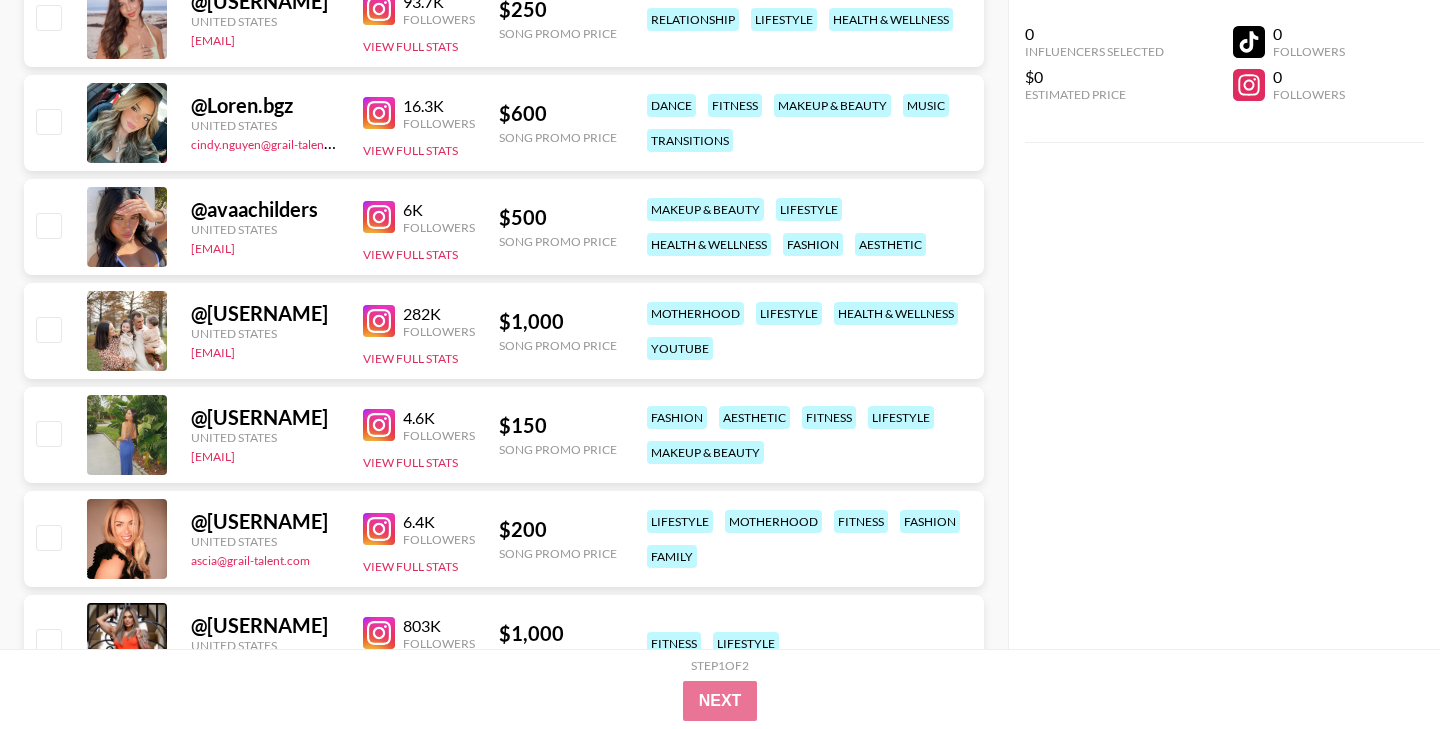scroll, scrollTop: 12444, scrollLeft: 0, axis: vertical 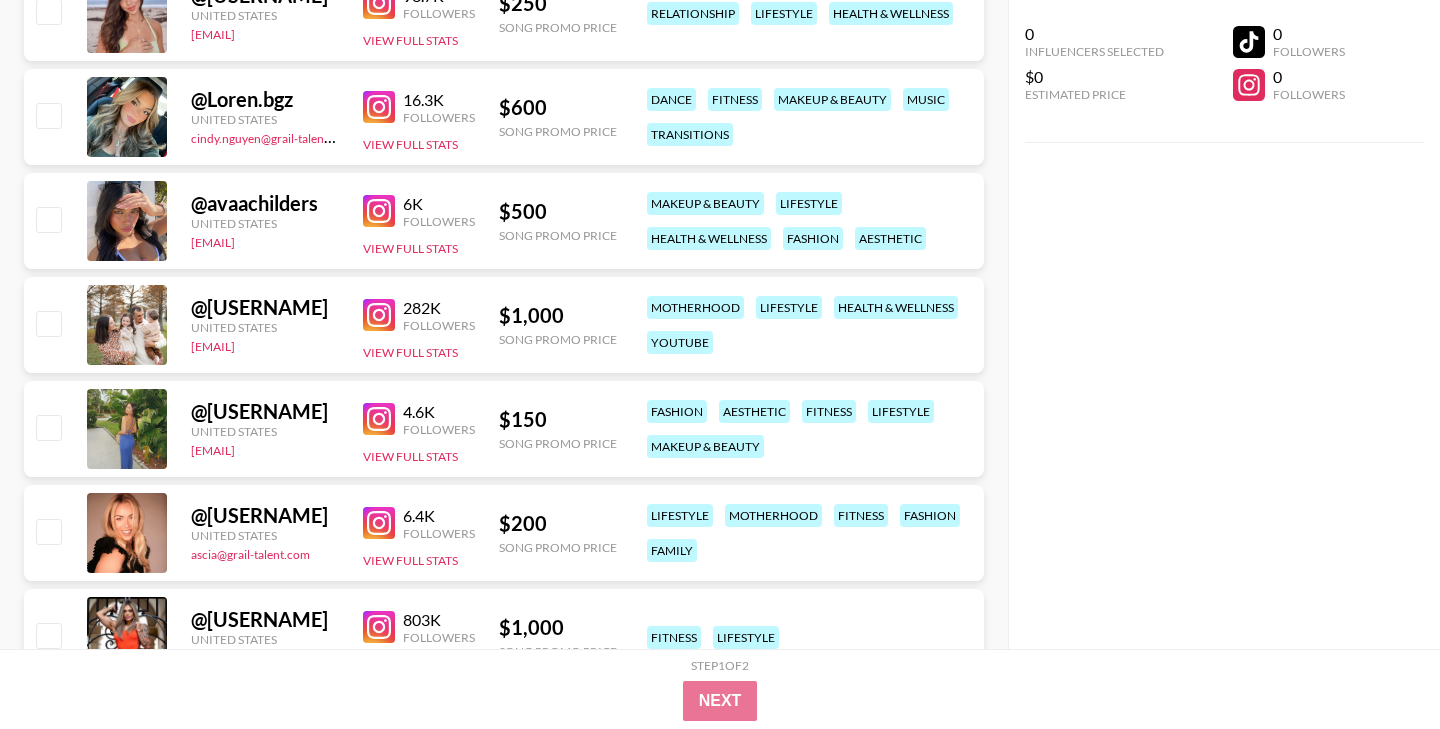click at bounding box center [379, 107] 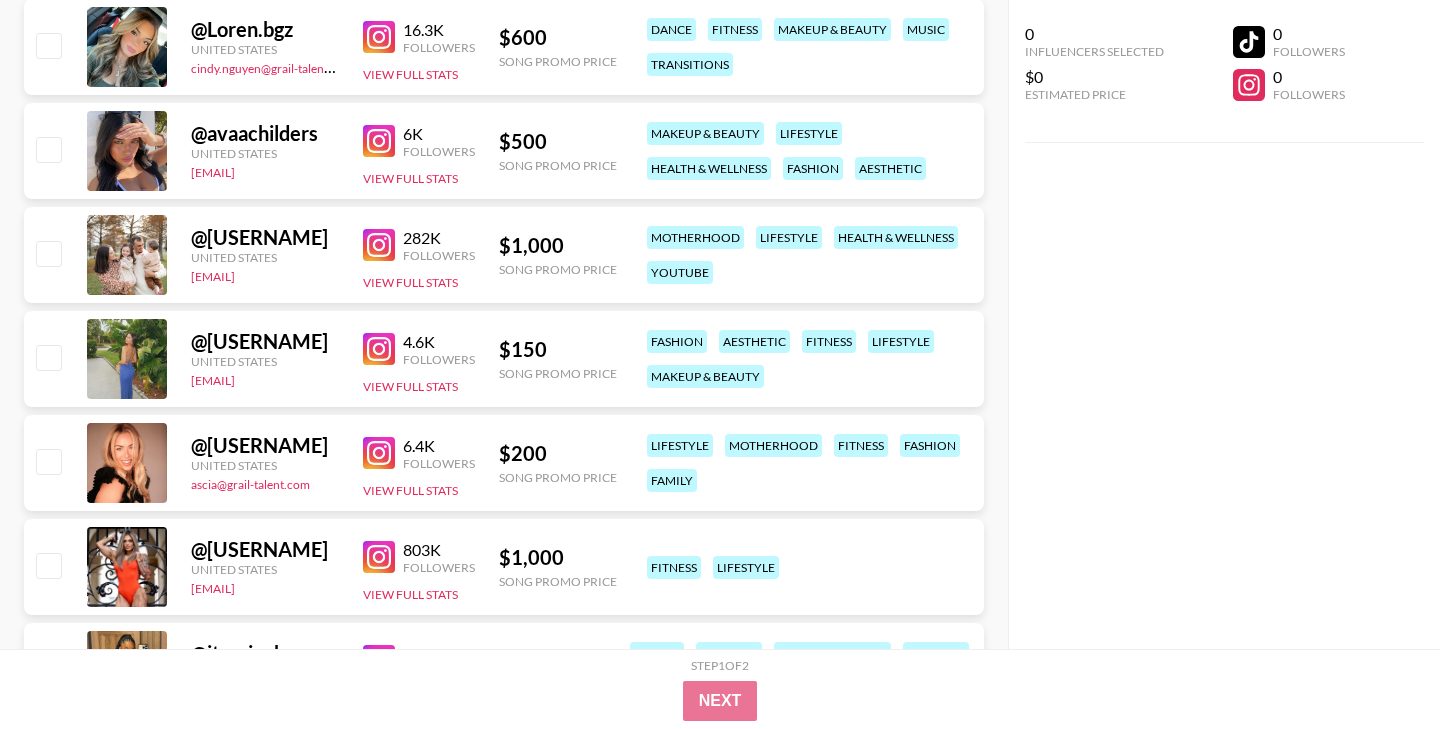 scroll, scrollTop: 12519, scrollLeft: 0, axis: vertical 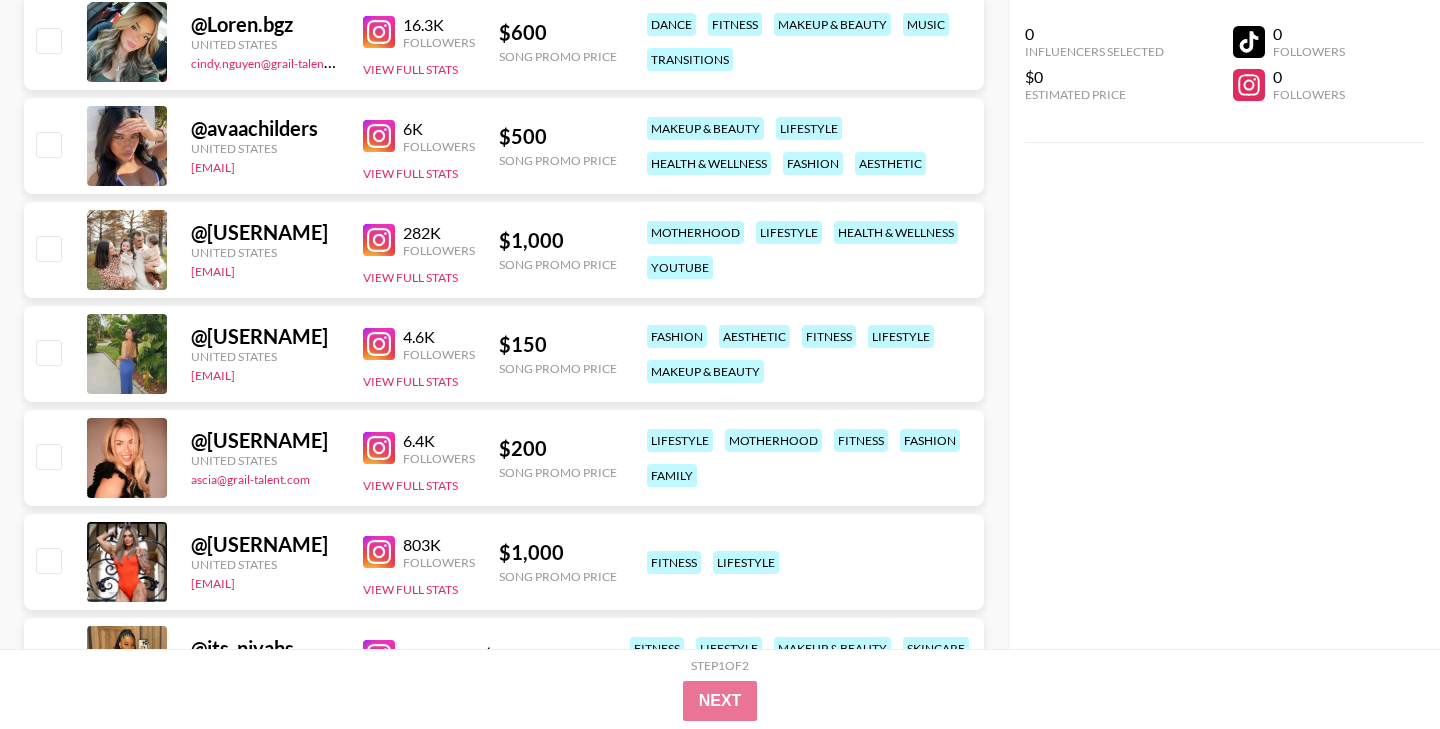 click at bounding box center (379, 136) 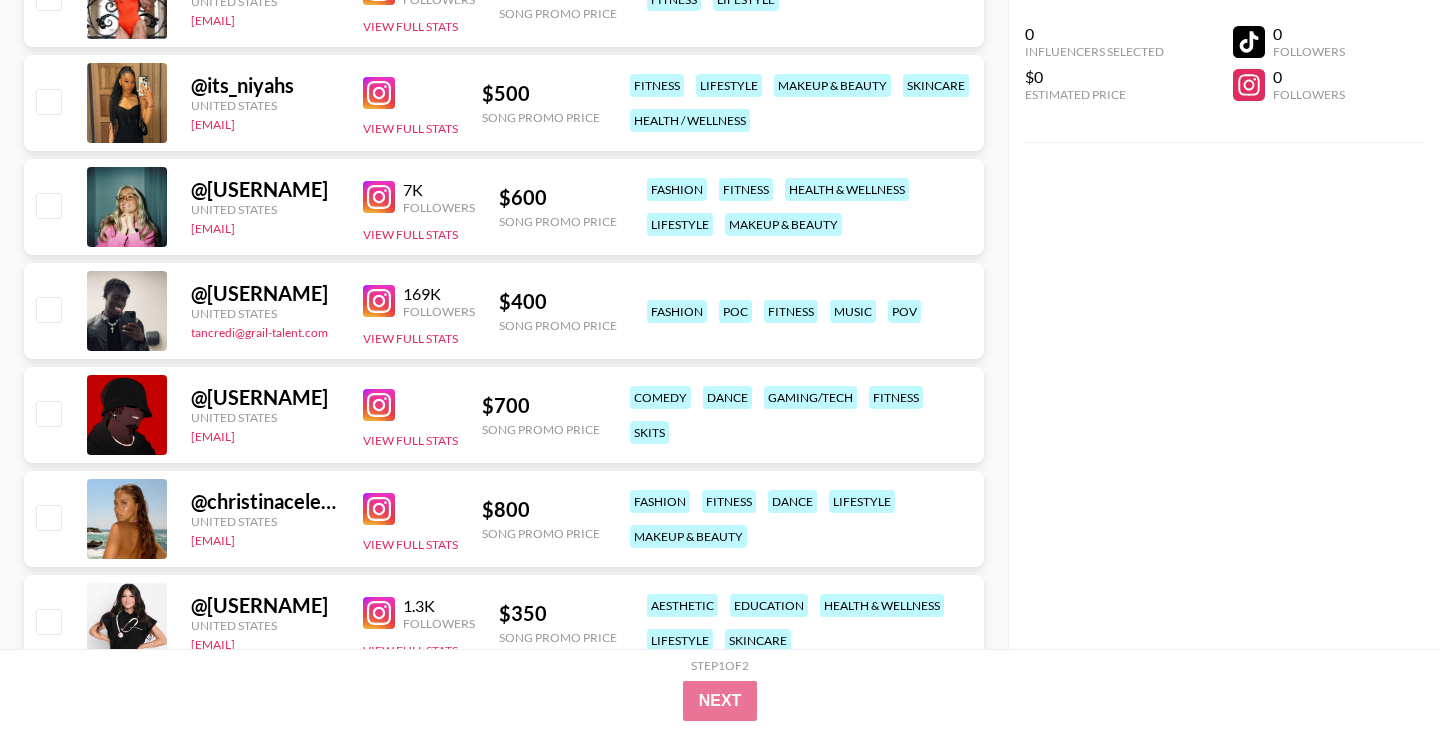 scroll, scrollTop: 13088, scrollLeft: 0, axis: vertical 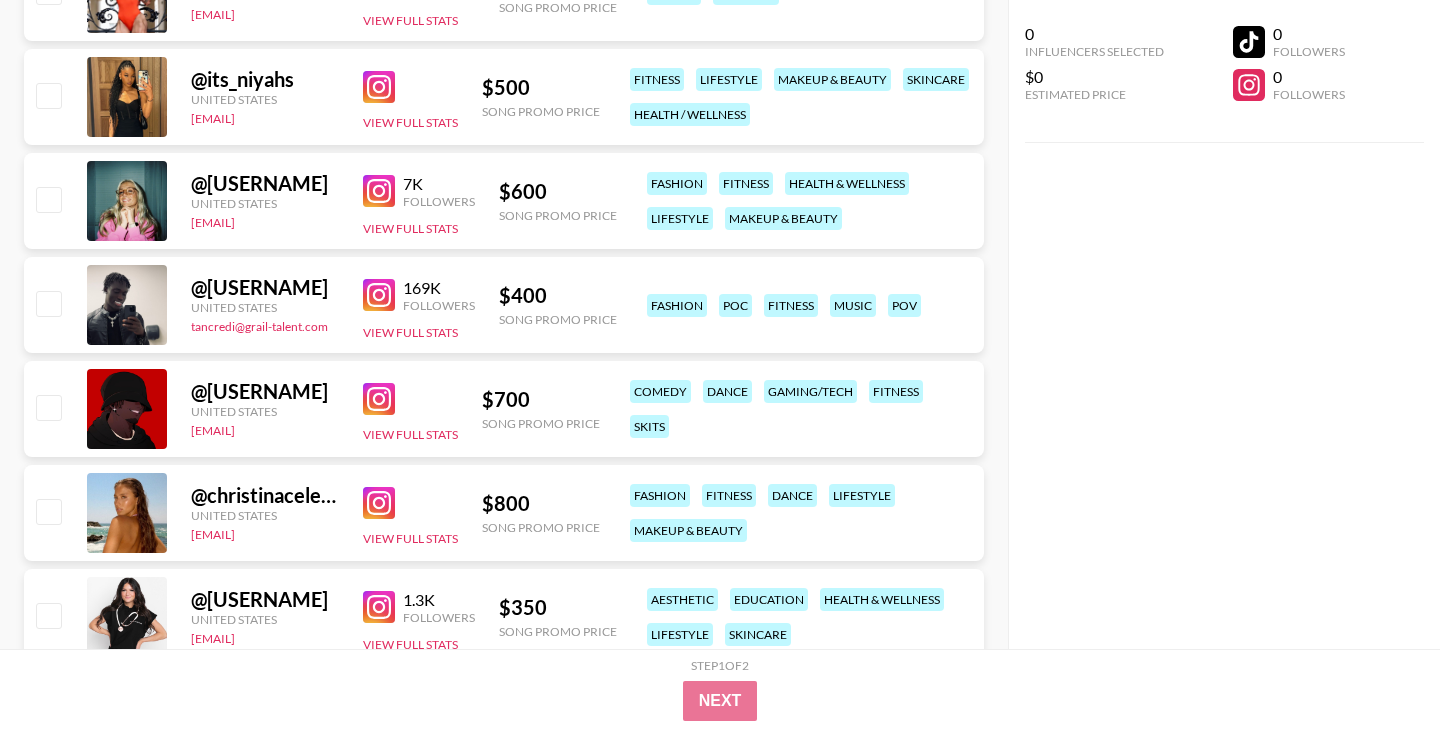 click at bounding box center [379, 191] 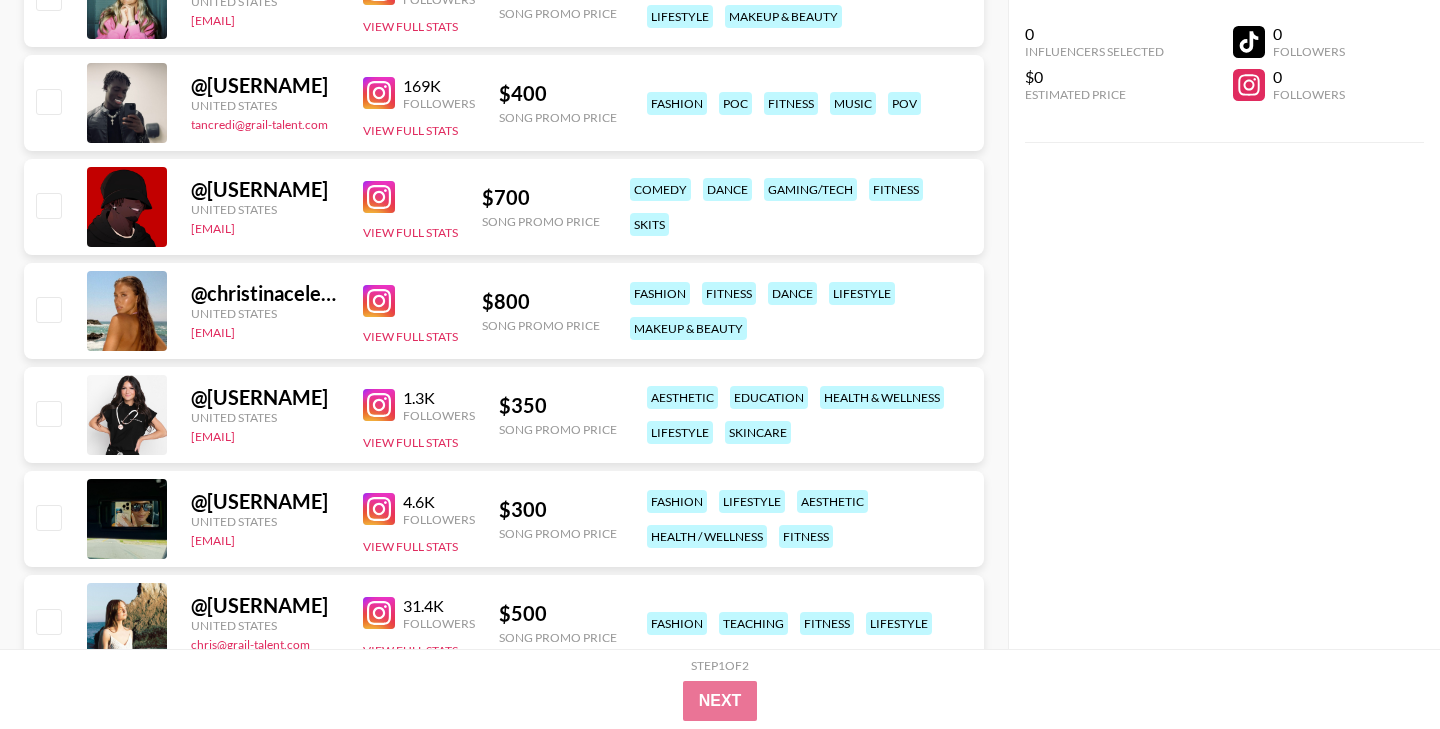 scroll, scrollTop: 13298, scrollLeft: 0, axis: vertical 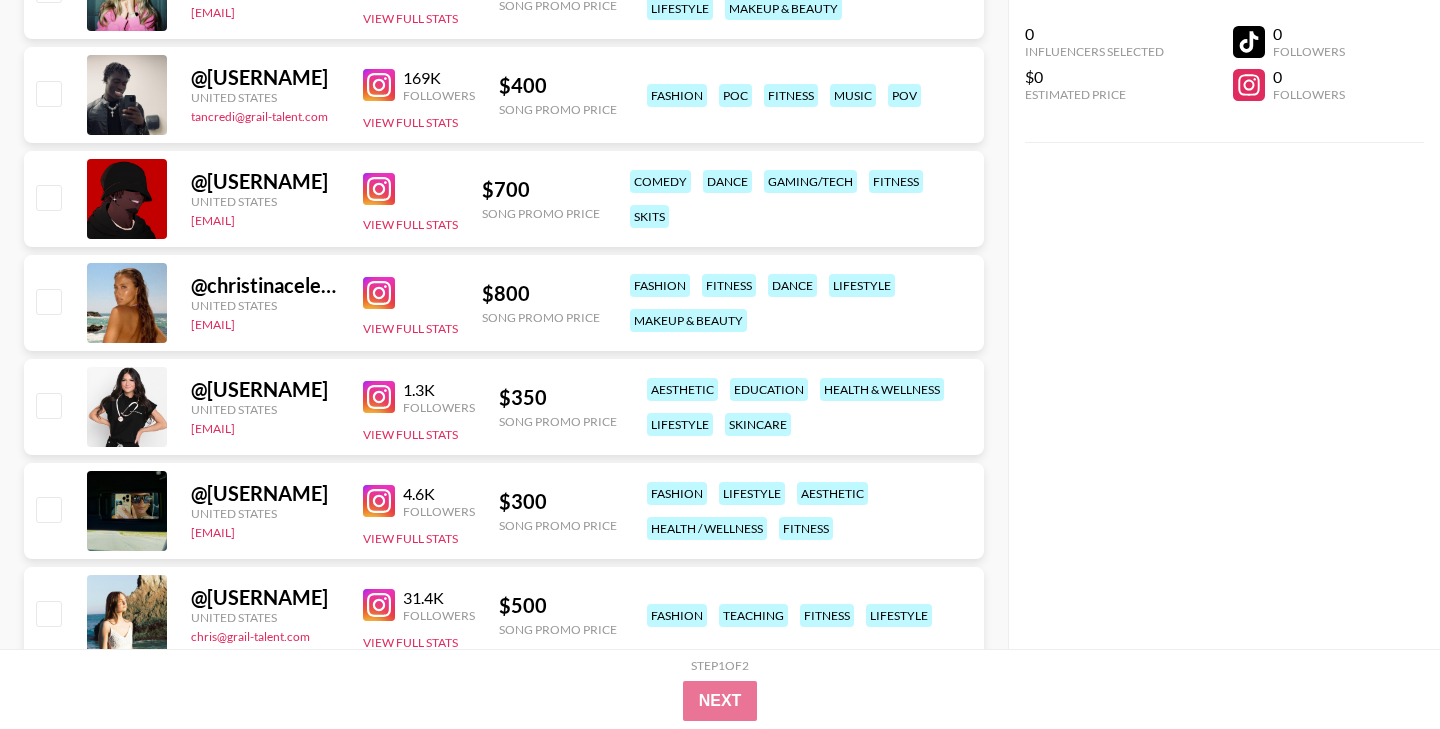 click at bounding box center (379, 189) 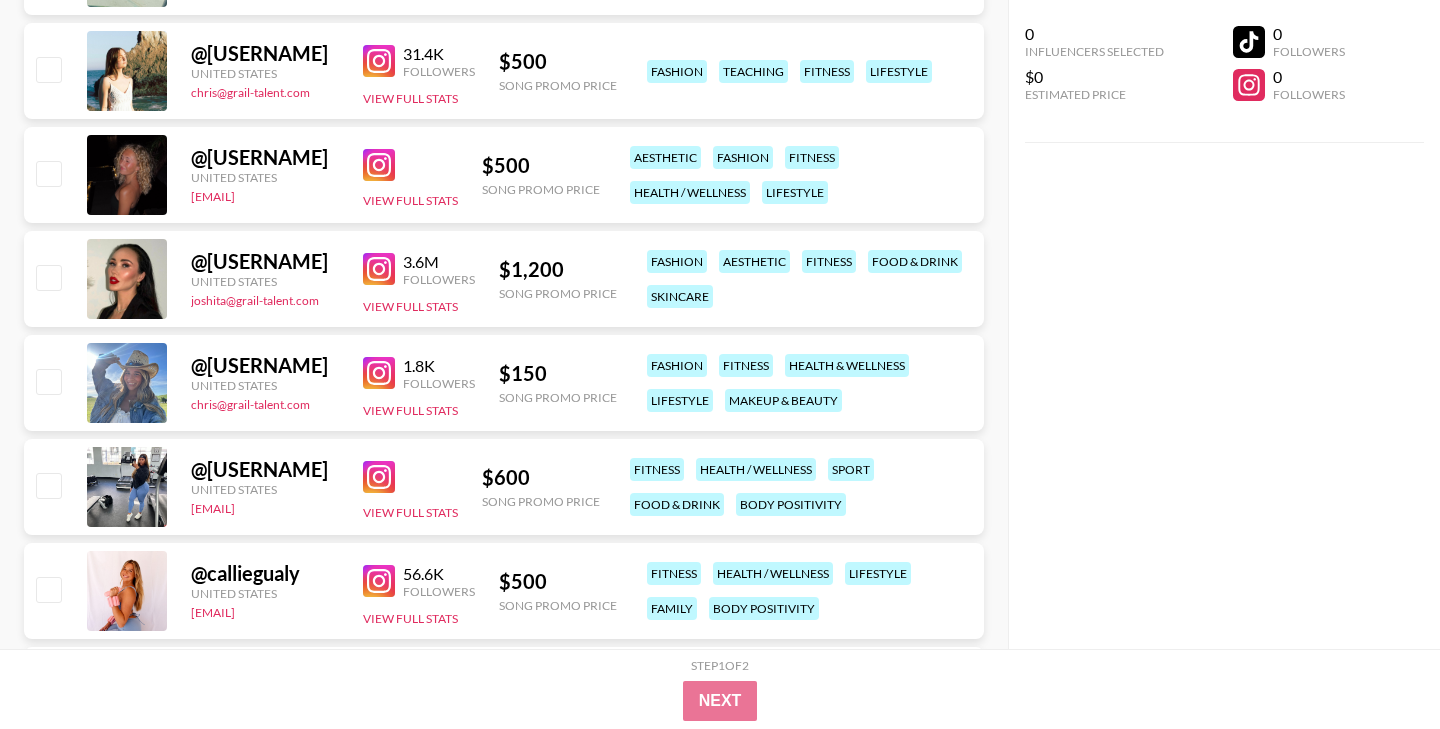 scroll, scrollTop: 13844, scrollLeft: 0, axis: vertical 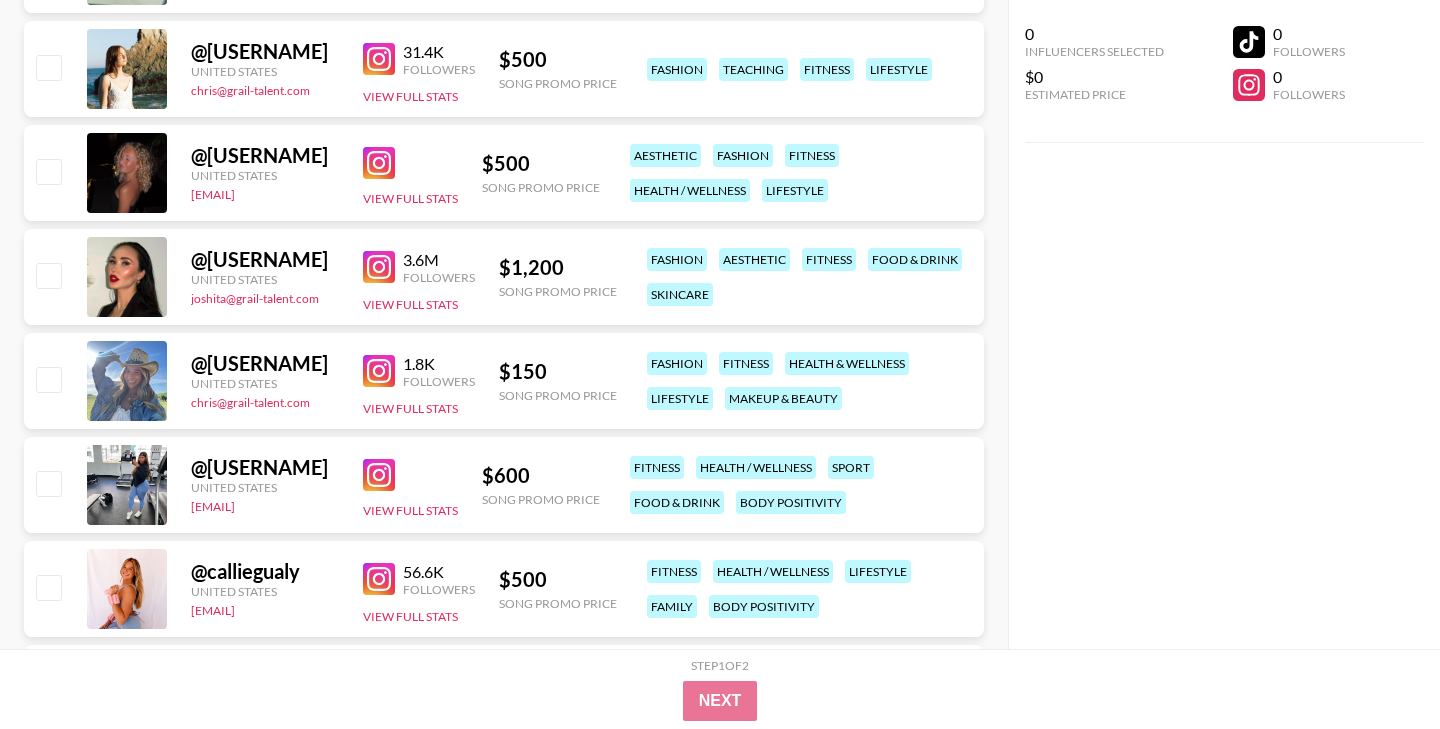 click at bounding box center (379, 163) 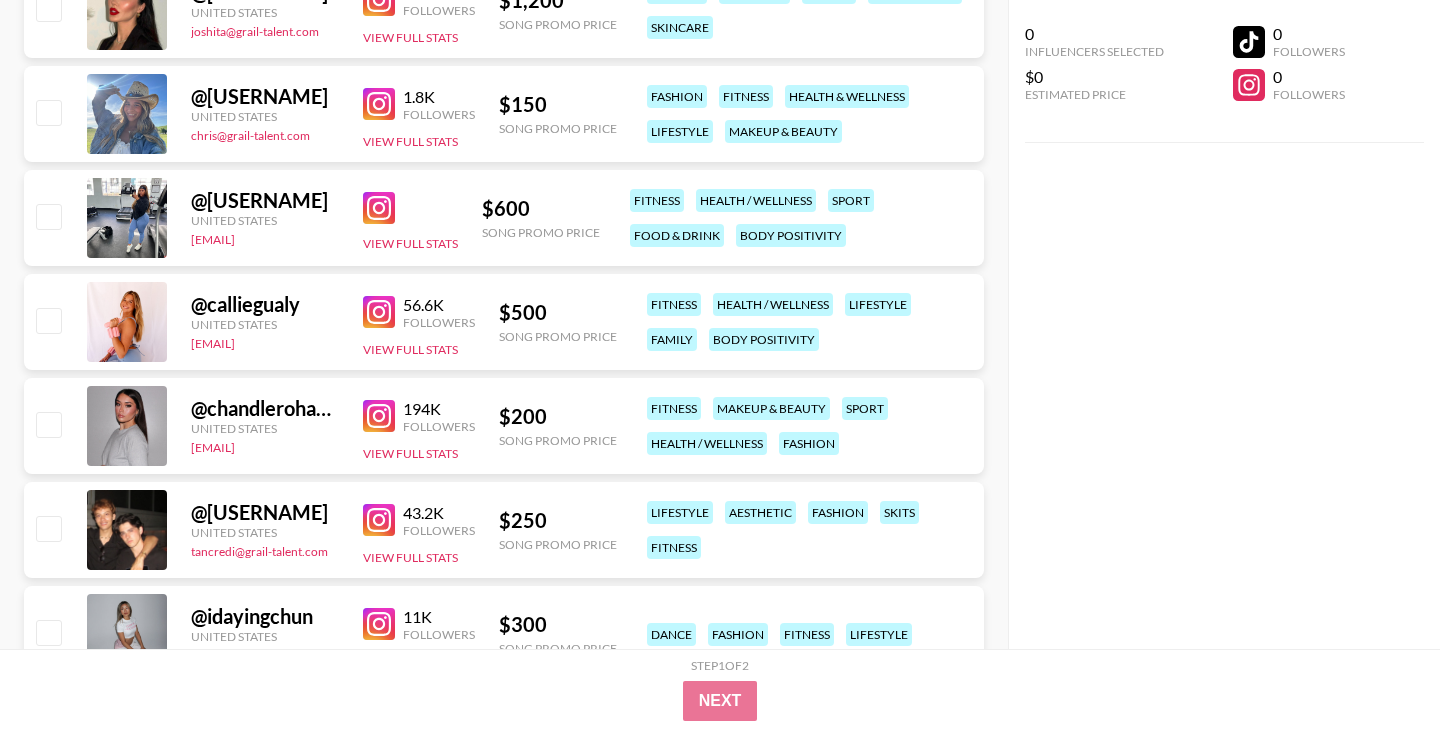 scroll, scrollTop: 14173, scrollLeft: 0, axis: vertical 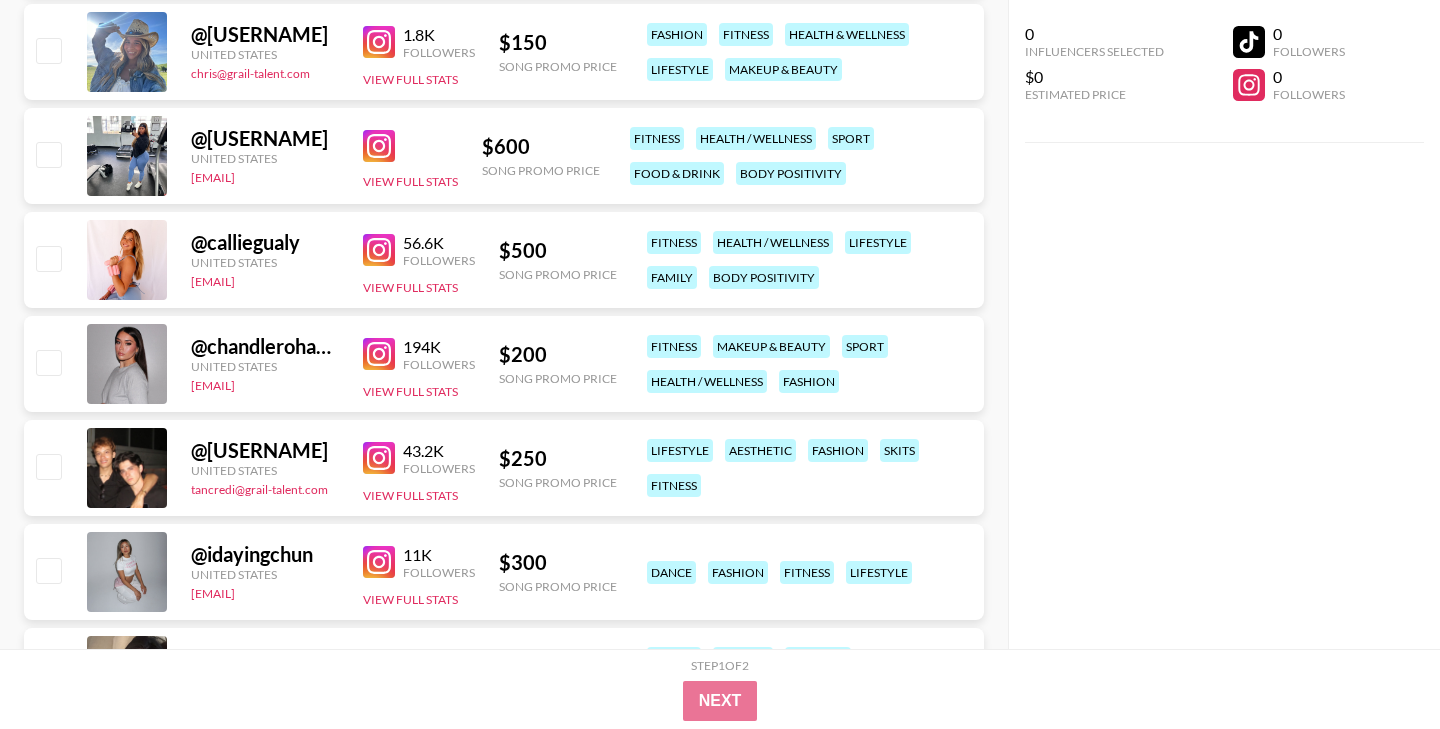click on "@ [USERNAME] [COUNTRY] [EMAIL] View Full Stats   $ 600 Song Promo Price fitness health / wellness sport food & drink body positivity" at bounding box center [504, 156] 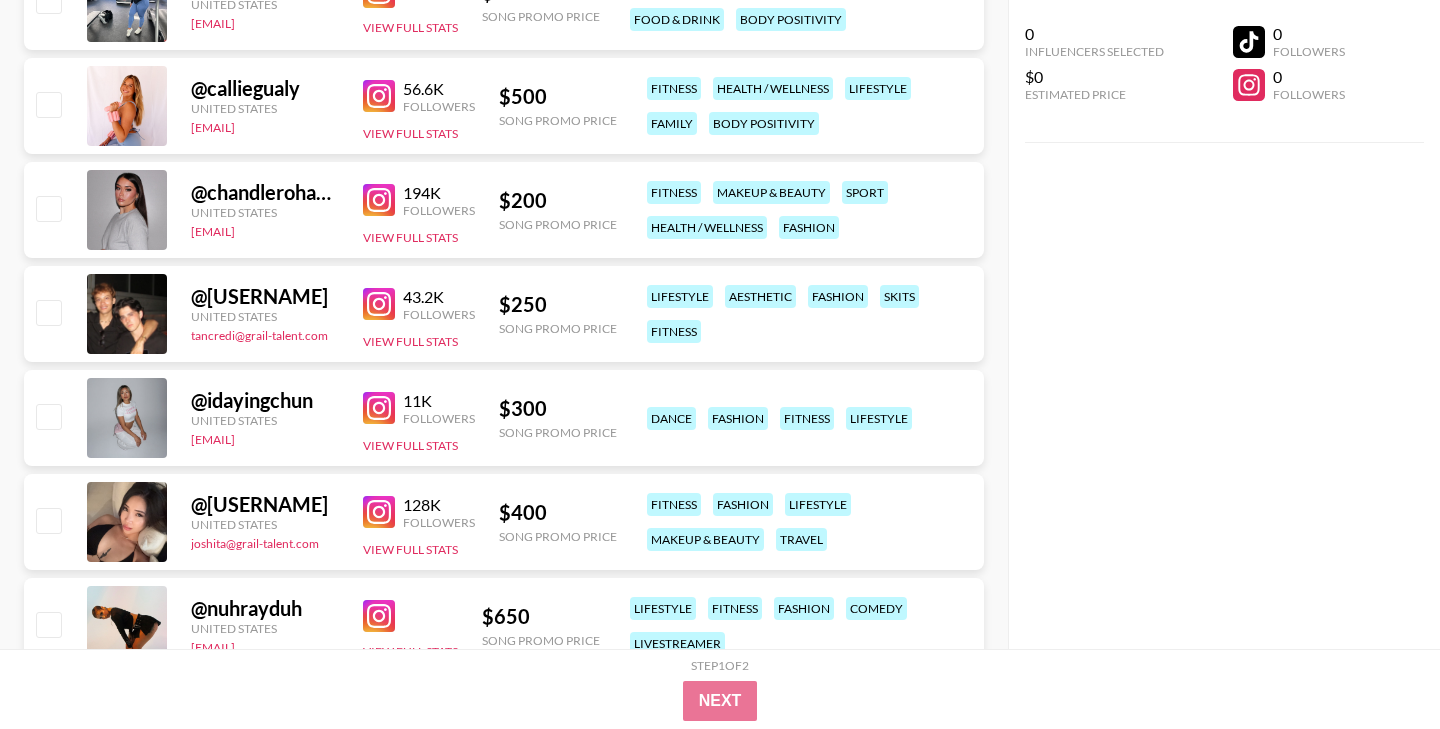 scroll, scrollTop: 14330, scrollLeft: 0, axis: vertical 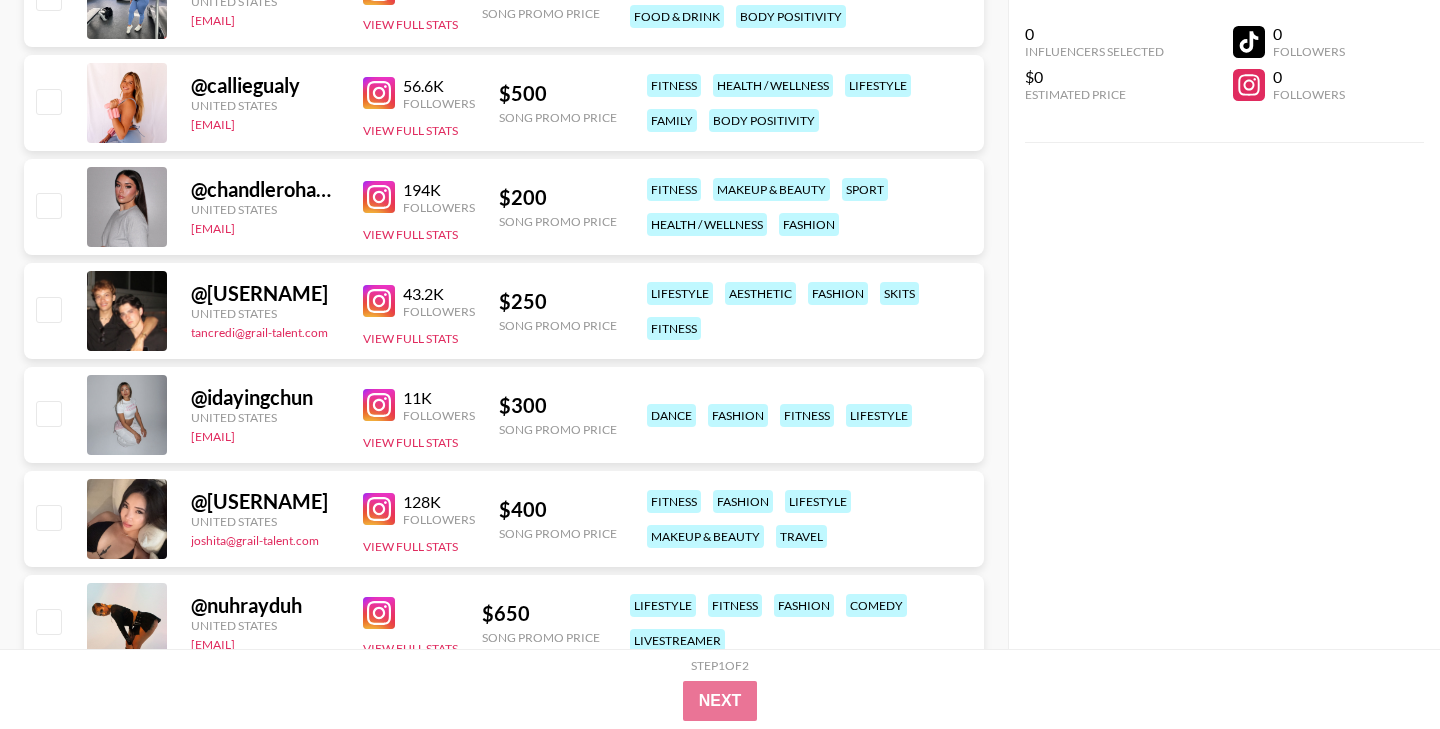 click at bounding box center (379, 93) 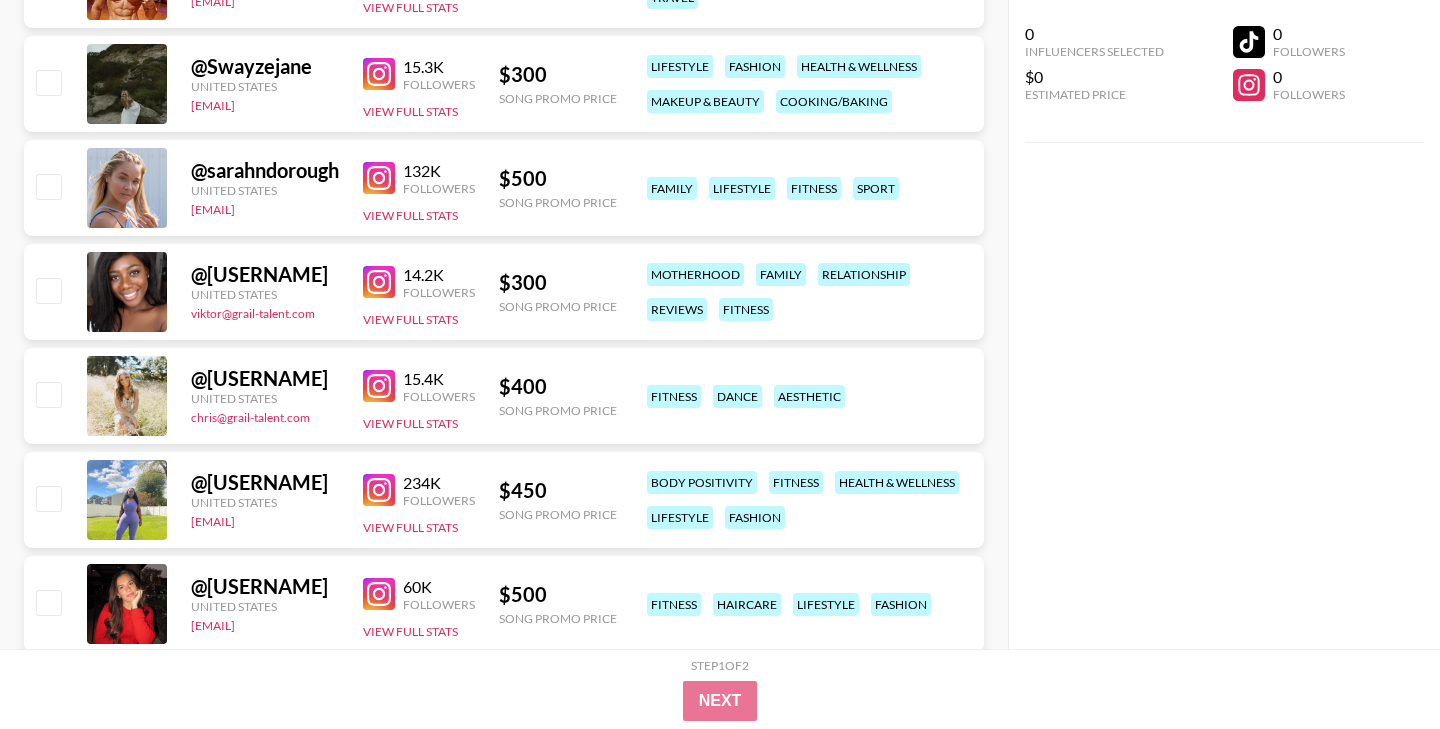 scroll, scrollTop: 15513, scrollLeft: 0, axis: vertical 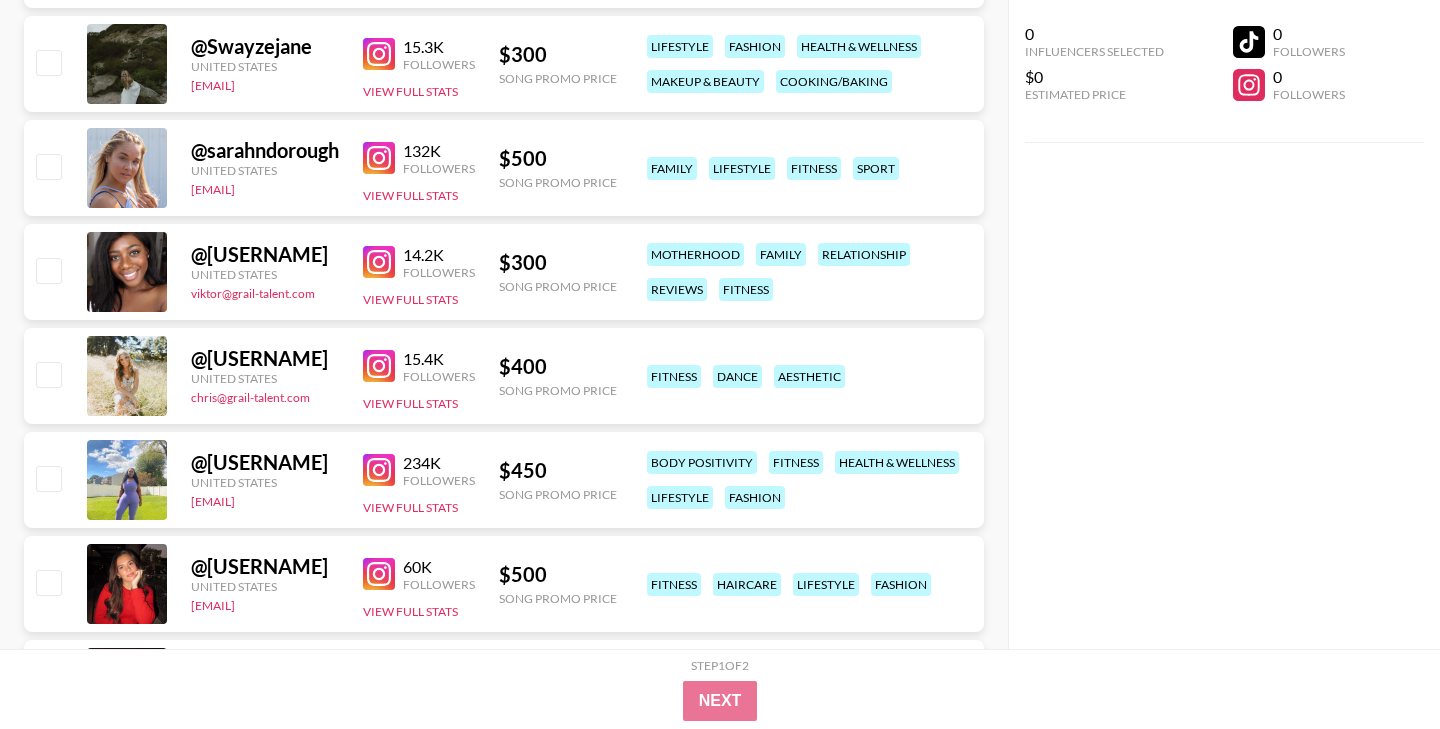 click at bounding box center [379, 470] 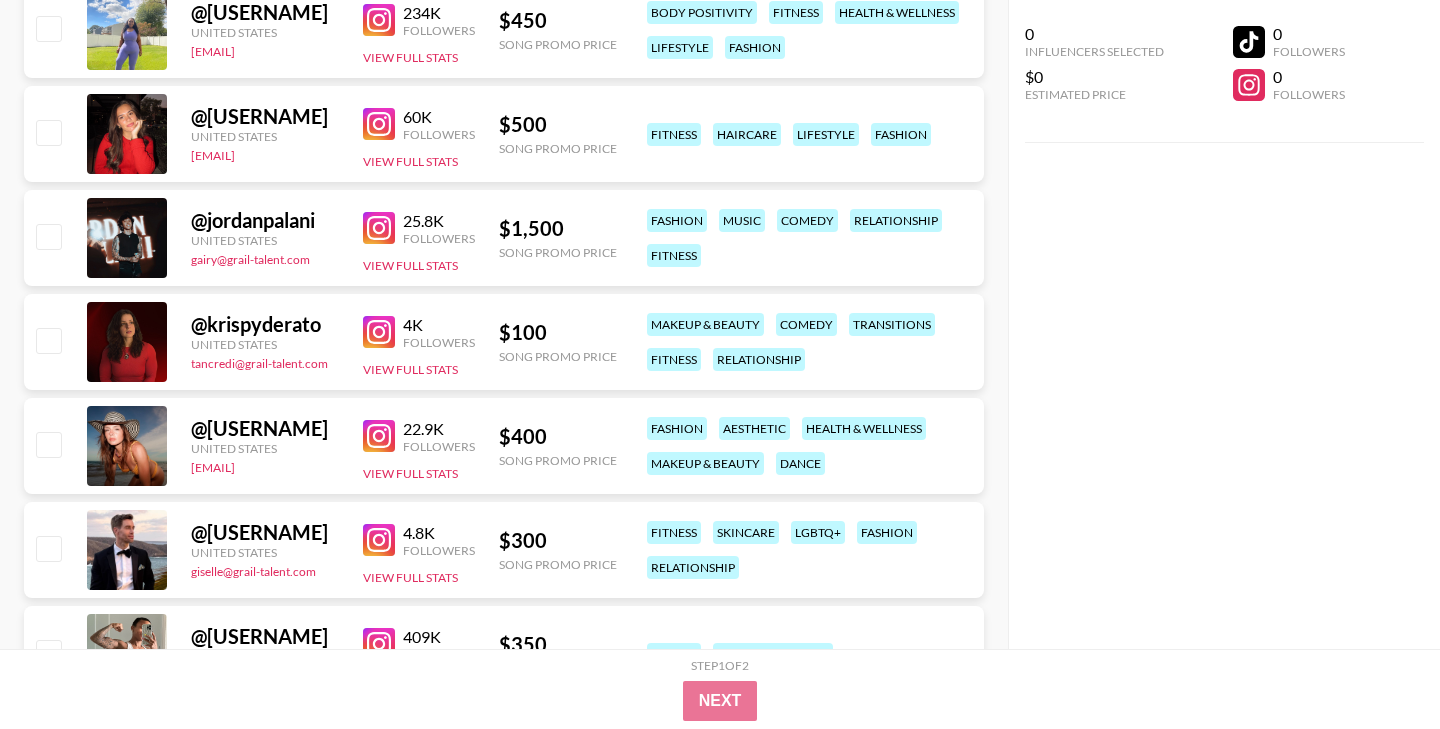 scroll, scrollTop: 15966, scrollLeft: 0, axis: vertical 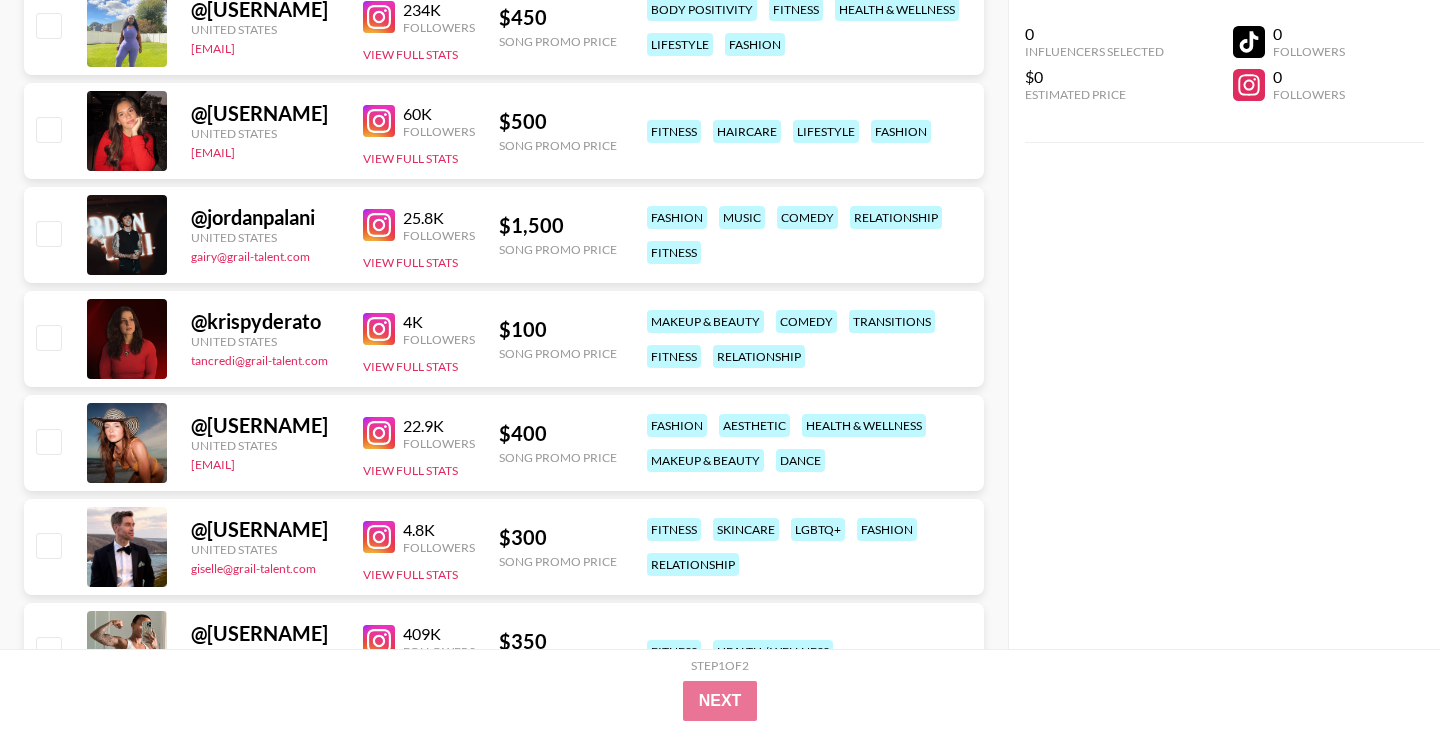 click at bounding box center [379, 121] 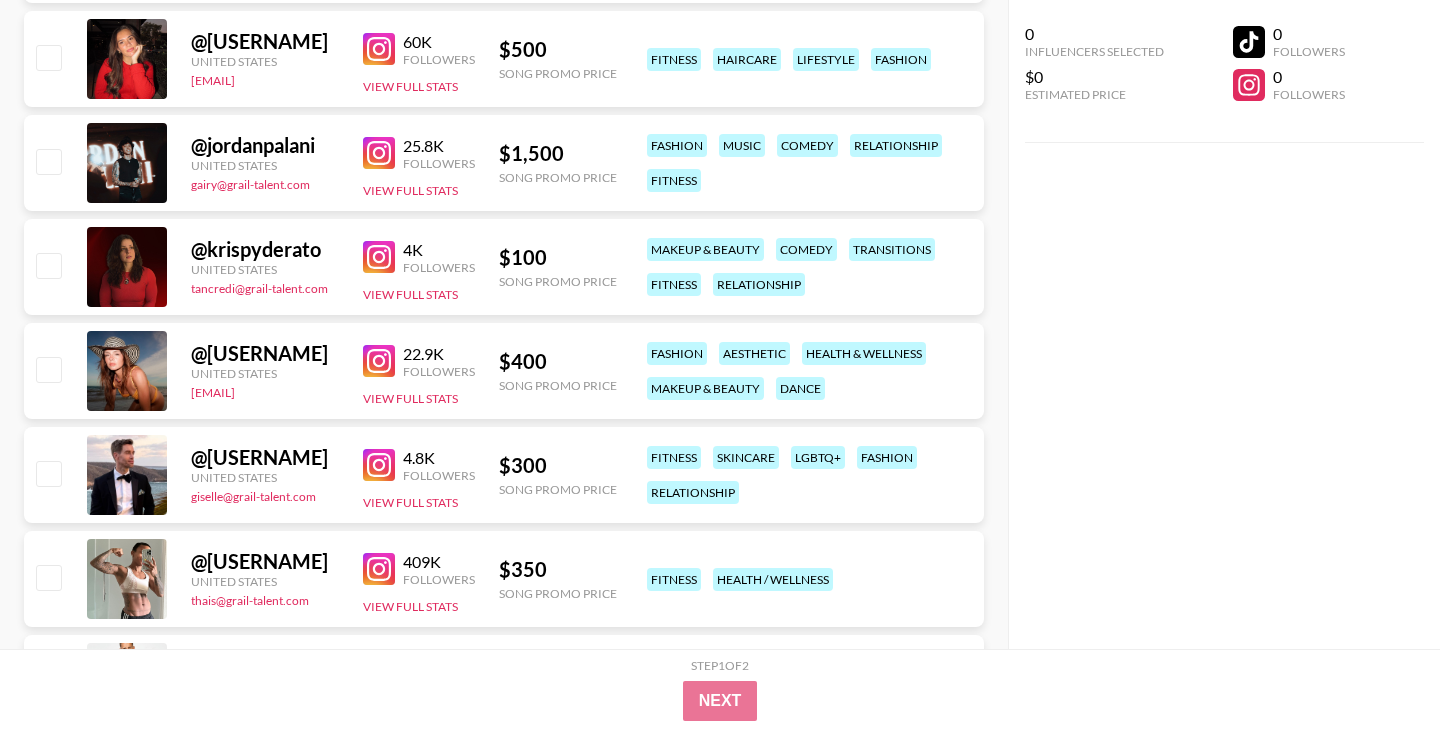 scroll, scrollTop: 16049, scrollLeft: 0, axis: vertical 